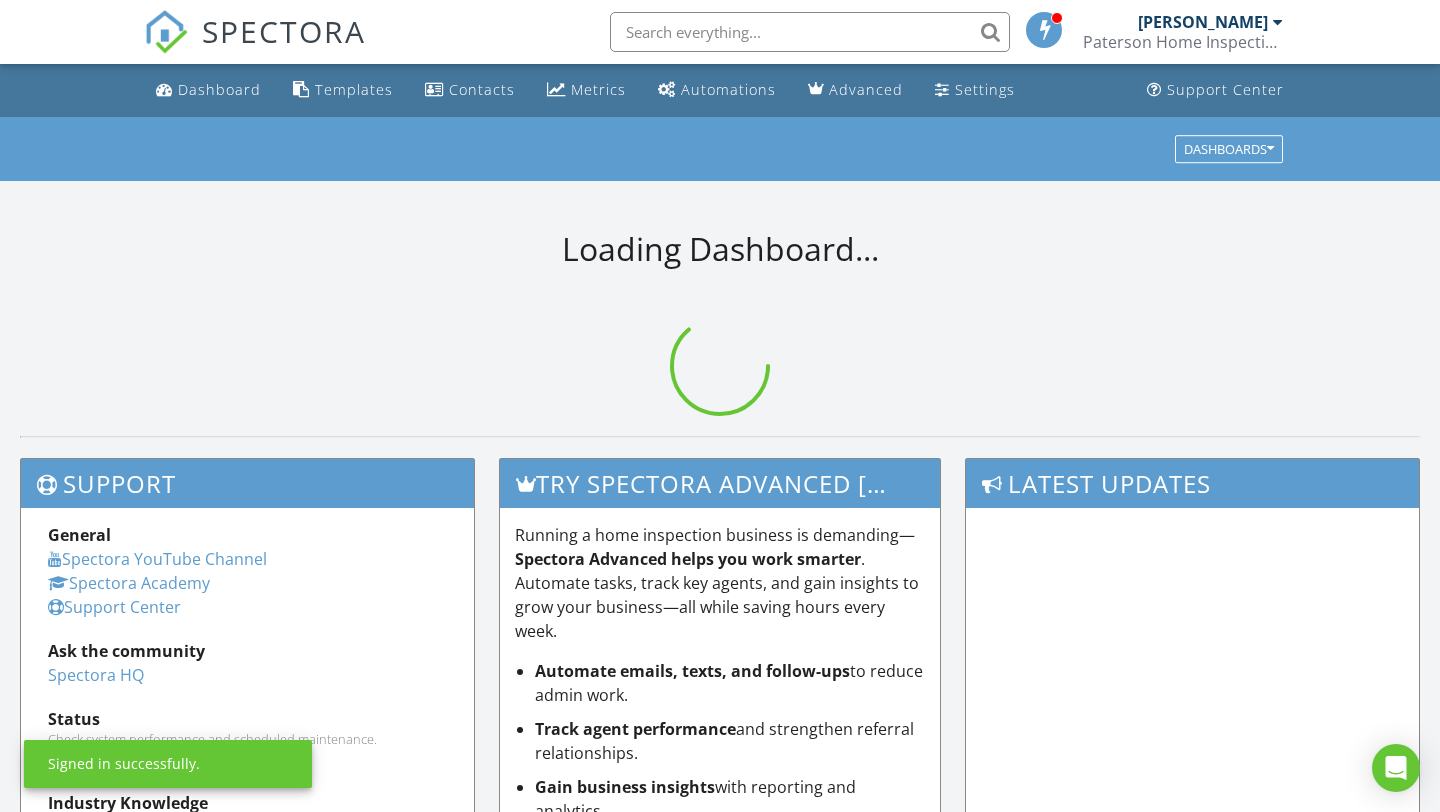 scroll, scrollTop: 0, scrollLeft: 0, axis: both 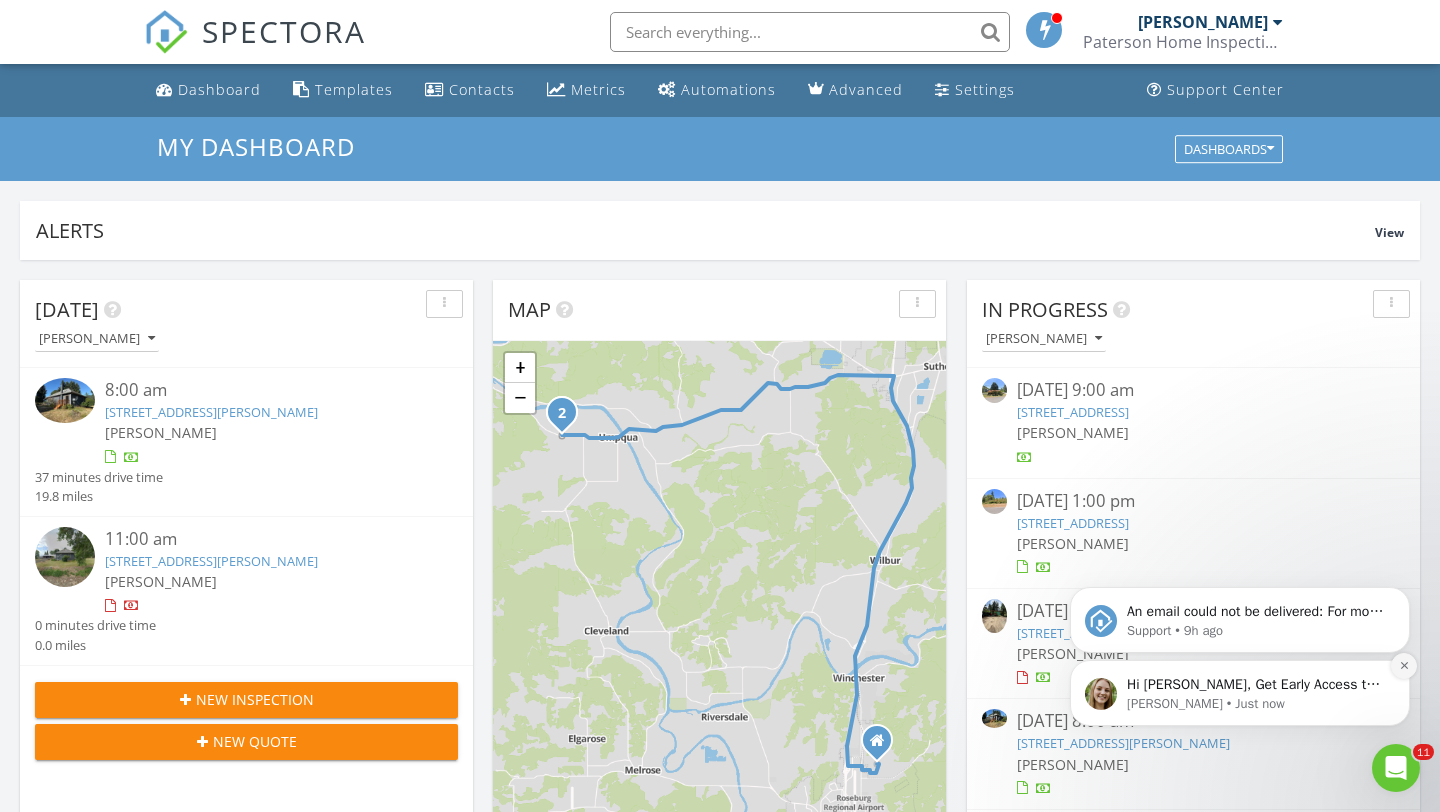 click 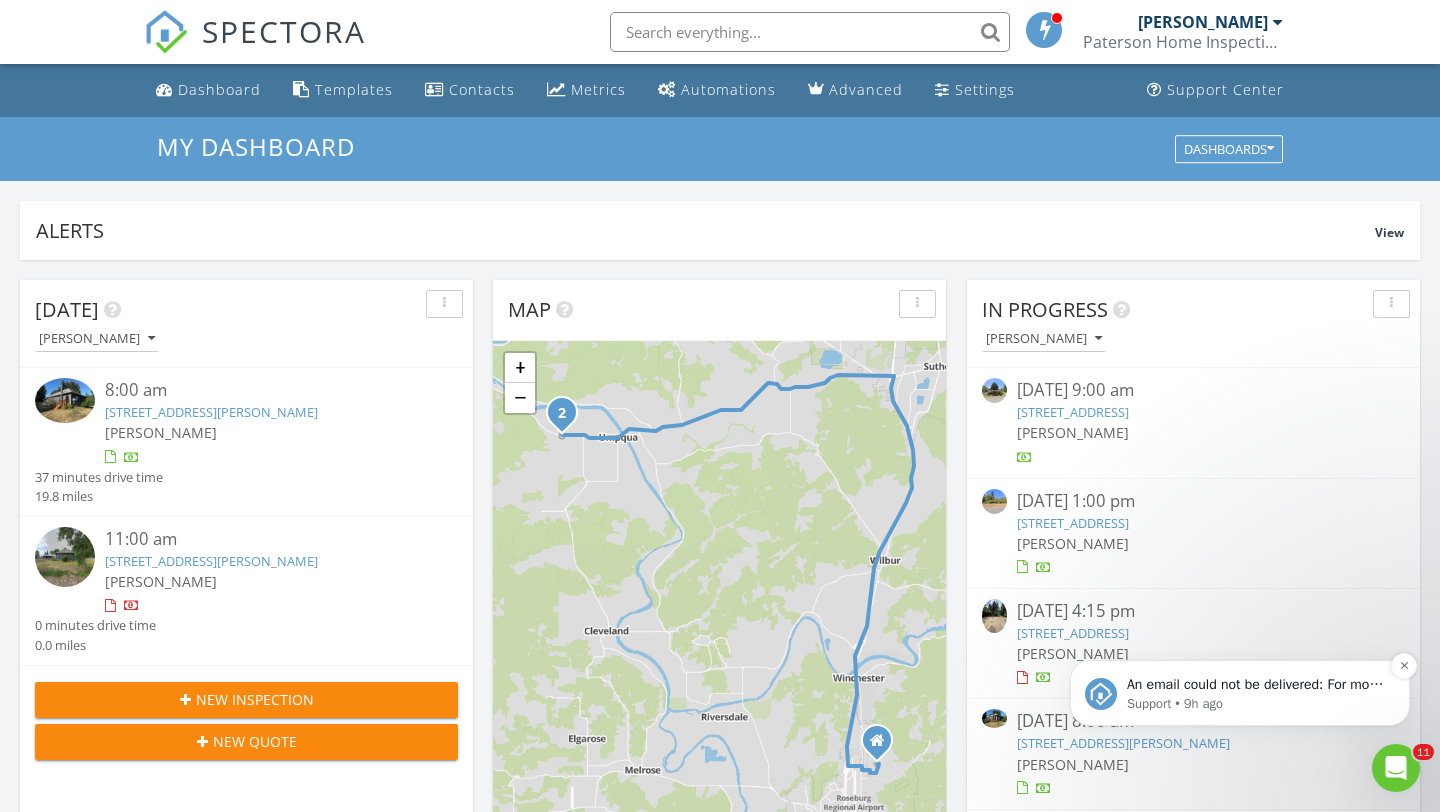 click on "An email could not be delivered:  For more information, view Why emails don't get delivered (Support Article)" at bounding box center [1256, 685] 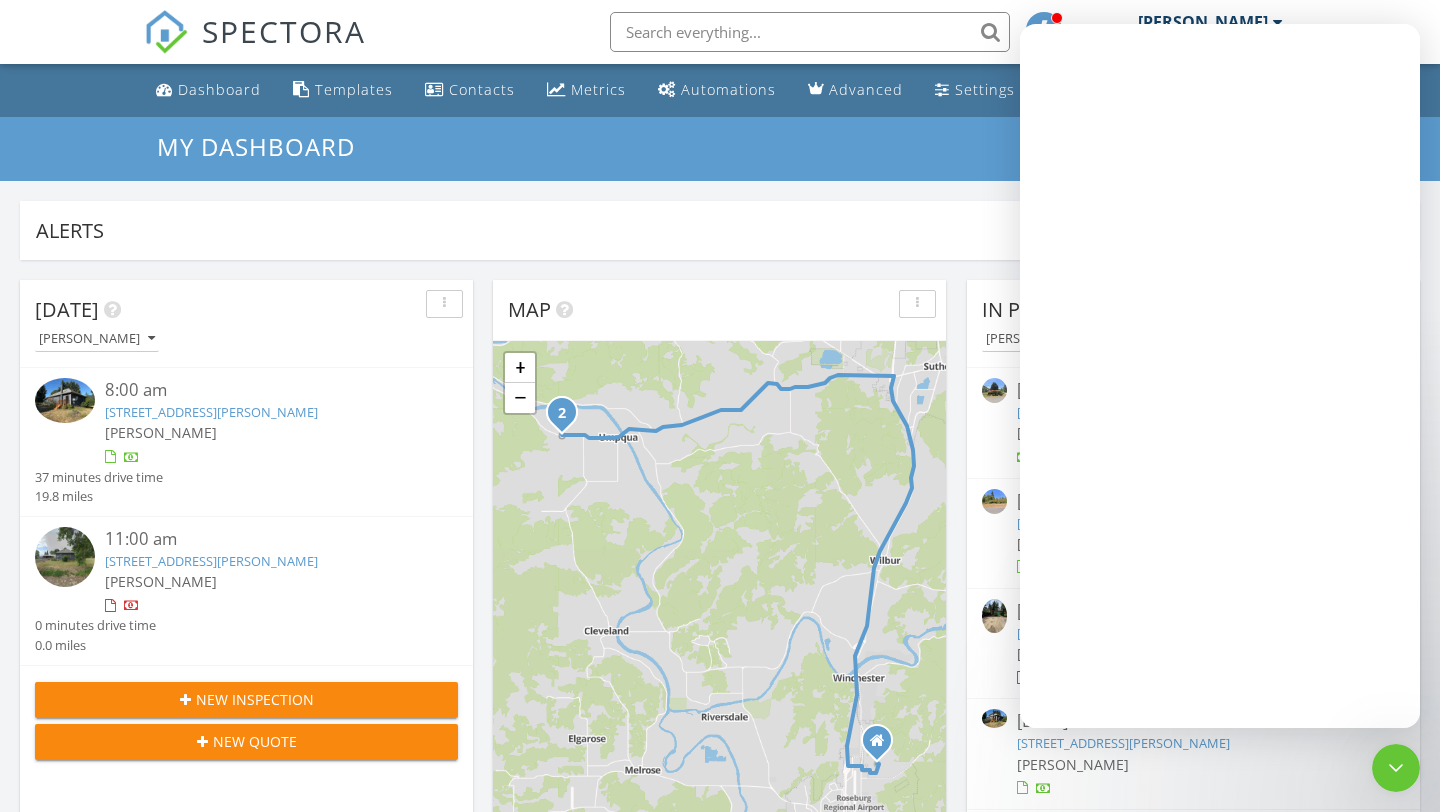 scroll, scrollTop: 0, scrollLeft: 0, axis: both 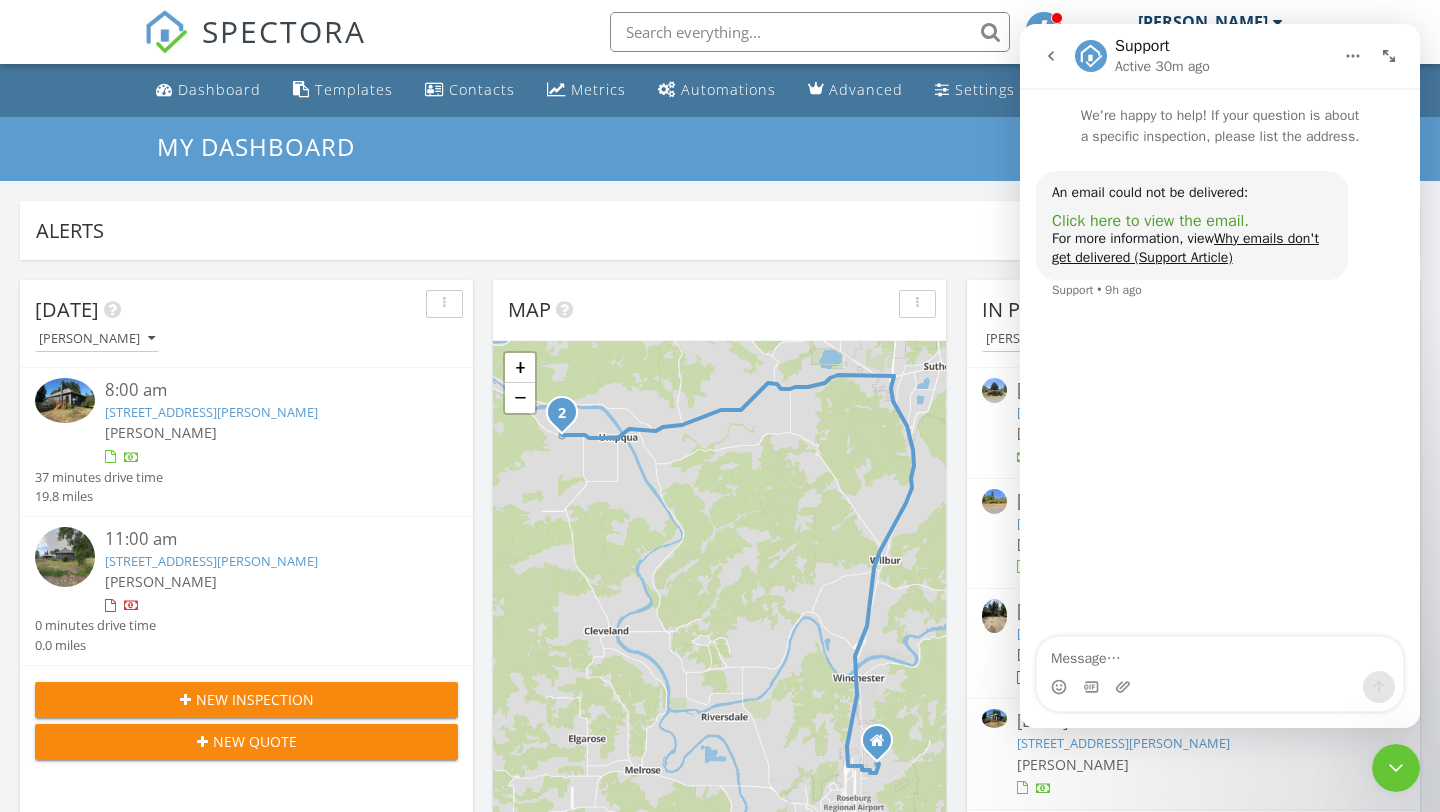 click on "Click here to view the email." at bounding box center (1150, 221) 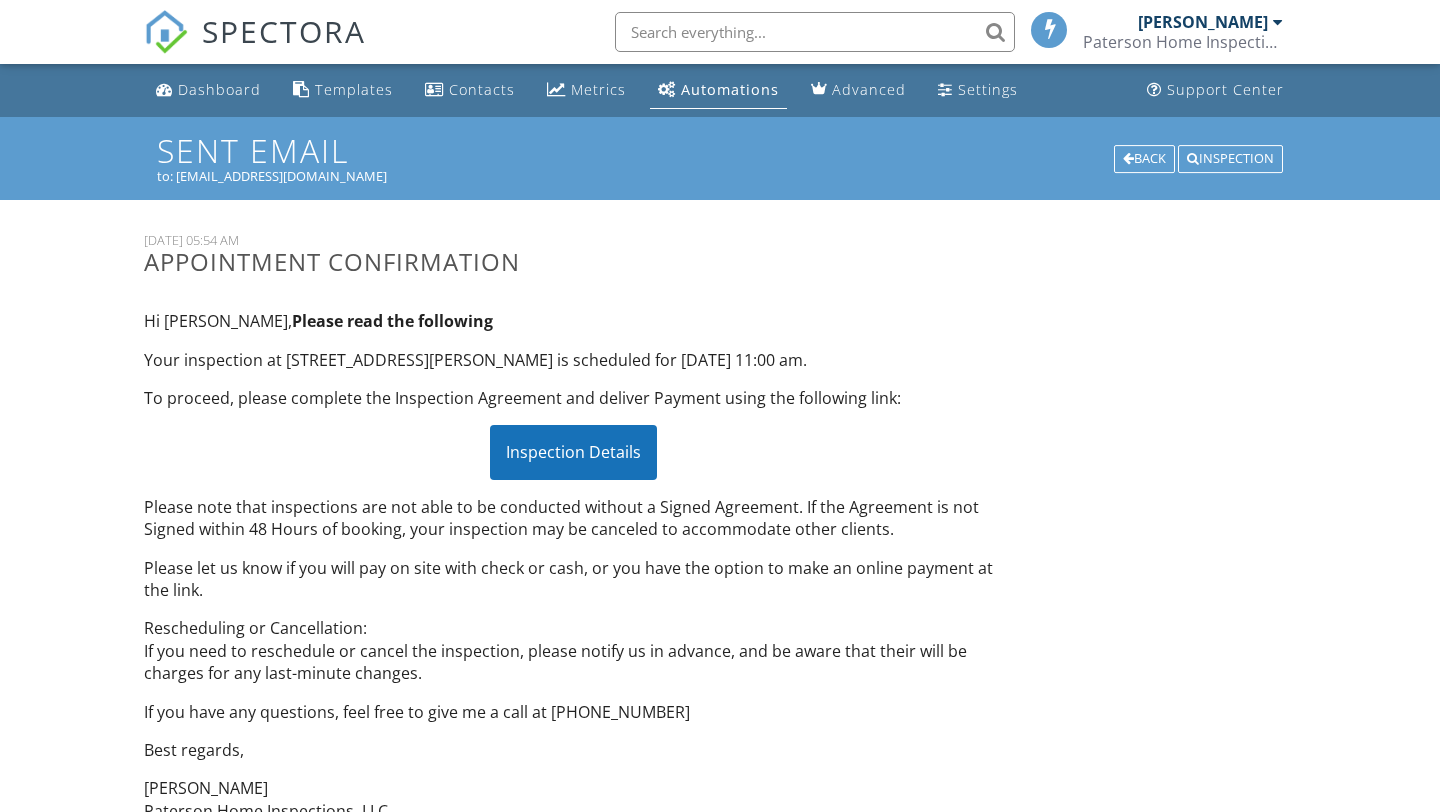 scroll, scrollTop: 0, scrollLeft: 0, axis: both 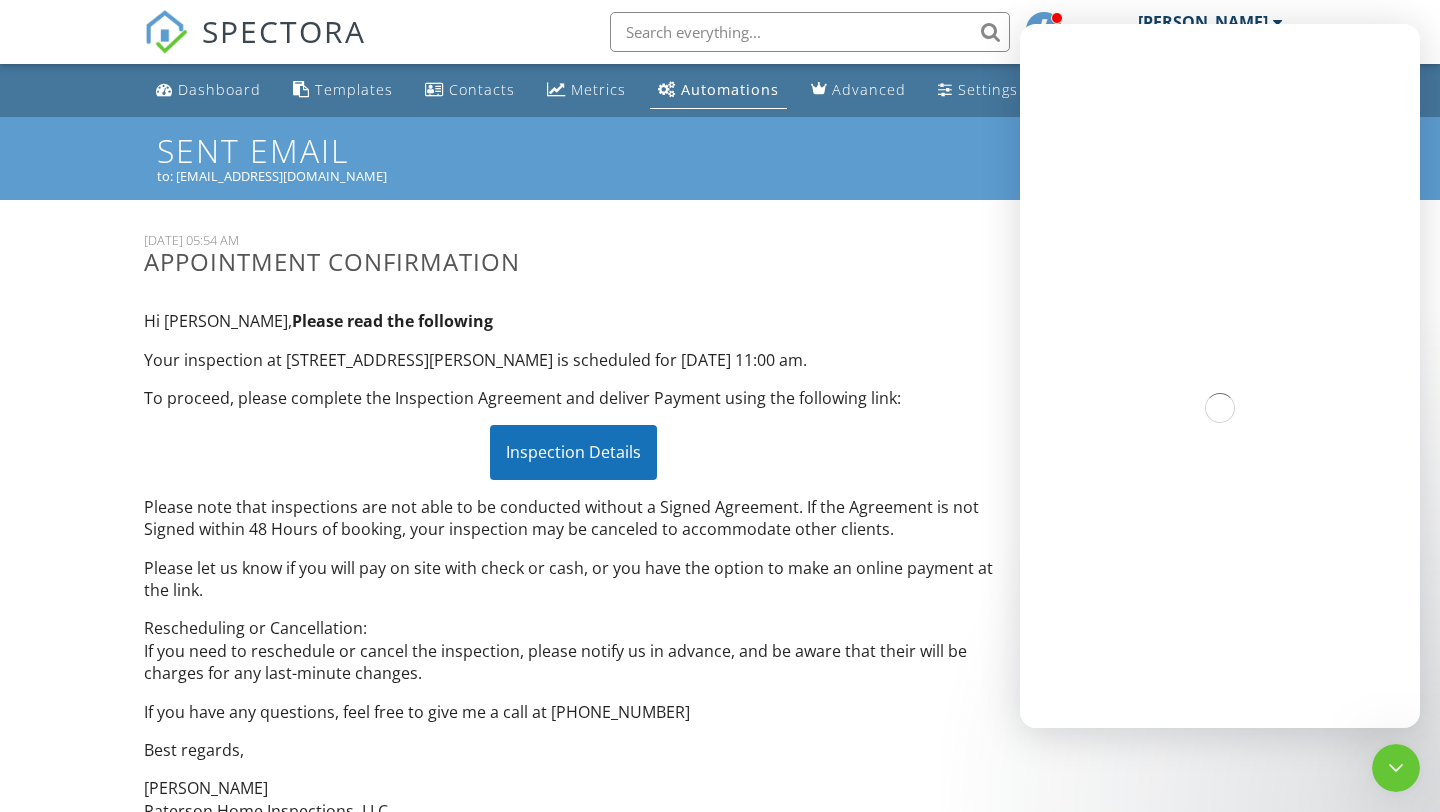 click on "Hi Gerry Rieger,  Please read the following Your inspection at 2170 Hubbard Creek Rd, Umpqua, OR 97486 is scheduled for 07/11/2025 at 11:00 am. To proceed, please complete the Inspection Agreement and deliver Payment using the following link: Inspection Details Please note that inspections are not able to be conducted without a Signed Agreement. If the Agreement is not Signed within 48 Hours of booking, your inspection may be canceled to accommodate other clients.   Please let us know if you will pay on site with check or cash, or you have the option to make an online payment at the link. Rescheduling or Cancellation: If you need to reschedule or cancel the inspection, please notify us in advance, and be aware that their will be charges for any last-minute changes. If you have any questions, feel free to give me a call at 541-205-1004 Best regards, Mike Paterson Paterson Home Inspections, LLC" at bounding box center (573, 566) 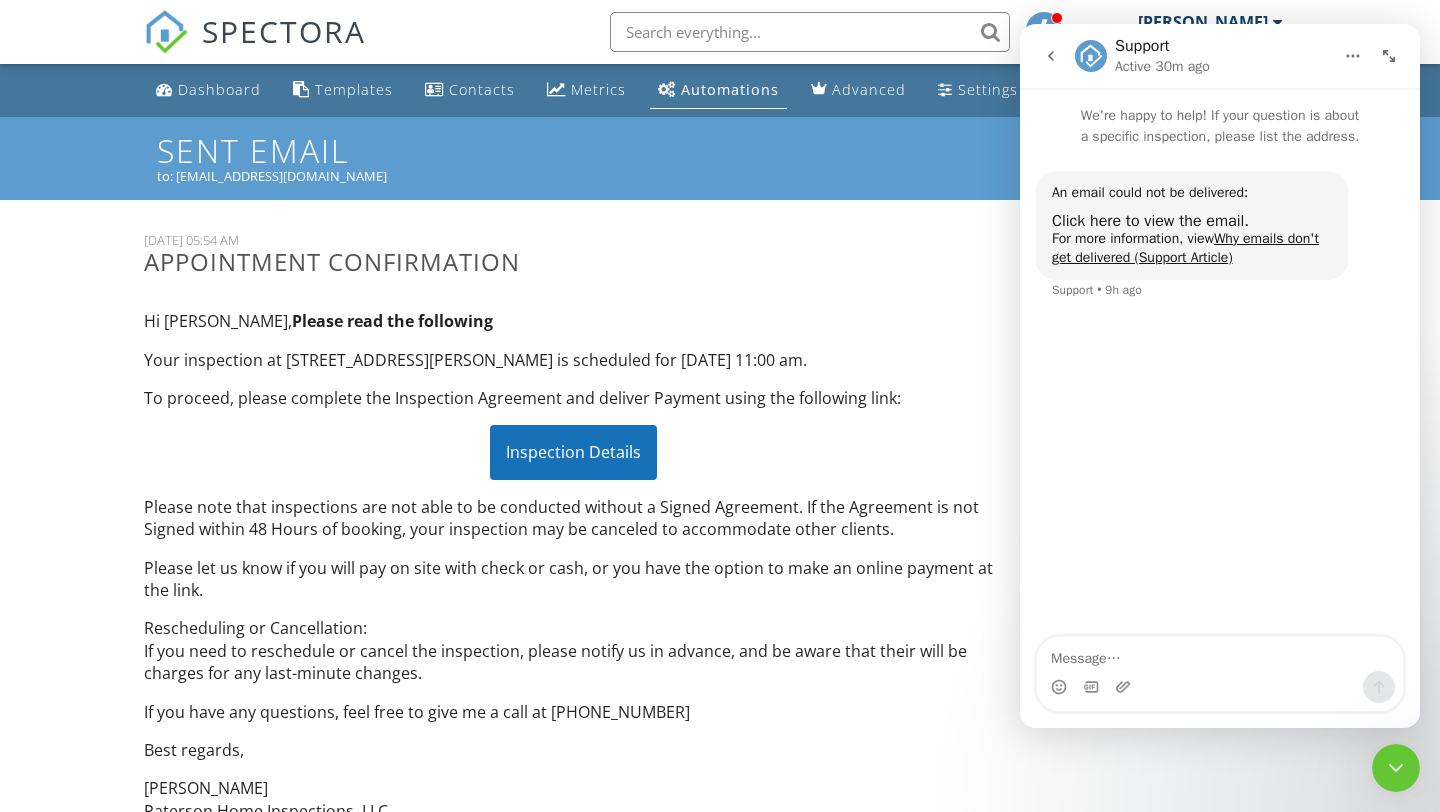 click at bounding box center [1396, 768] 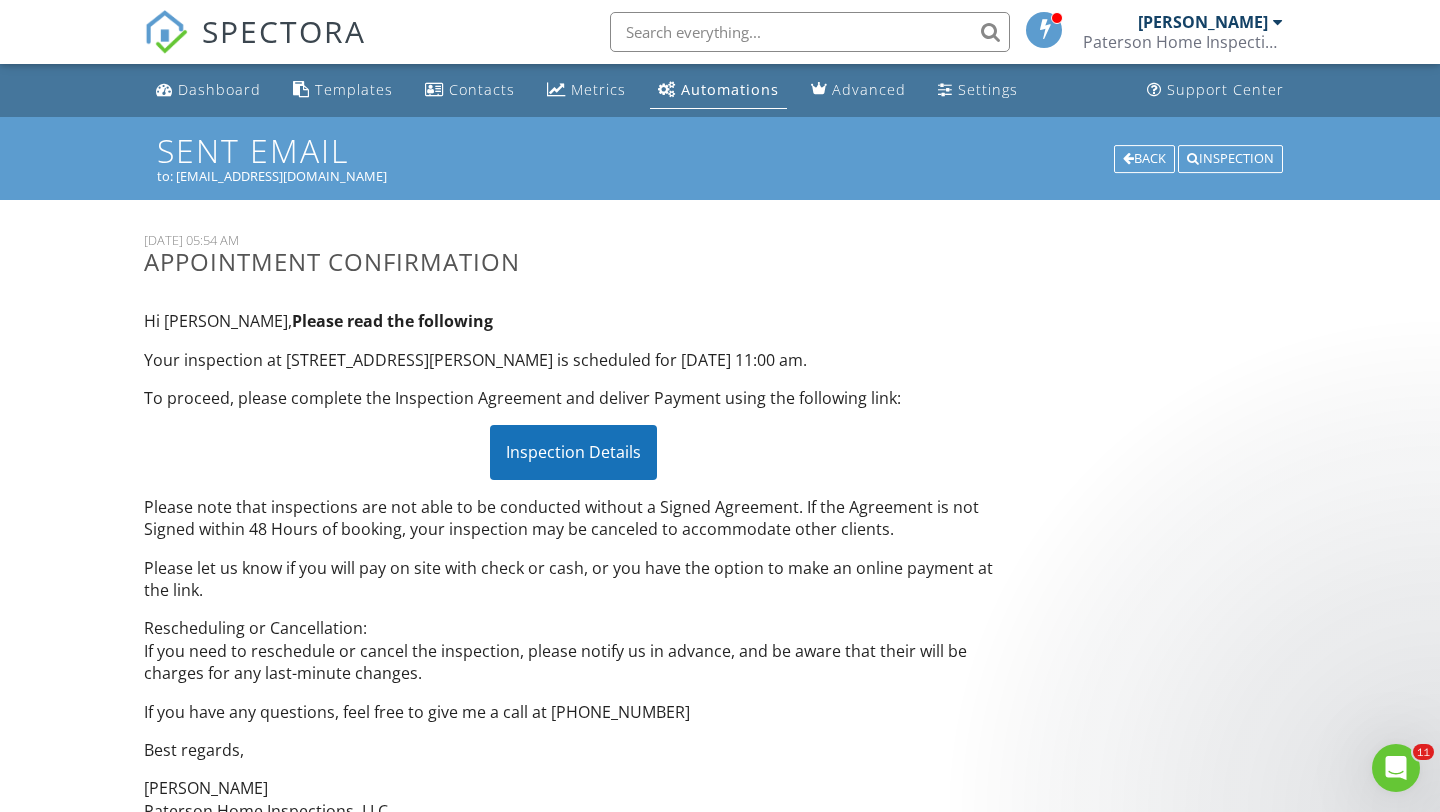 scroll, scrollTop: 0, scrollLeft: 0, axis: both 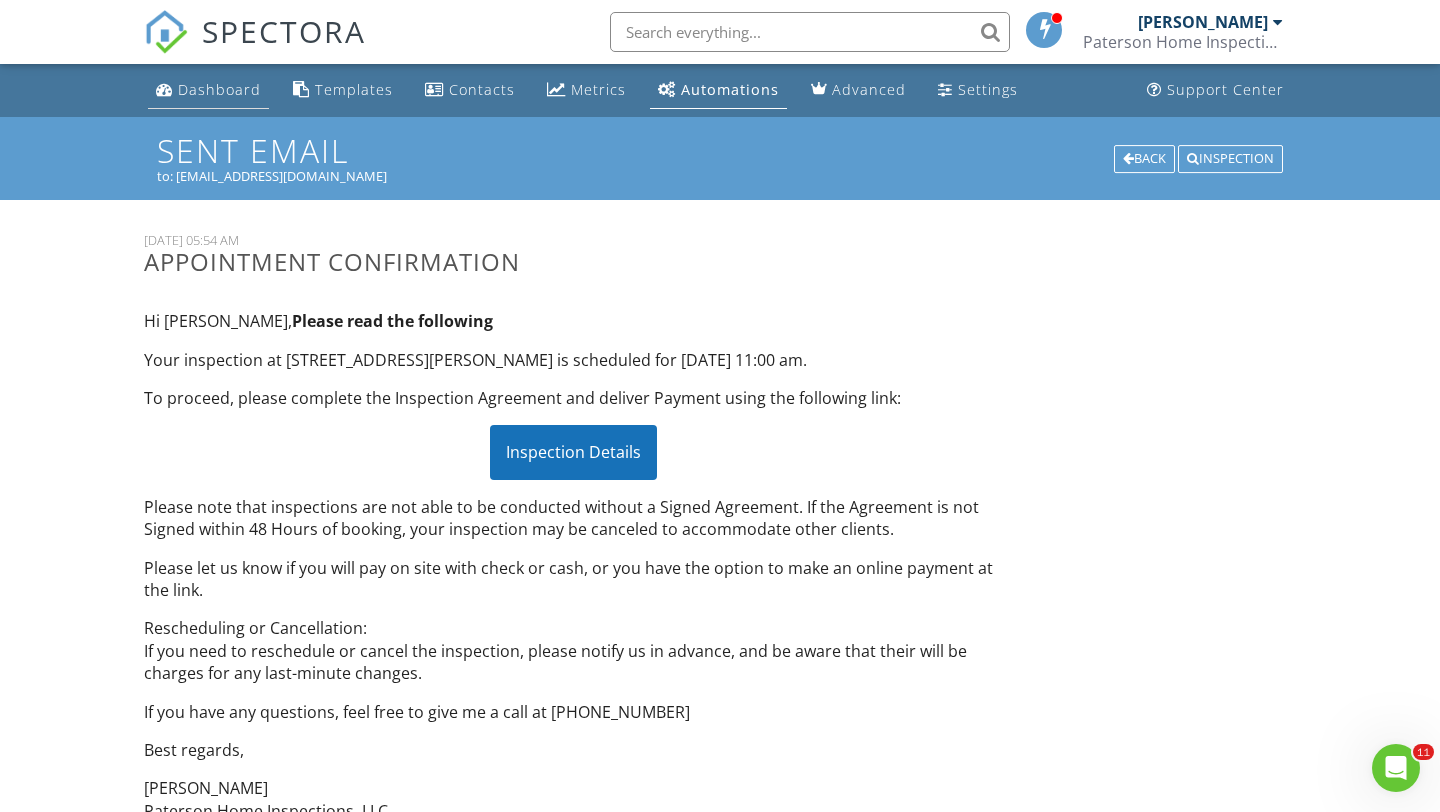 click on "Dashboard" at bounding box center [219, 89] 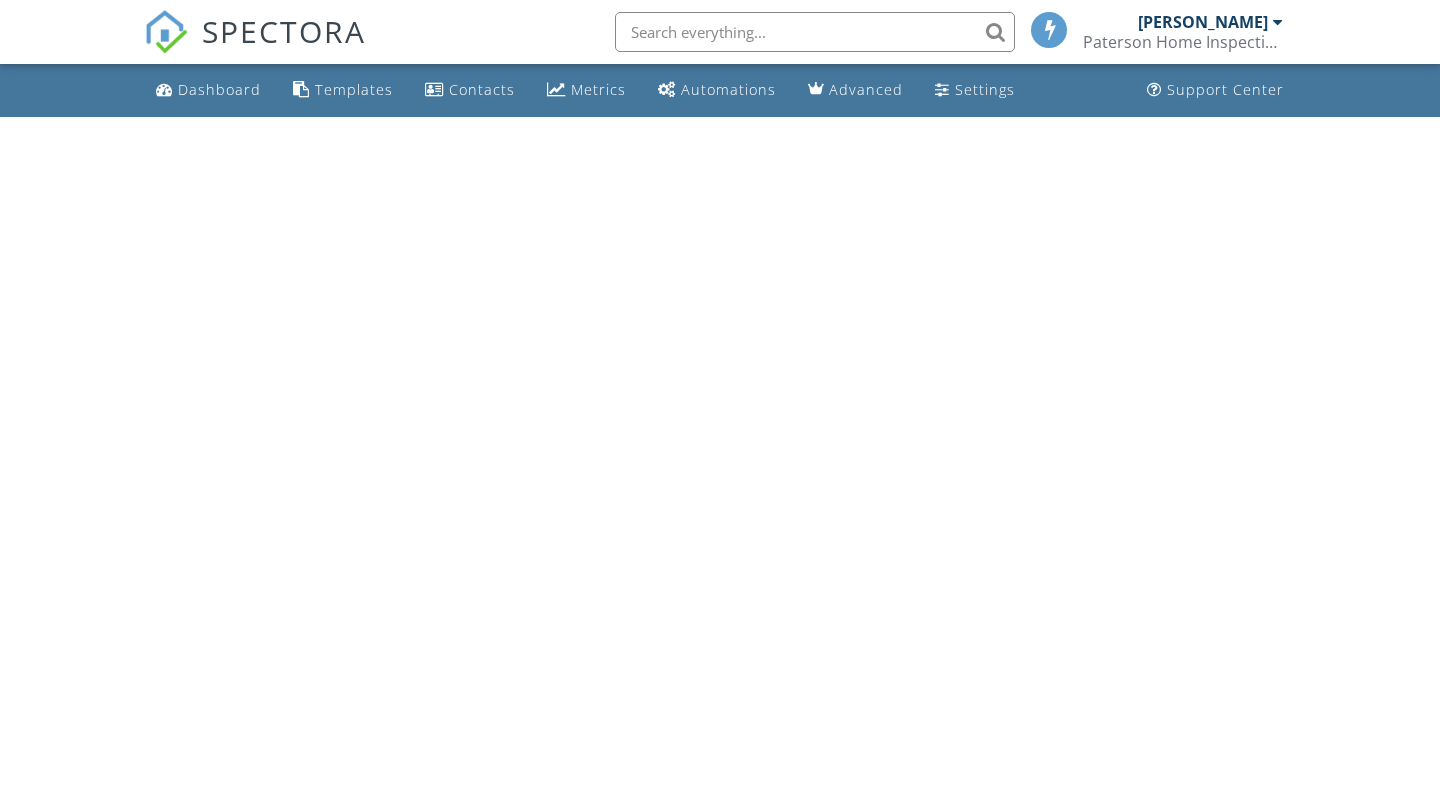 scroll, scrollTop: 0, scrollLeft: 0, axis: both 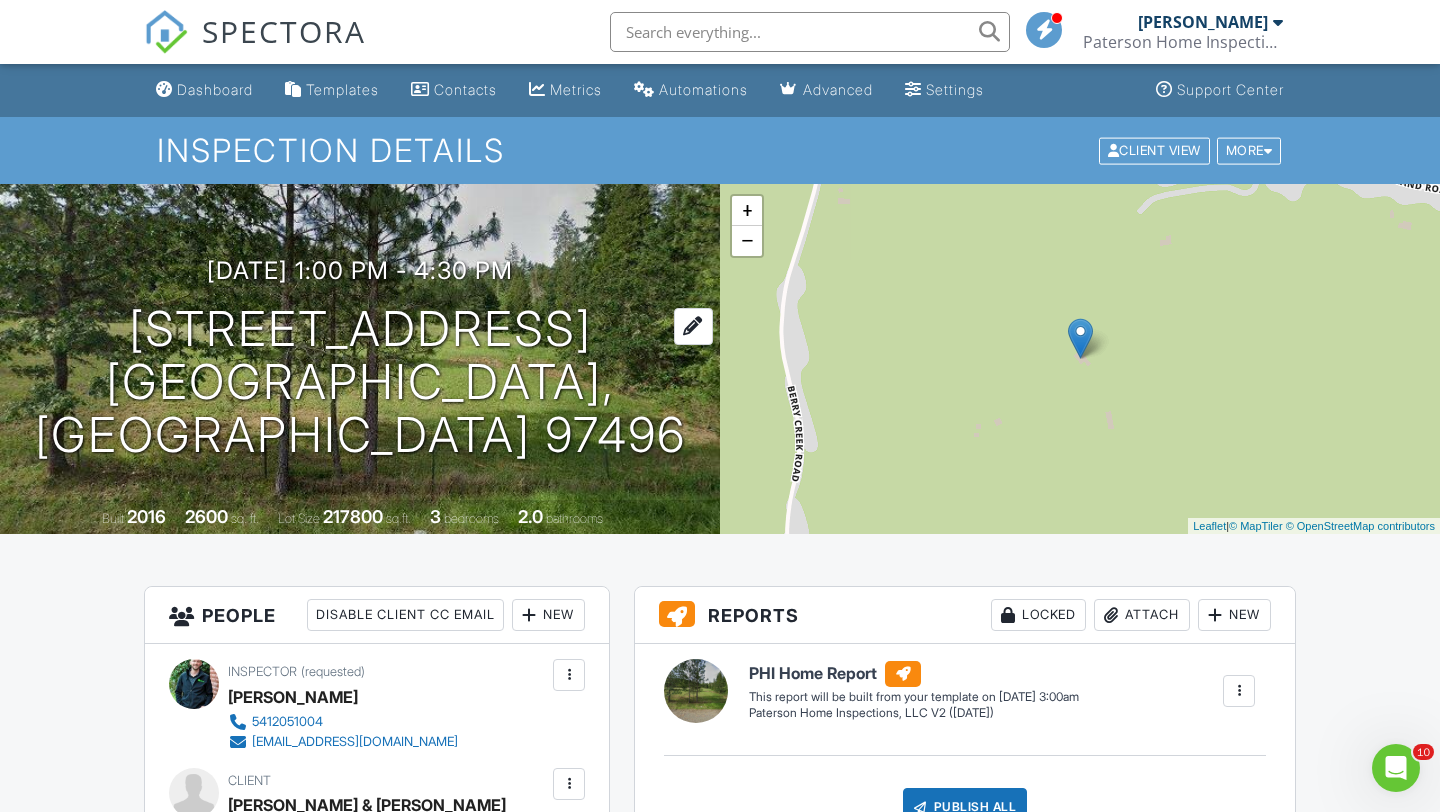 click on "1260 Ireland Rd
Winston, OR 97496" at bounding box center (360, 382) 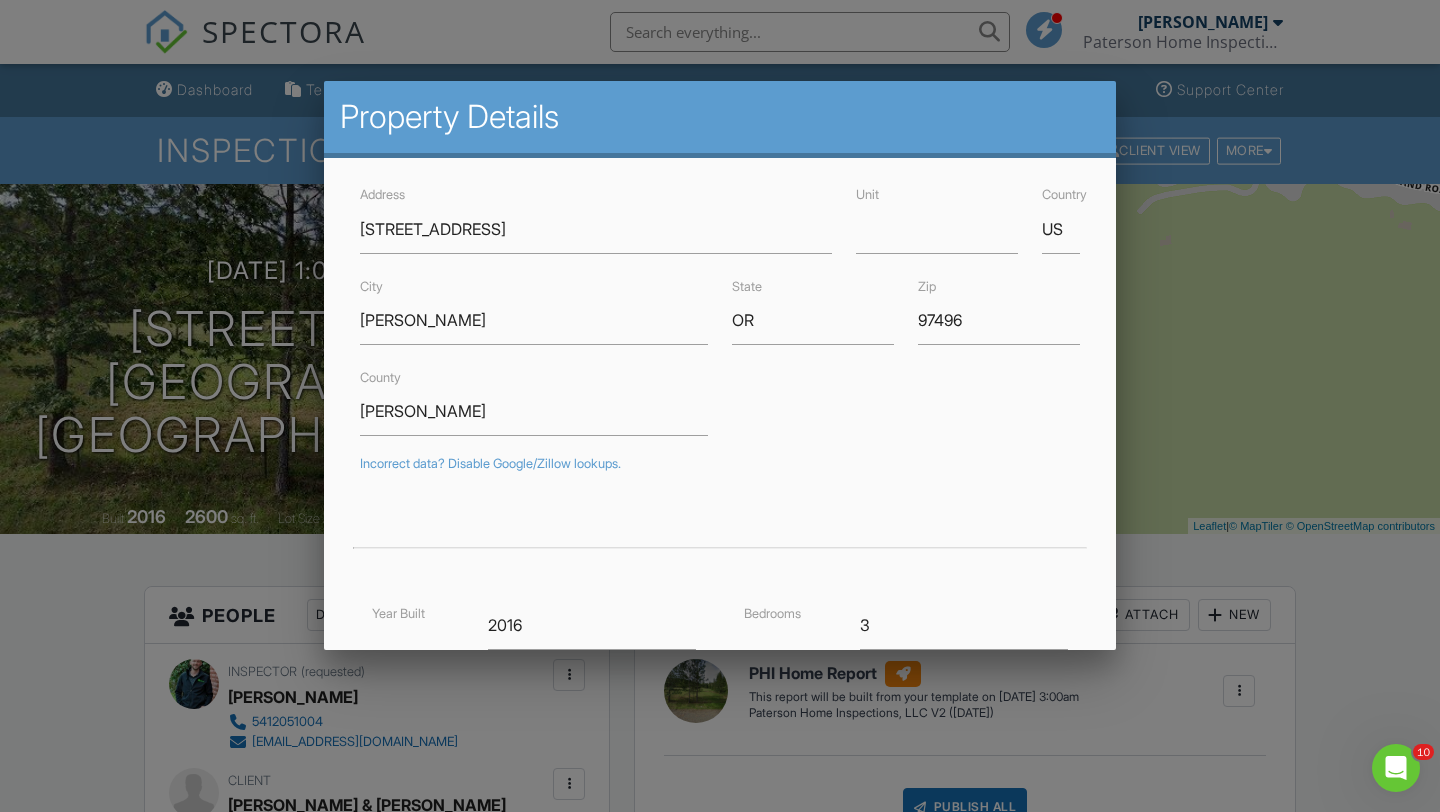 click at bounding box center (720, 407) 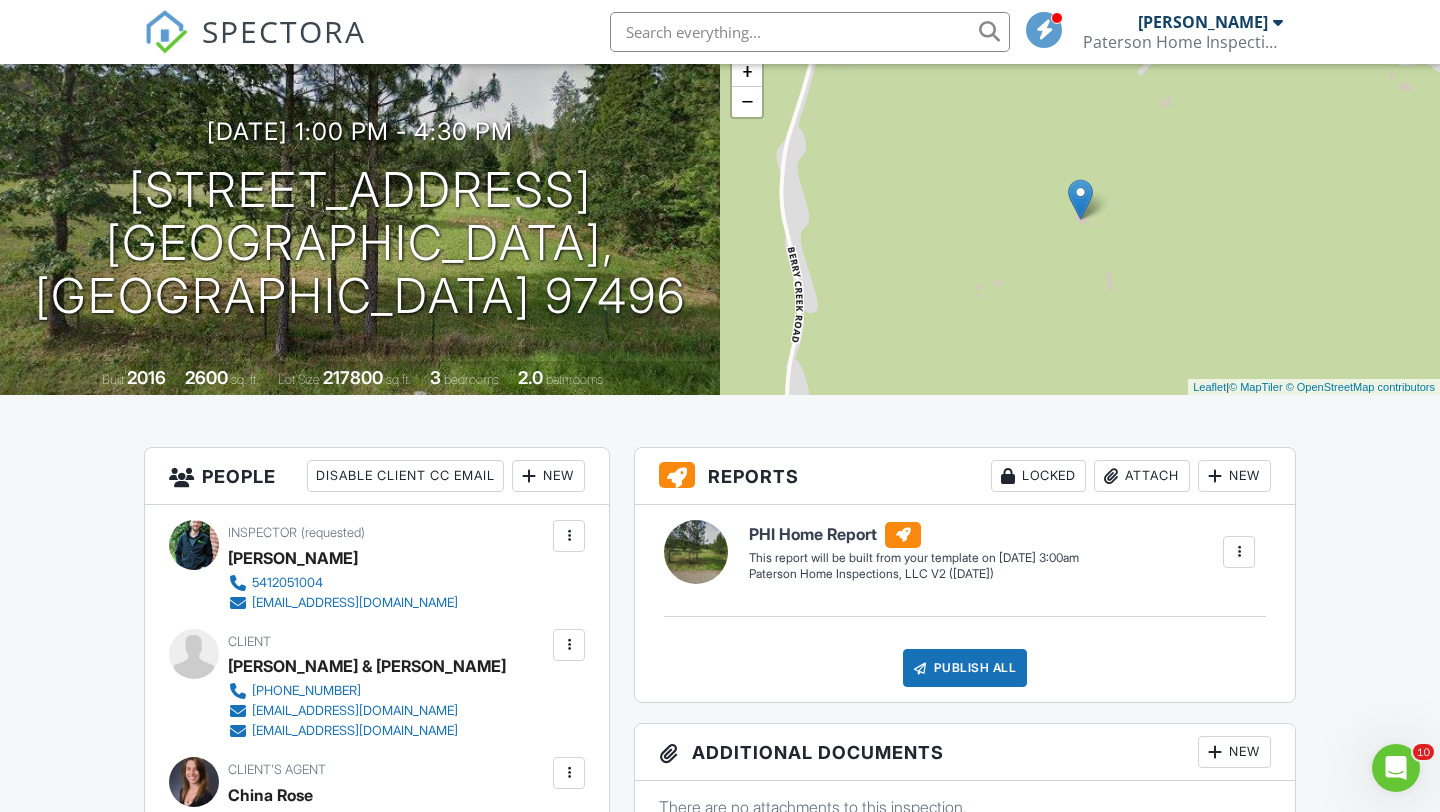 scroll, scrollTop: 0, scrollLeft: 0, axis: both 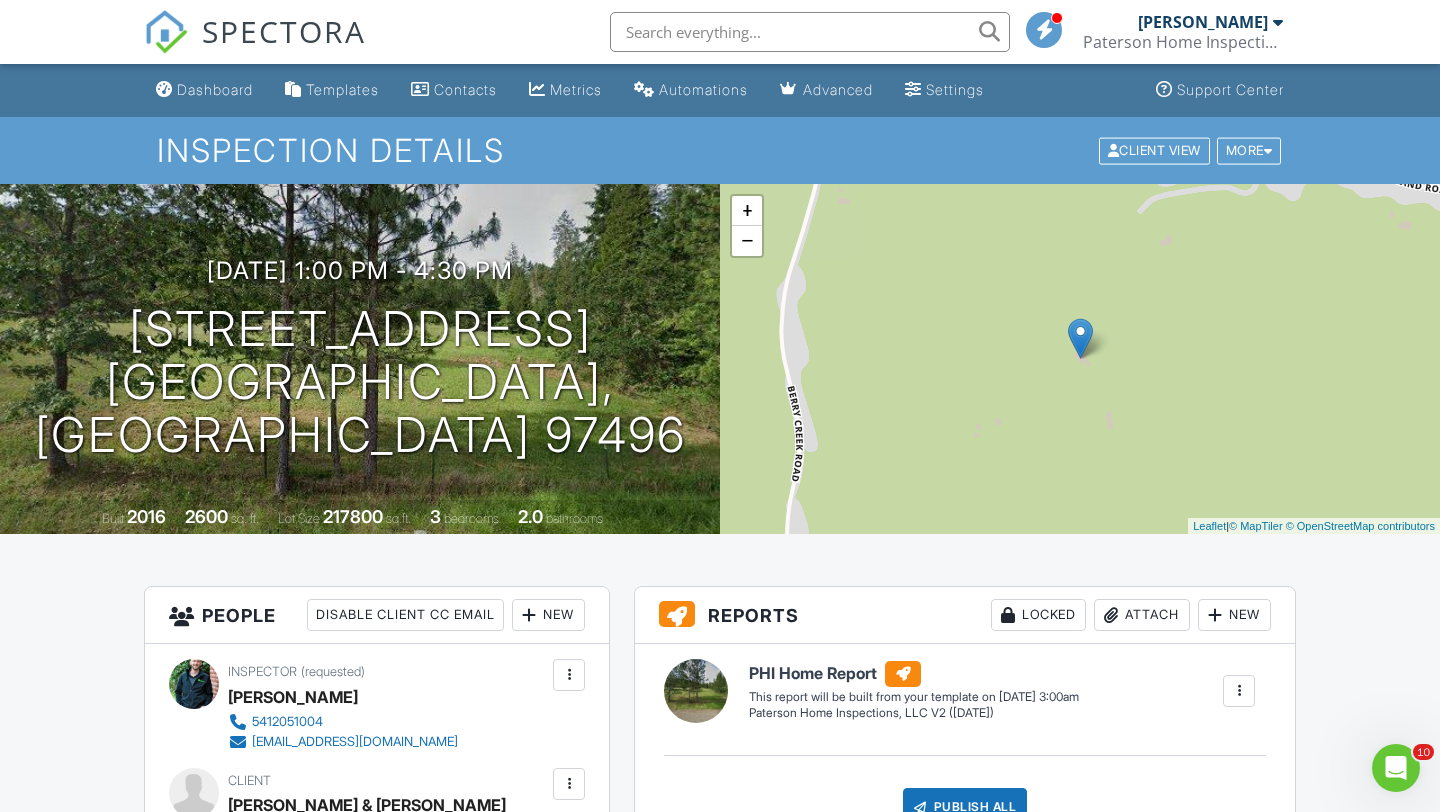 click on "SPECTORA" at bounding box center [255, 32] 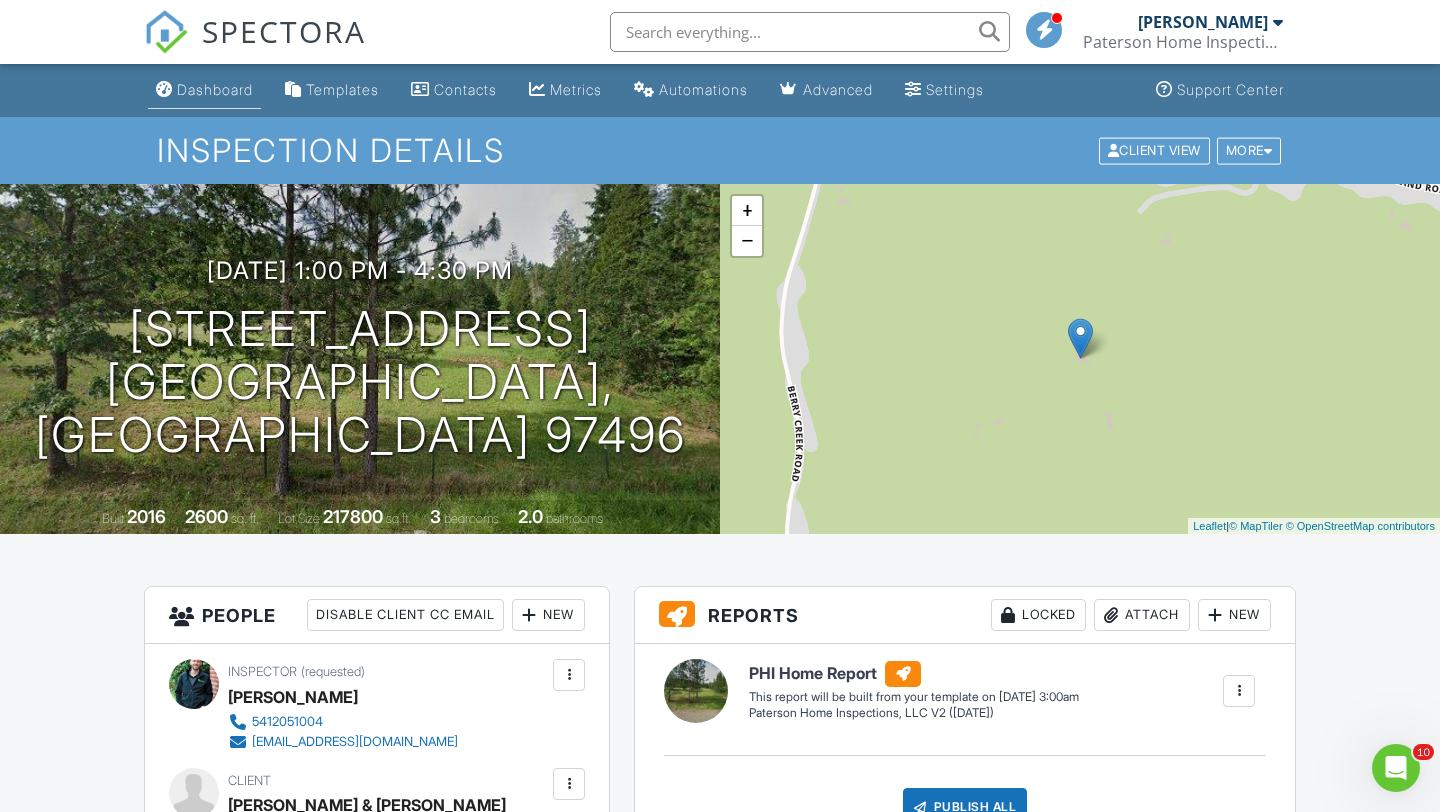 click on "Dashboard" at bounding box center (204, 90) 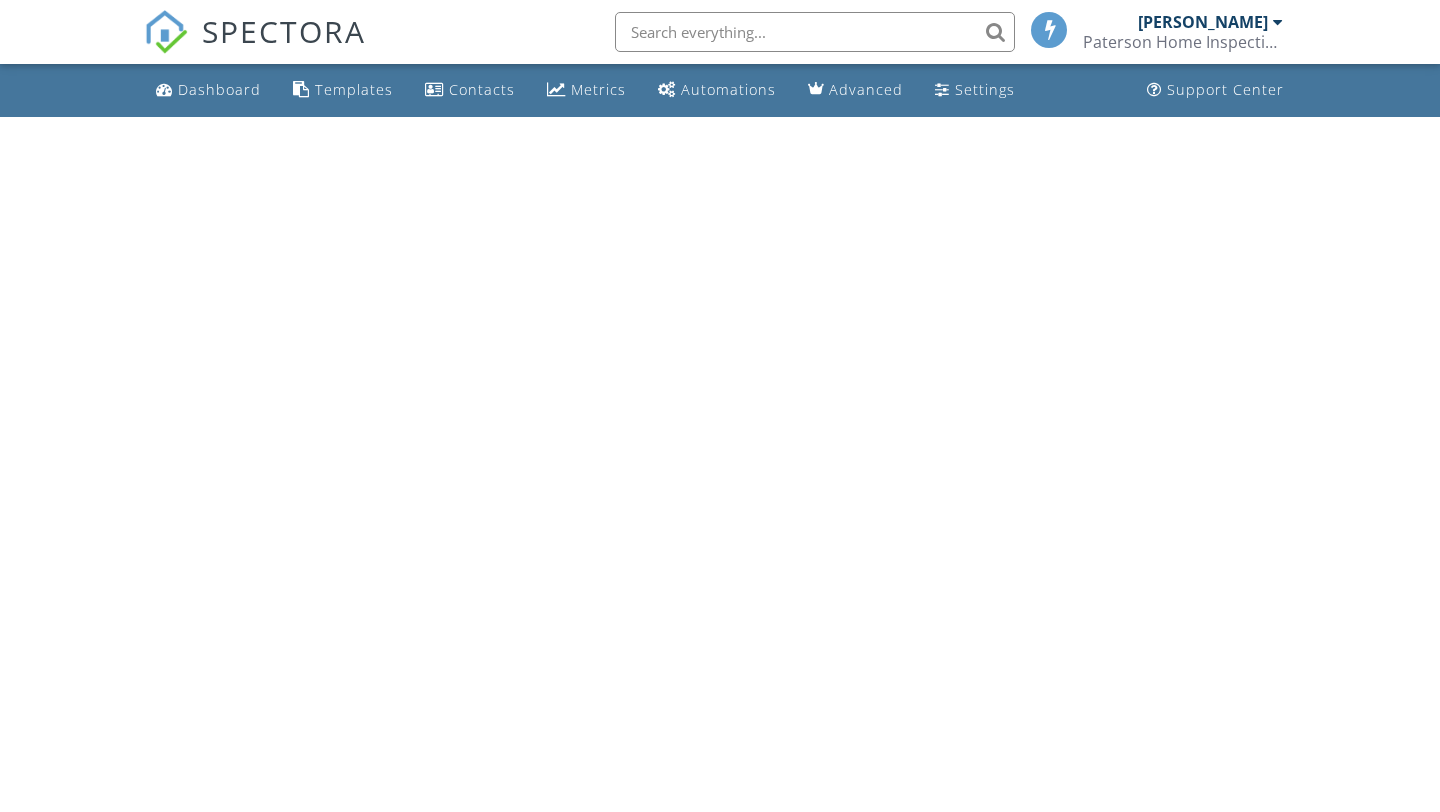 scroll, scrollTop: 0, scrollLeft: 0, axis: both 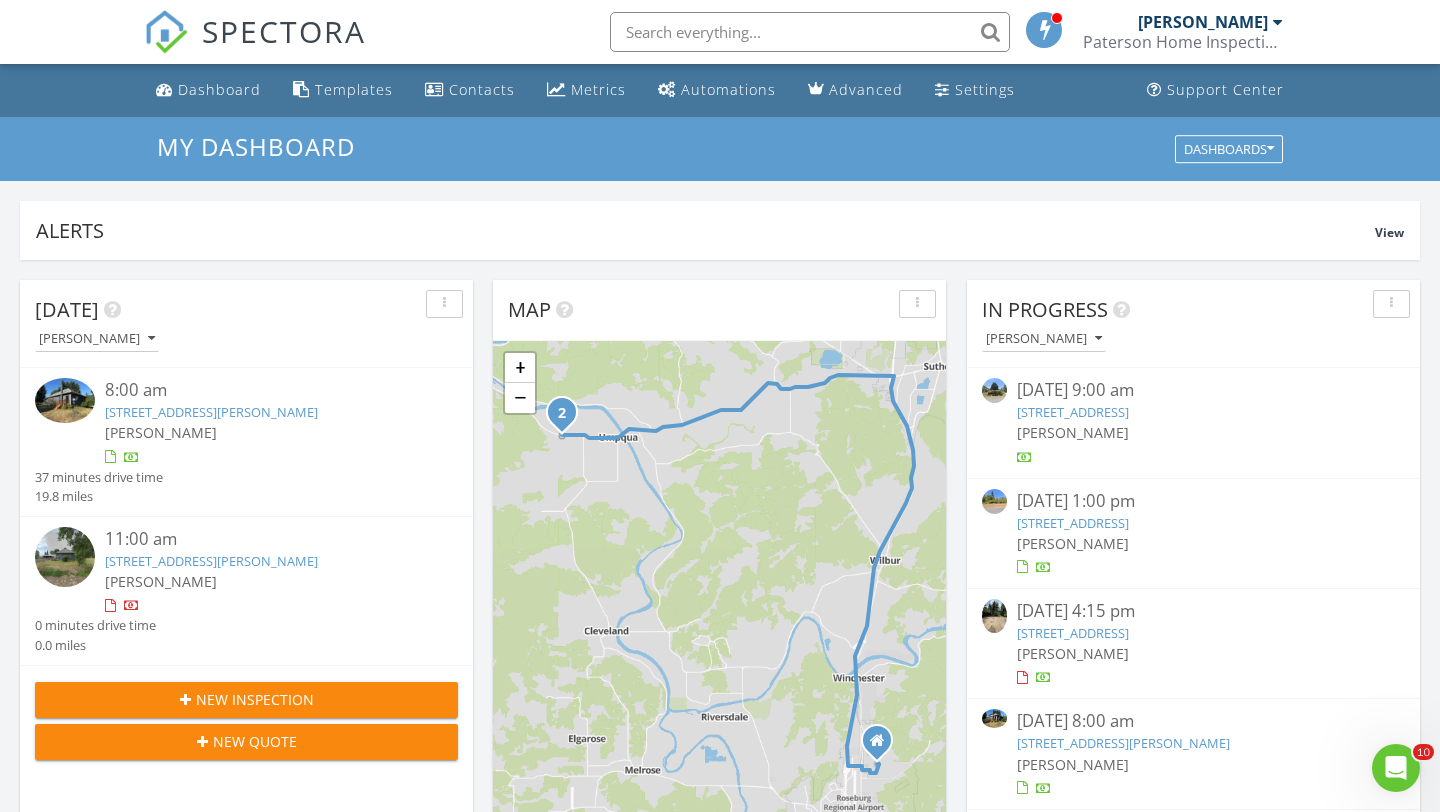click on "8:00 am
[STREET_ADDRESS][PERSON_NAME]
[PERSON_NAME]" at bounding box center (263, 422) 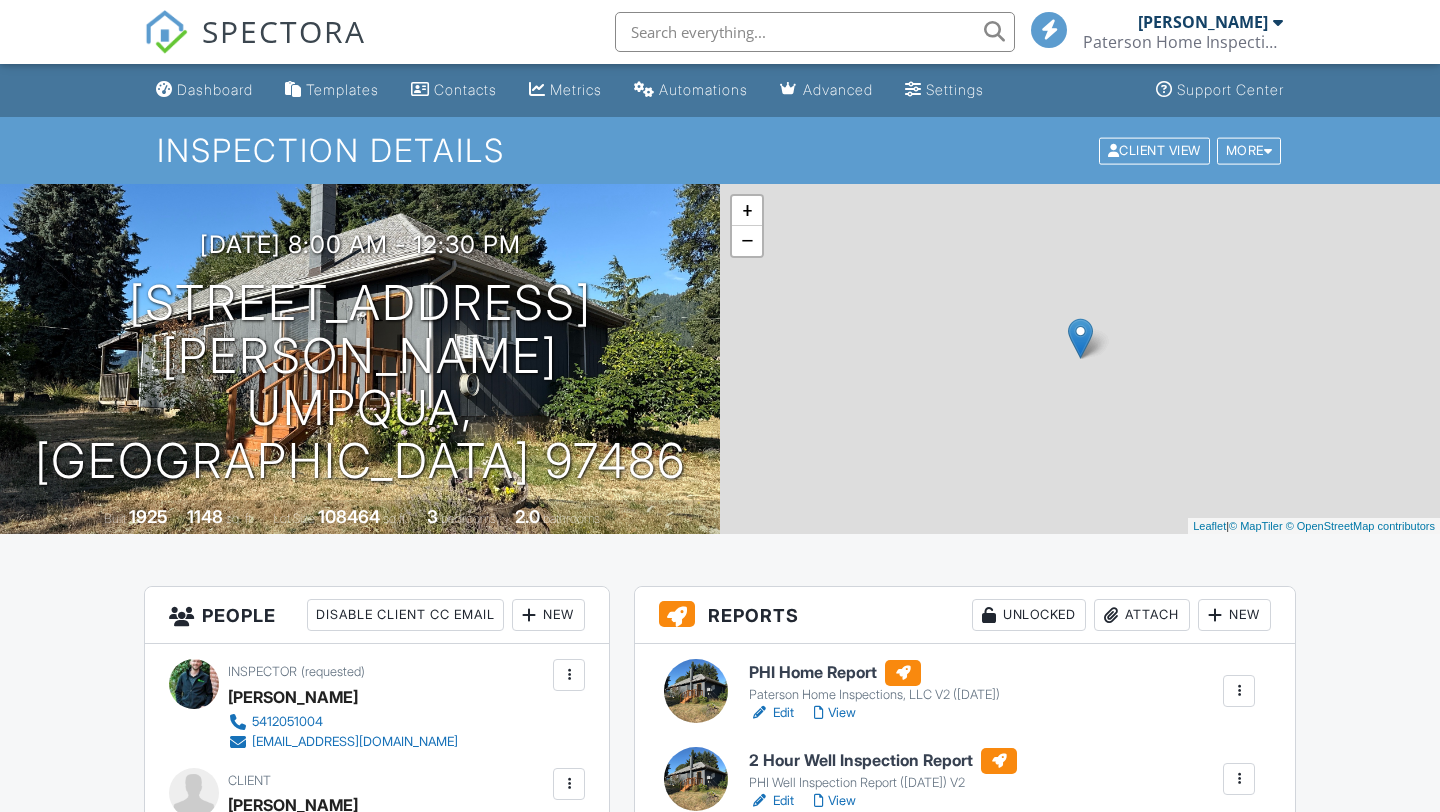 scroll, scrollTop: 0, scrollLeft: 0, axis: both 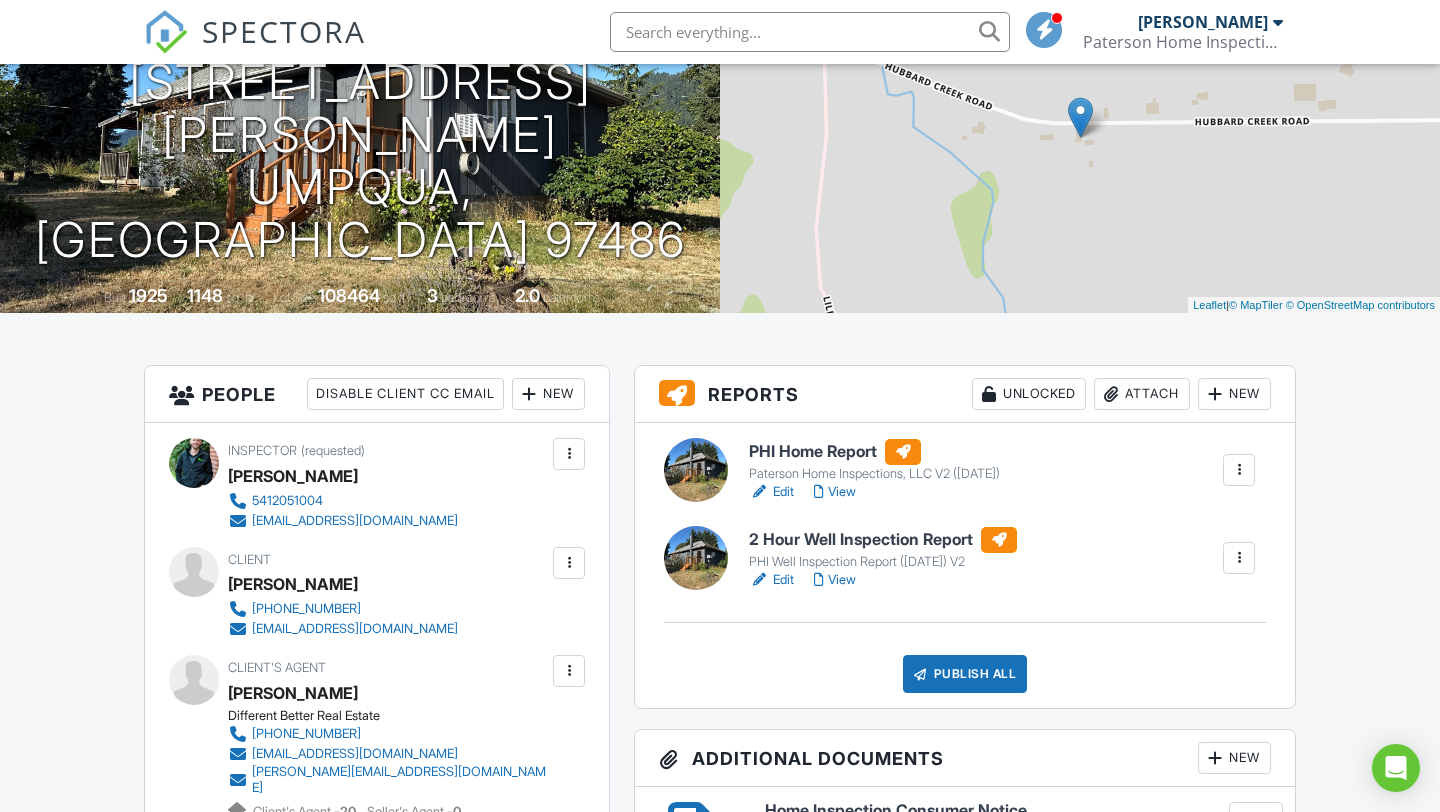 click on "View" at bounding box center (835, 580) 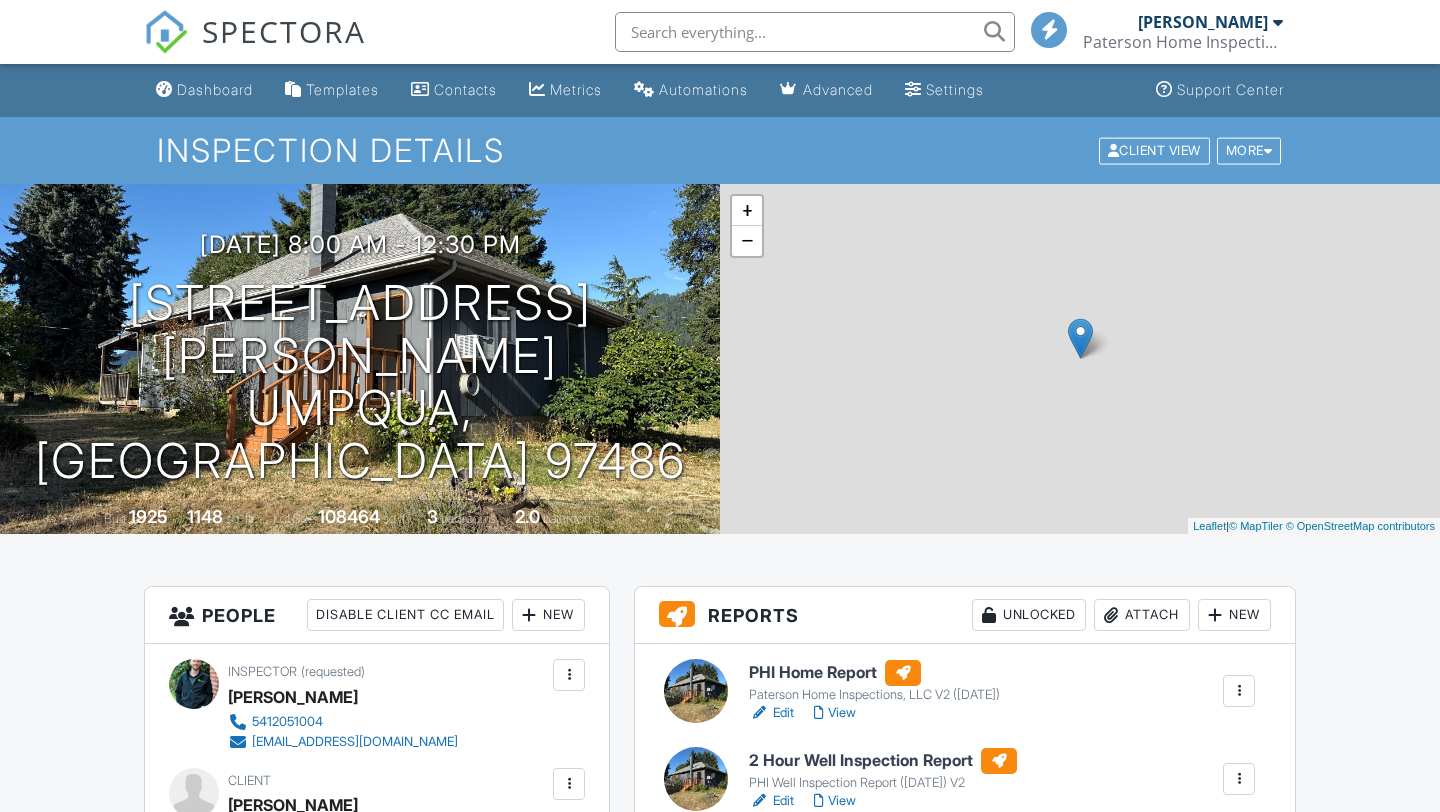 scroll, scrollTop: 0, scrollLeft: 0, axis: both 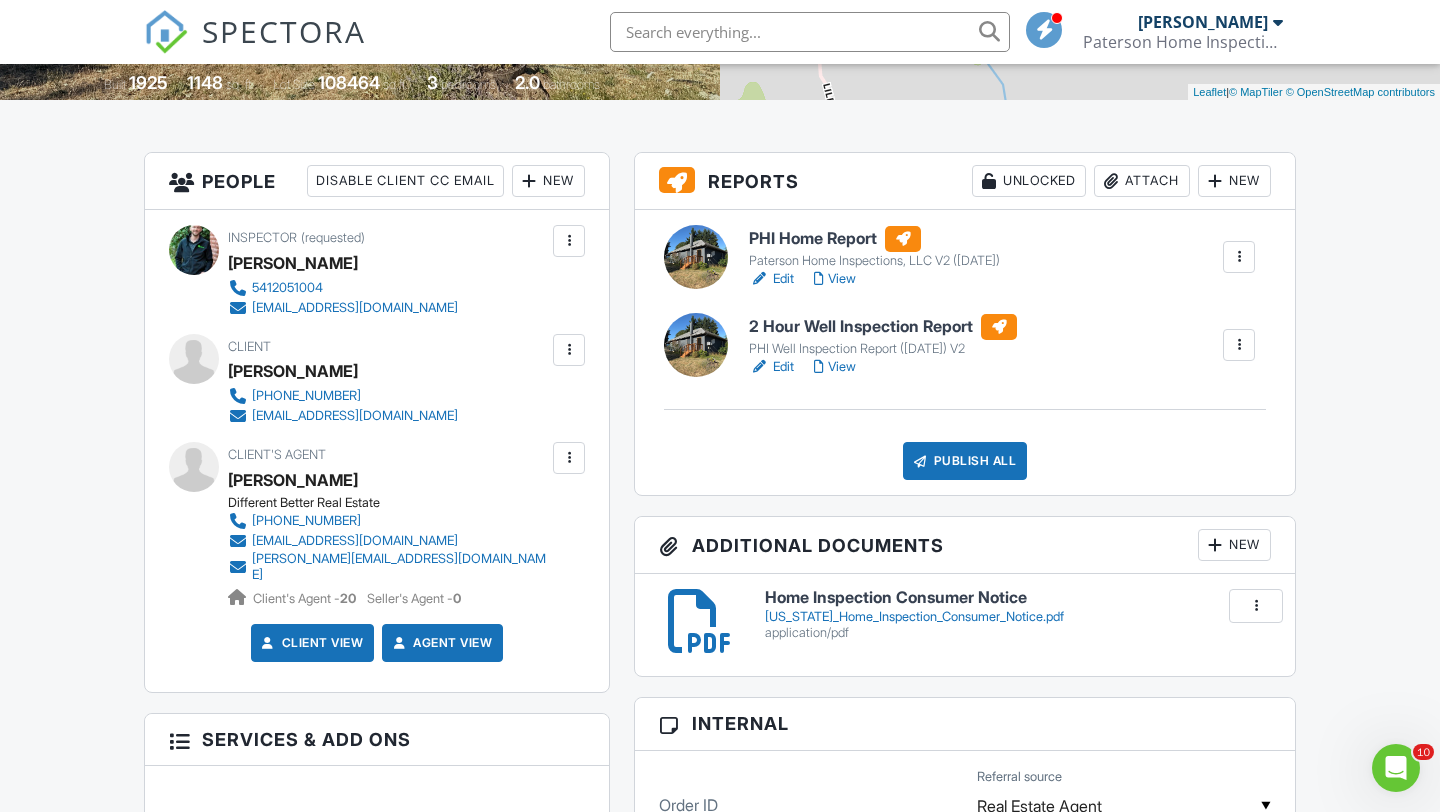 click on "View" at bounding box center (835, 367) 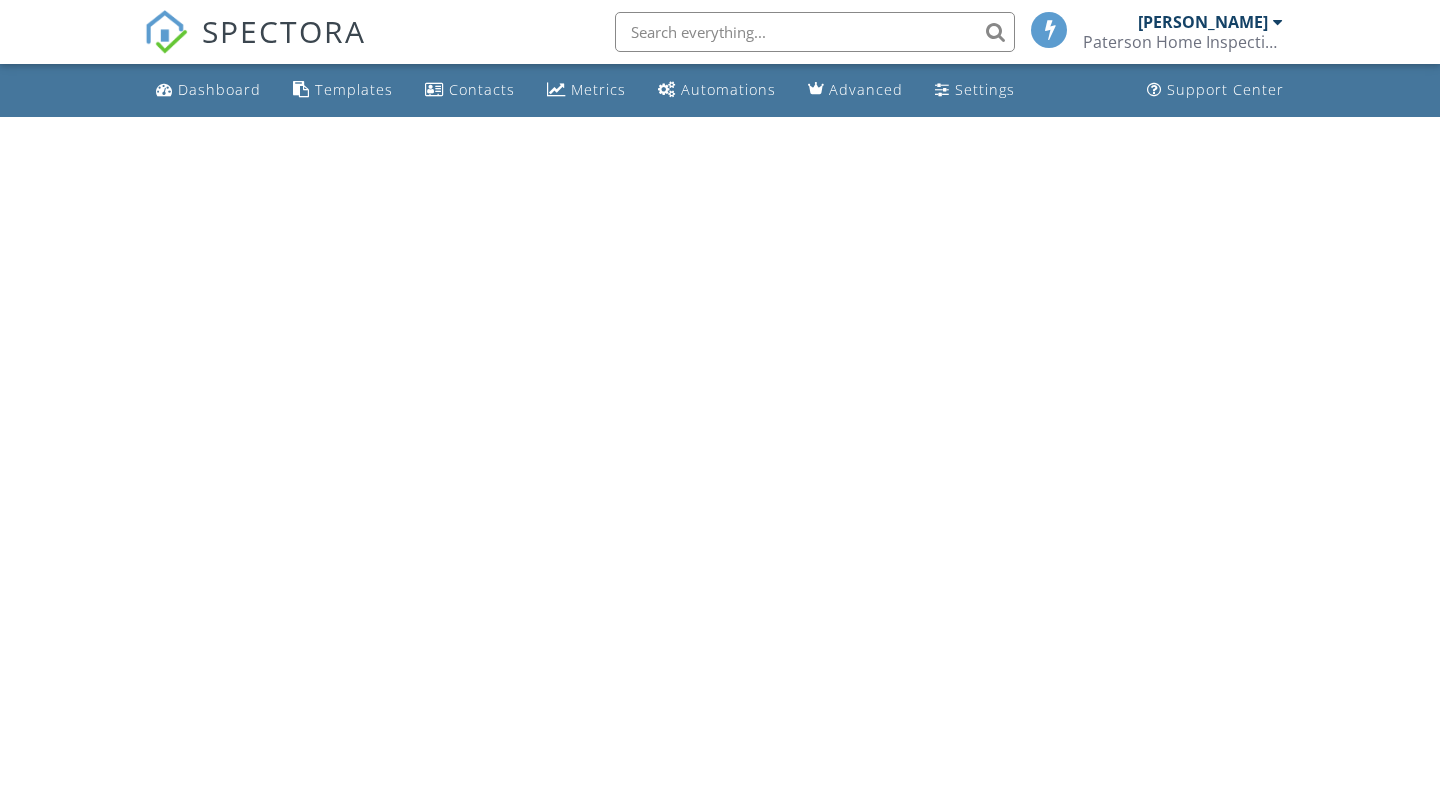 scroll, scrollTop: 0, scrollLeft: 0, axis: both 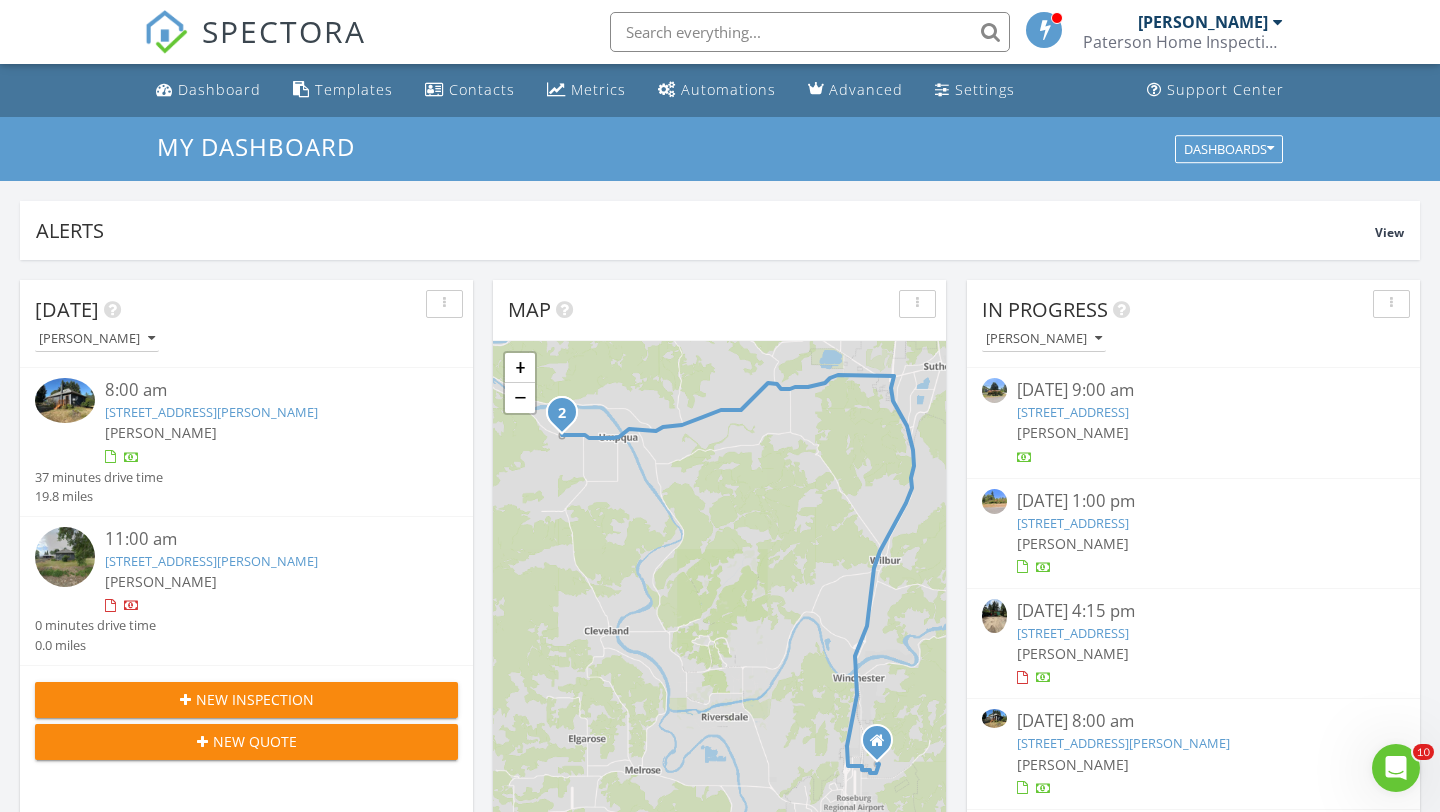 click on "[PERSON_NAME]" at bounding box center [263, 432] 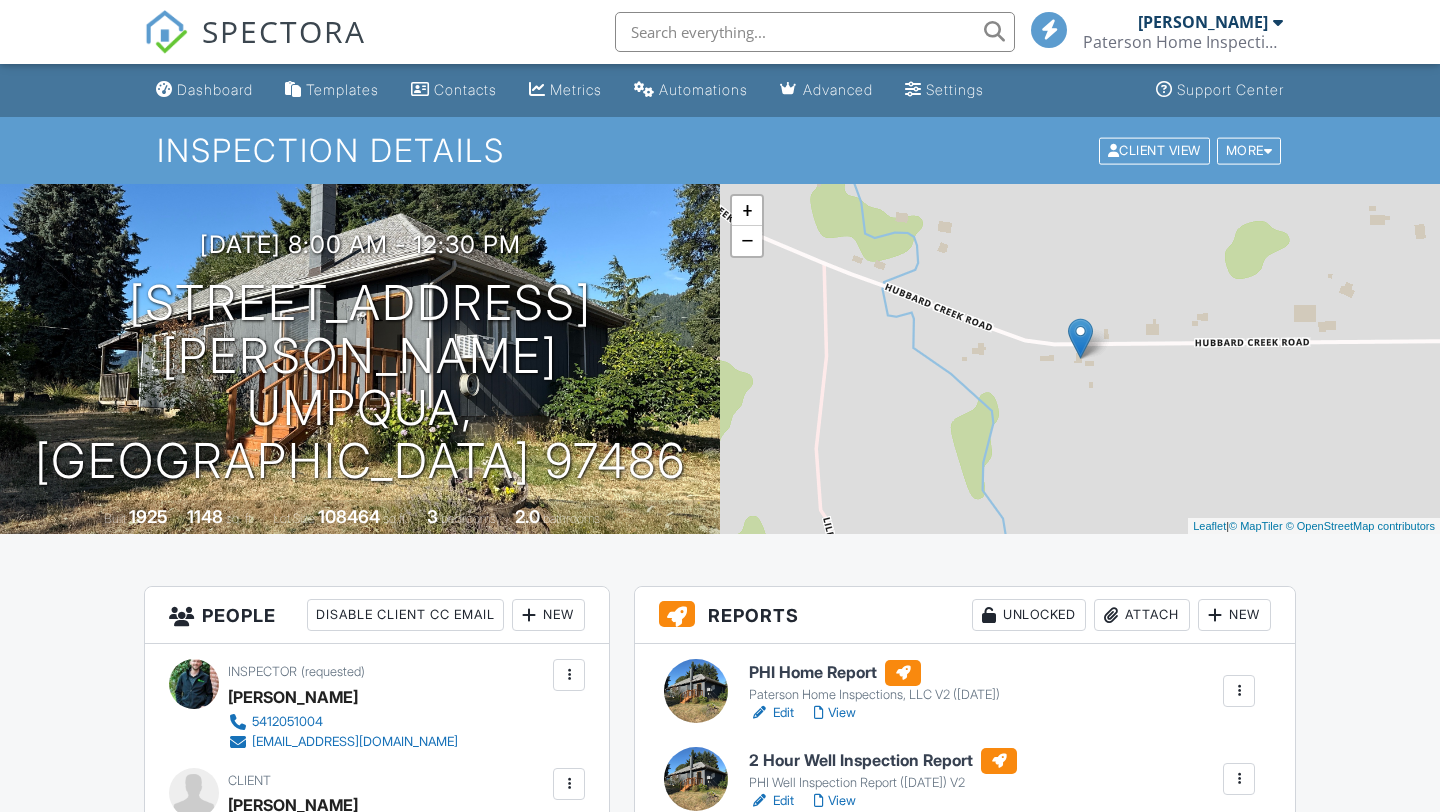 scroll, scrollTop: 0, scrollLeft: 0, axis: both 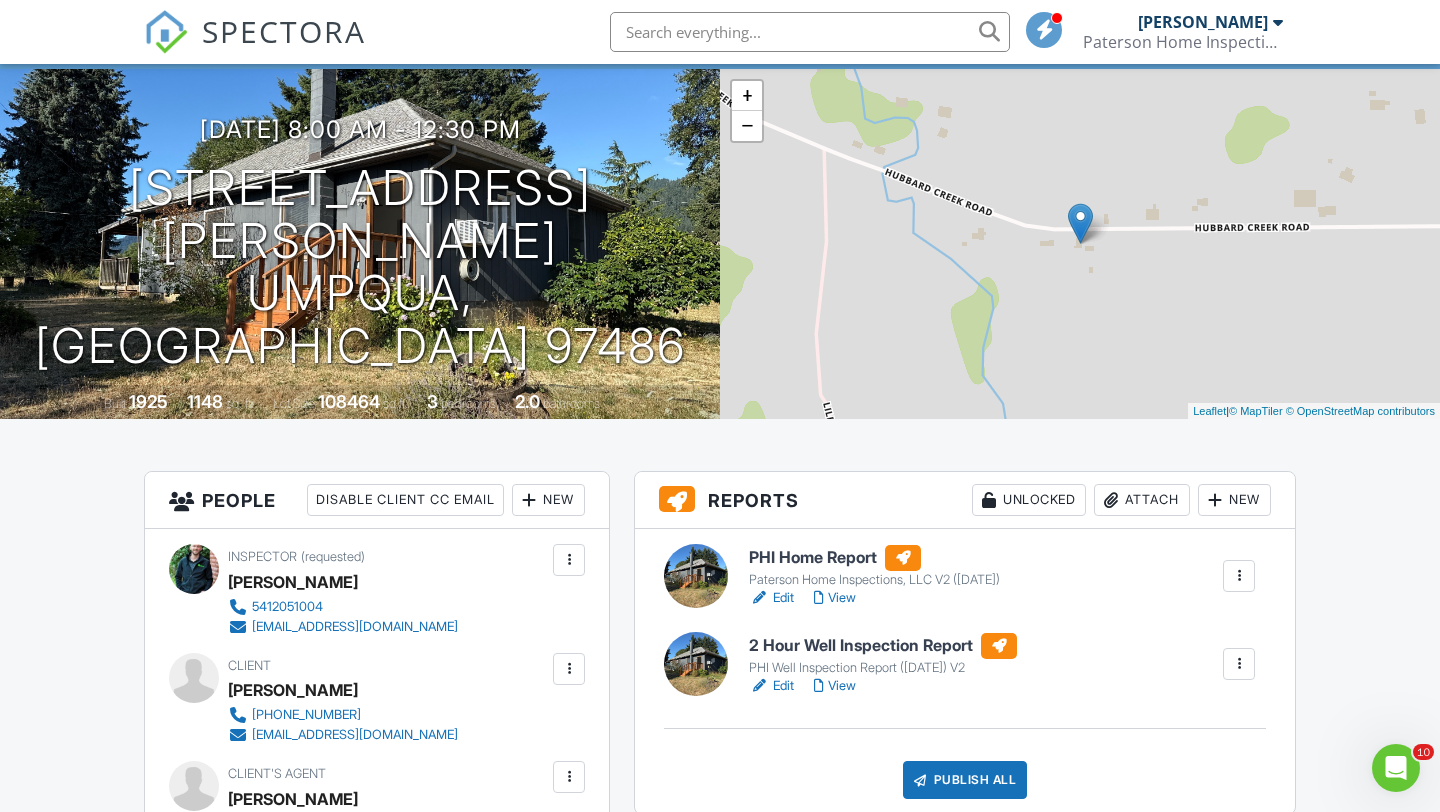 click on "View" at bounding box center (835, 598) 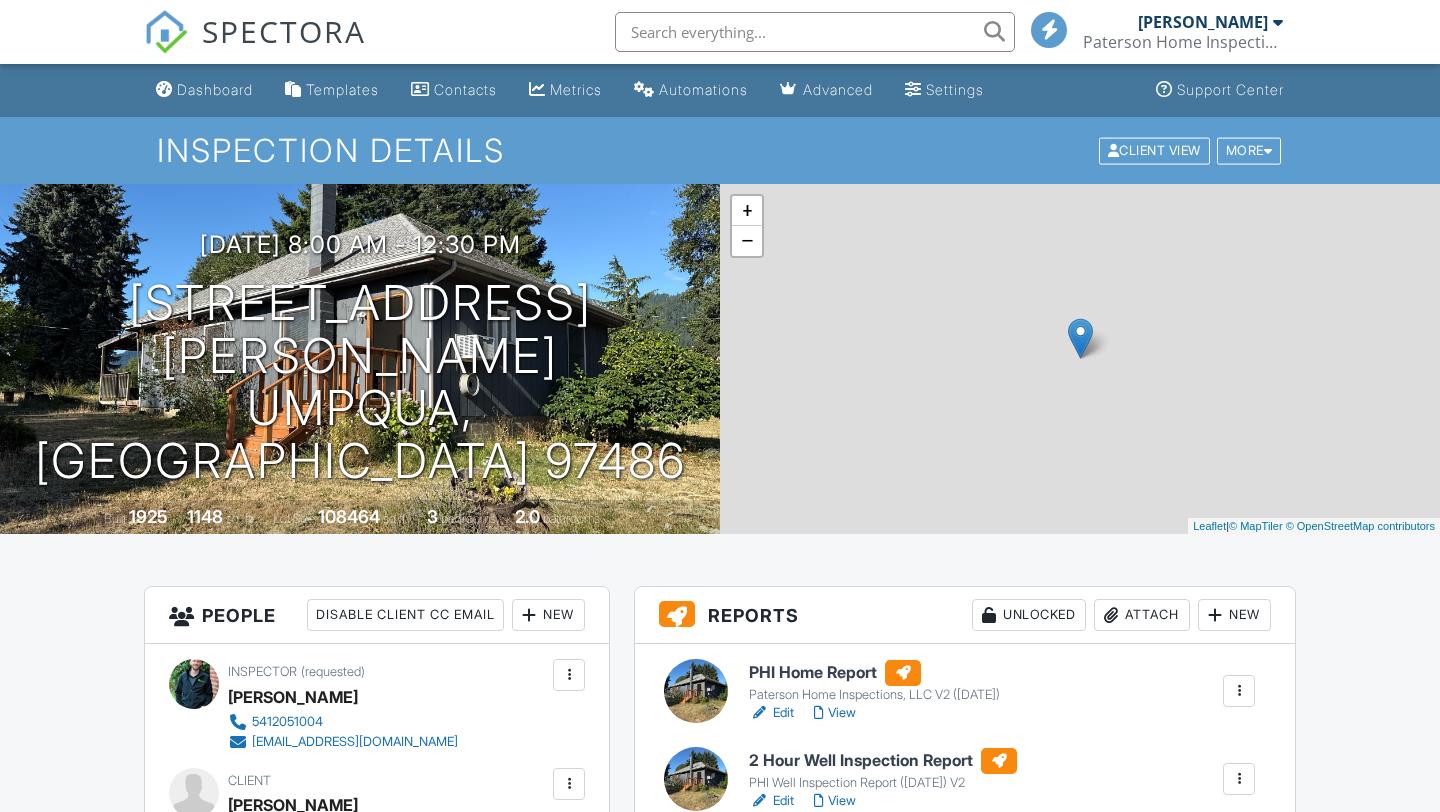 scroll, scrollTop: 0, scrollLeft: 0, axis: both 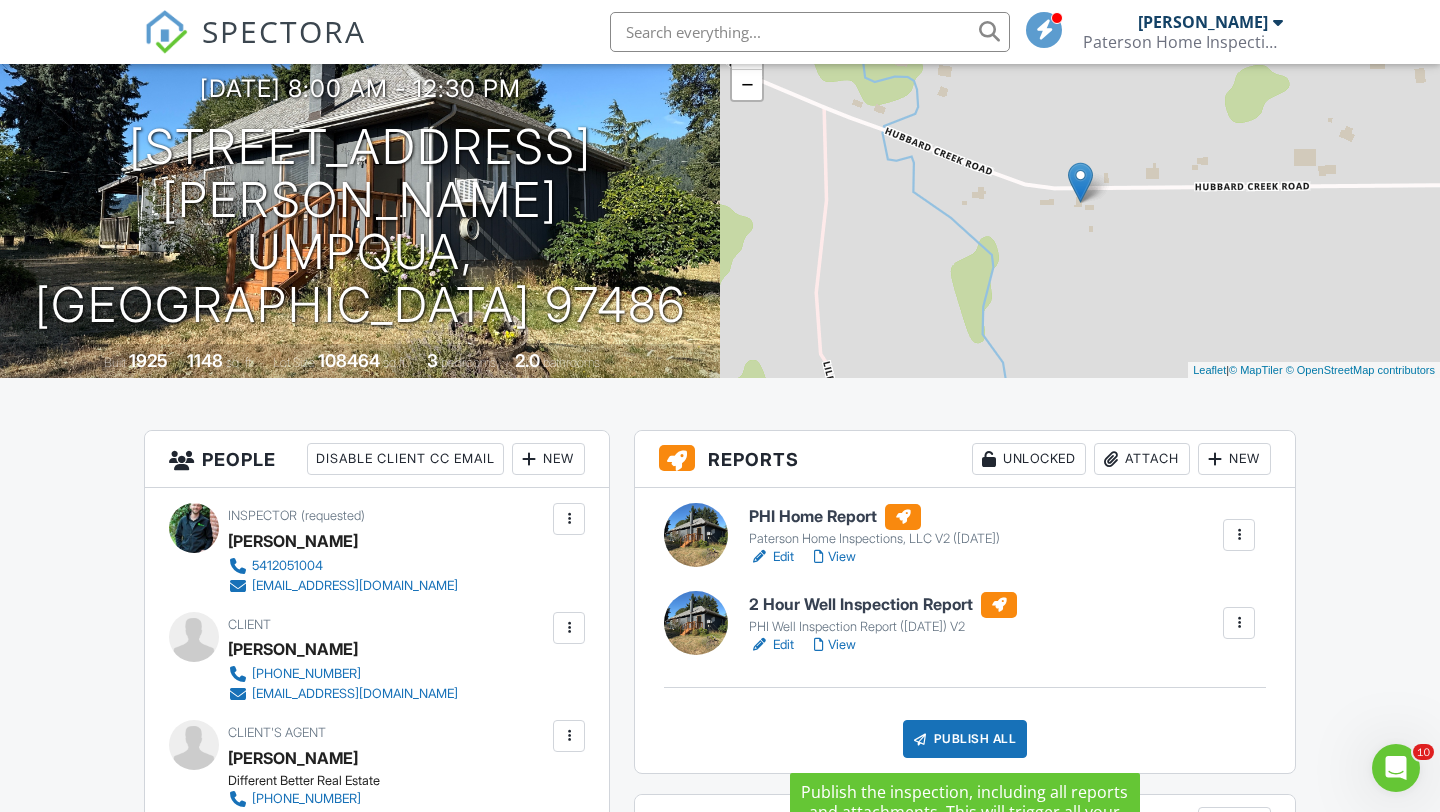 click on "Publish All" at bounding box center [965, 739] 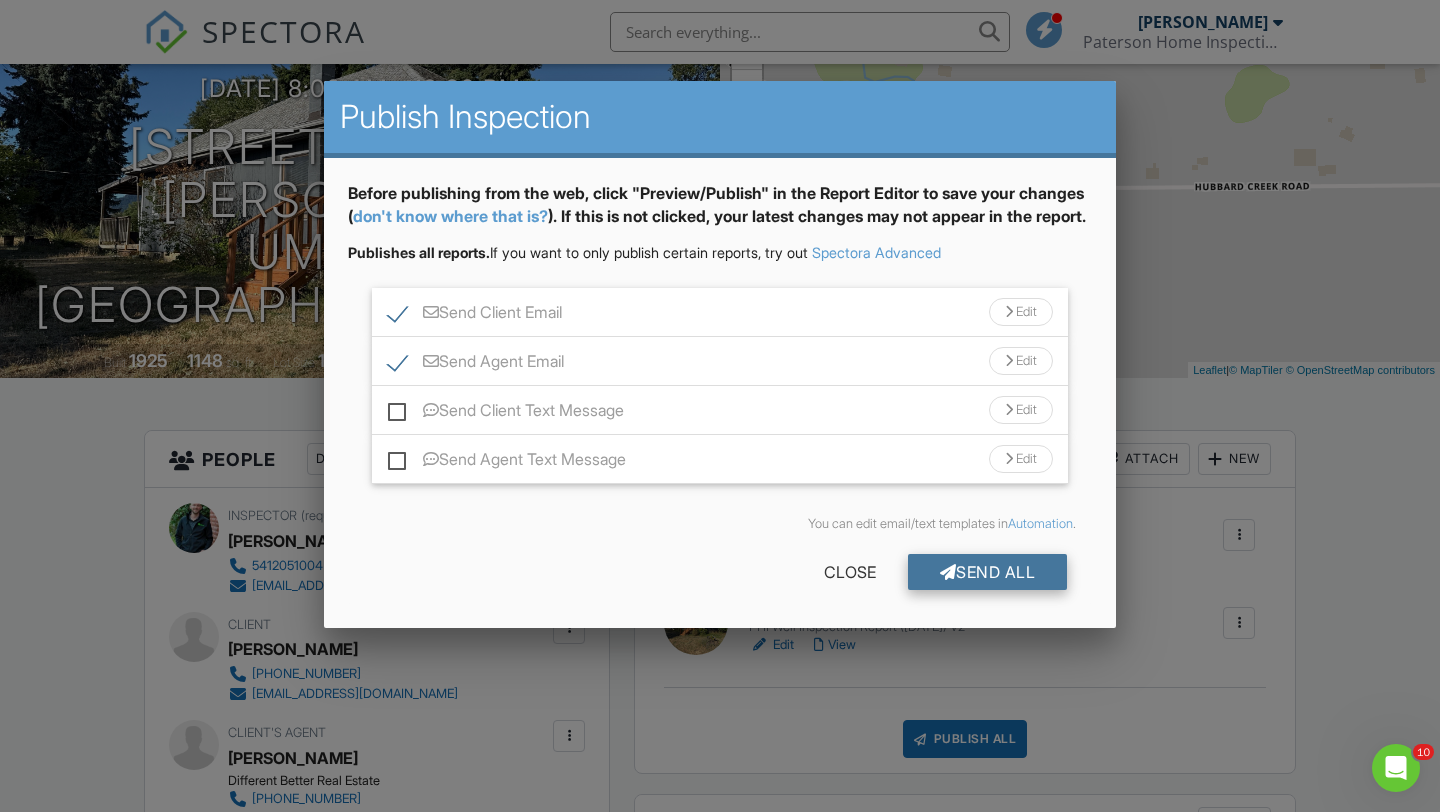 click on "Send All" at bounding box center (988, 572) 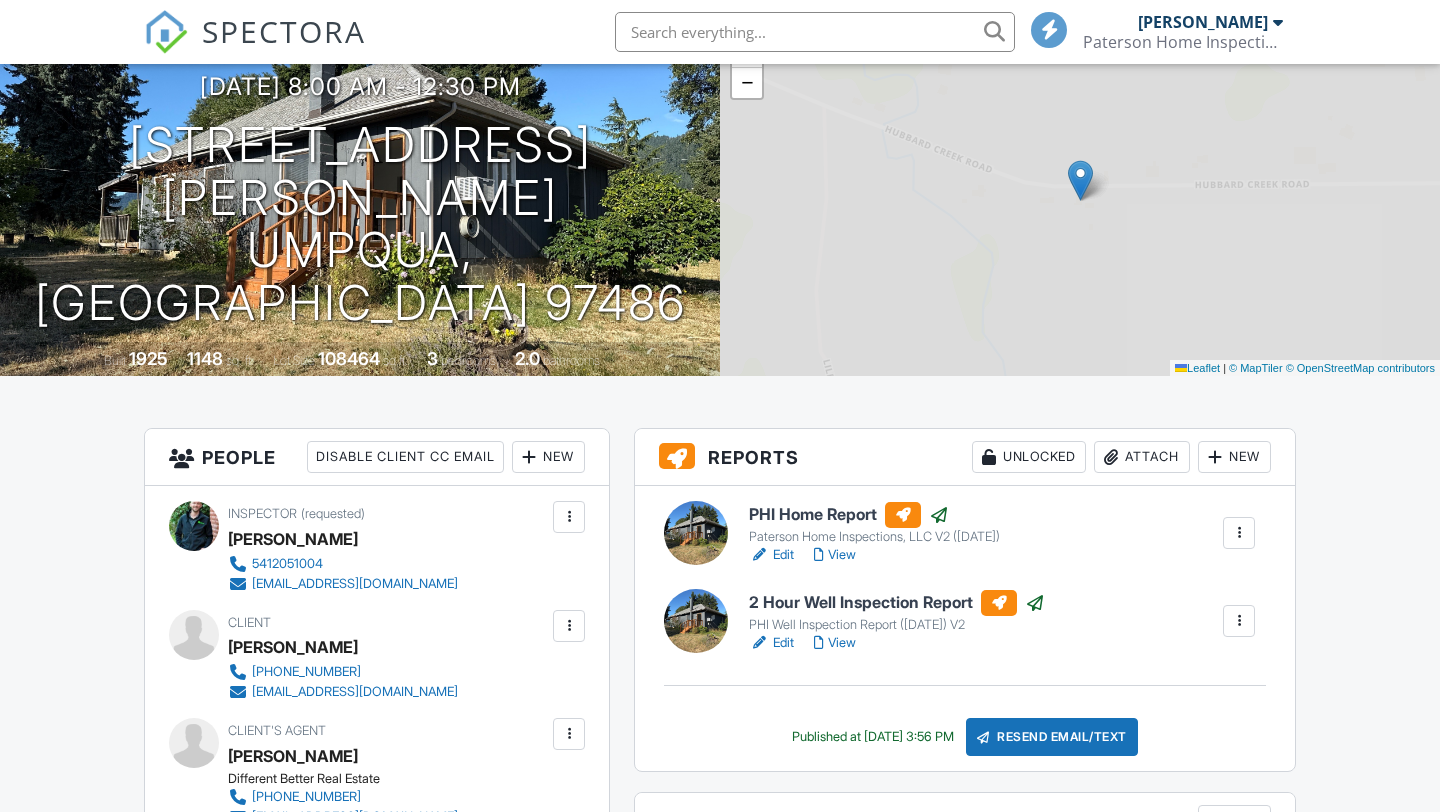 scroll, scrollTop: 158, scrollLeft: 0, axis: vertical 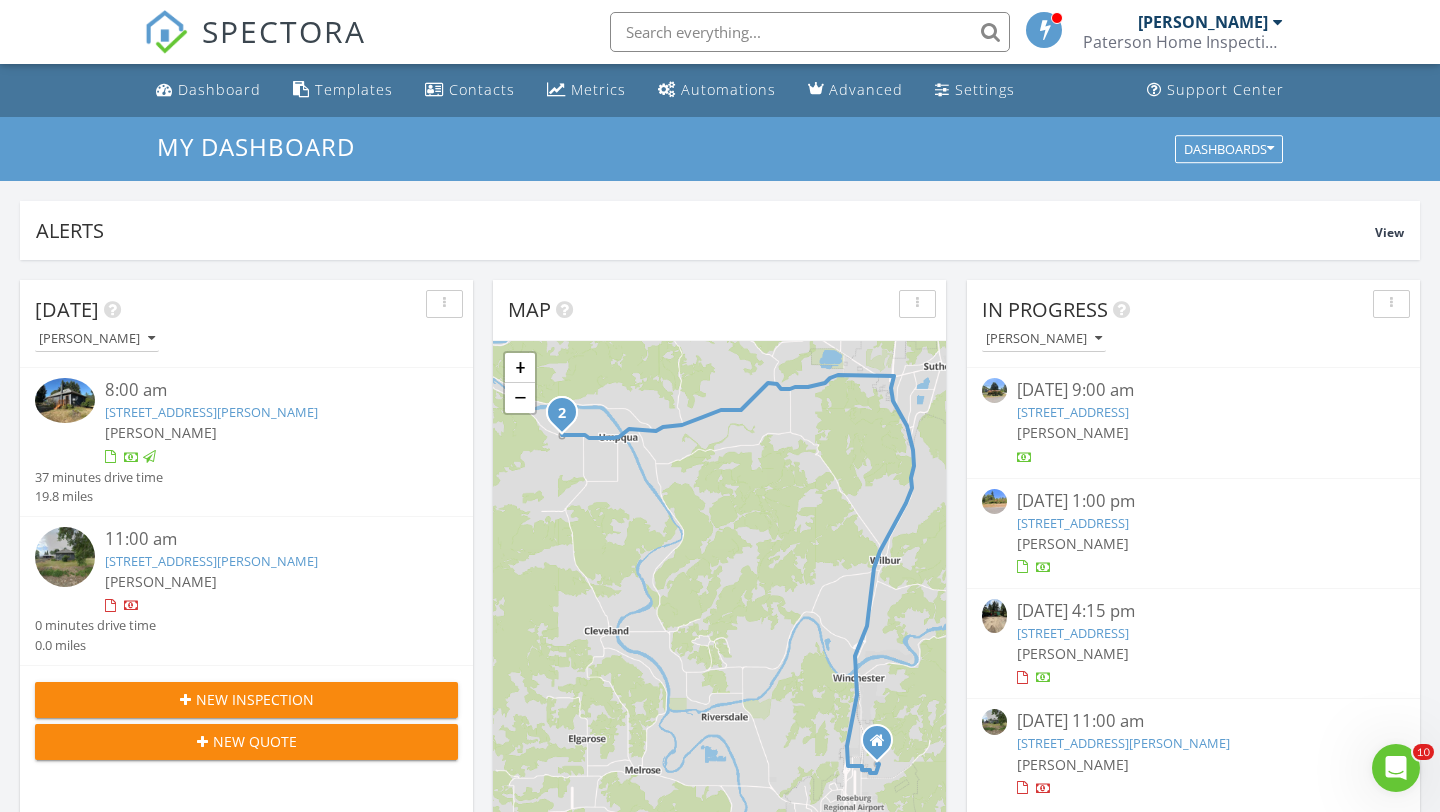click on "[STREET_ADDRESS][PERSON_NAME]" at bounding box center [211, 412] 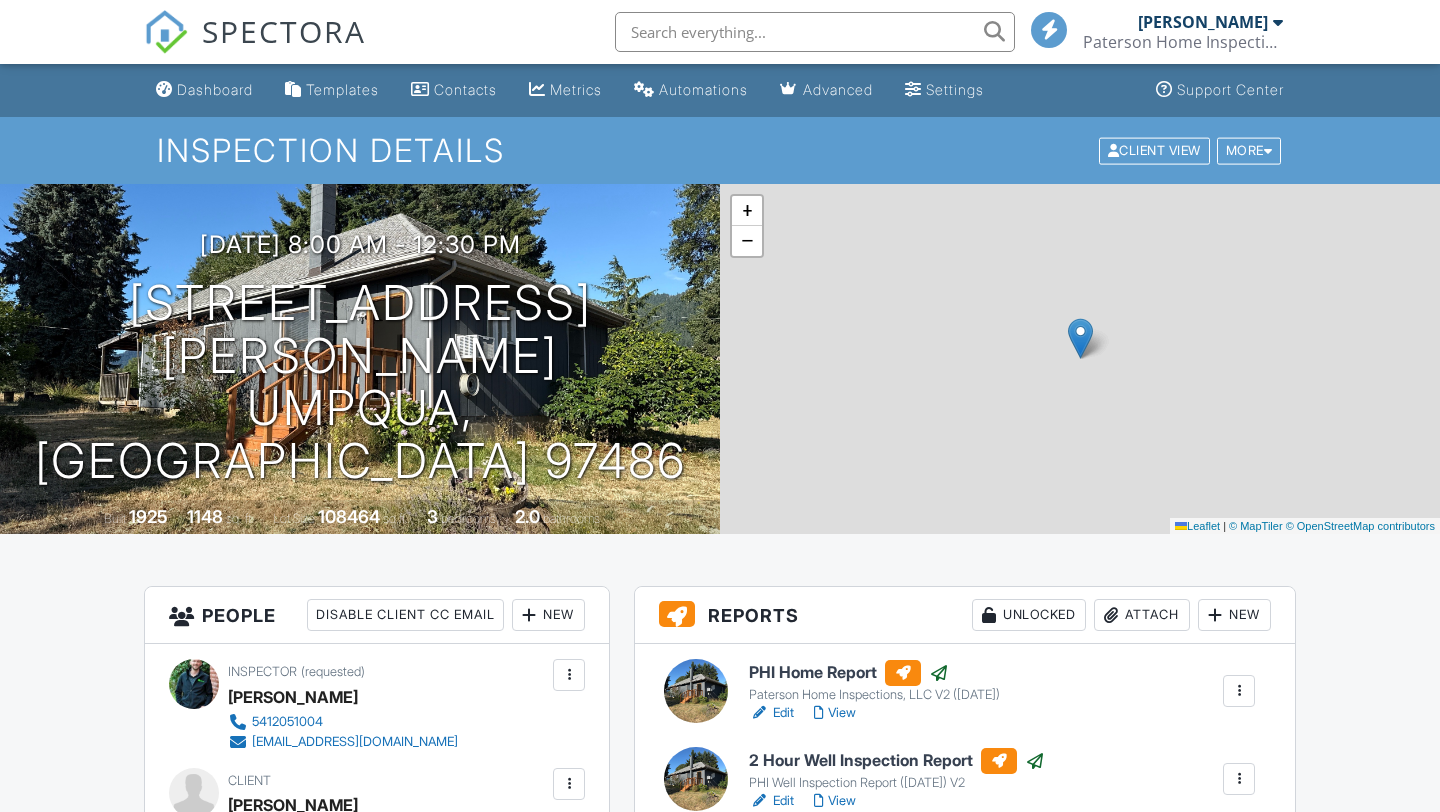 scroll, scrollTop: 0, scrollLeft: 0, axis: both 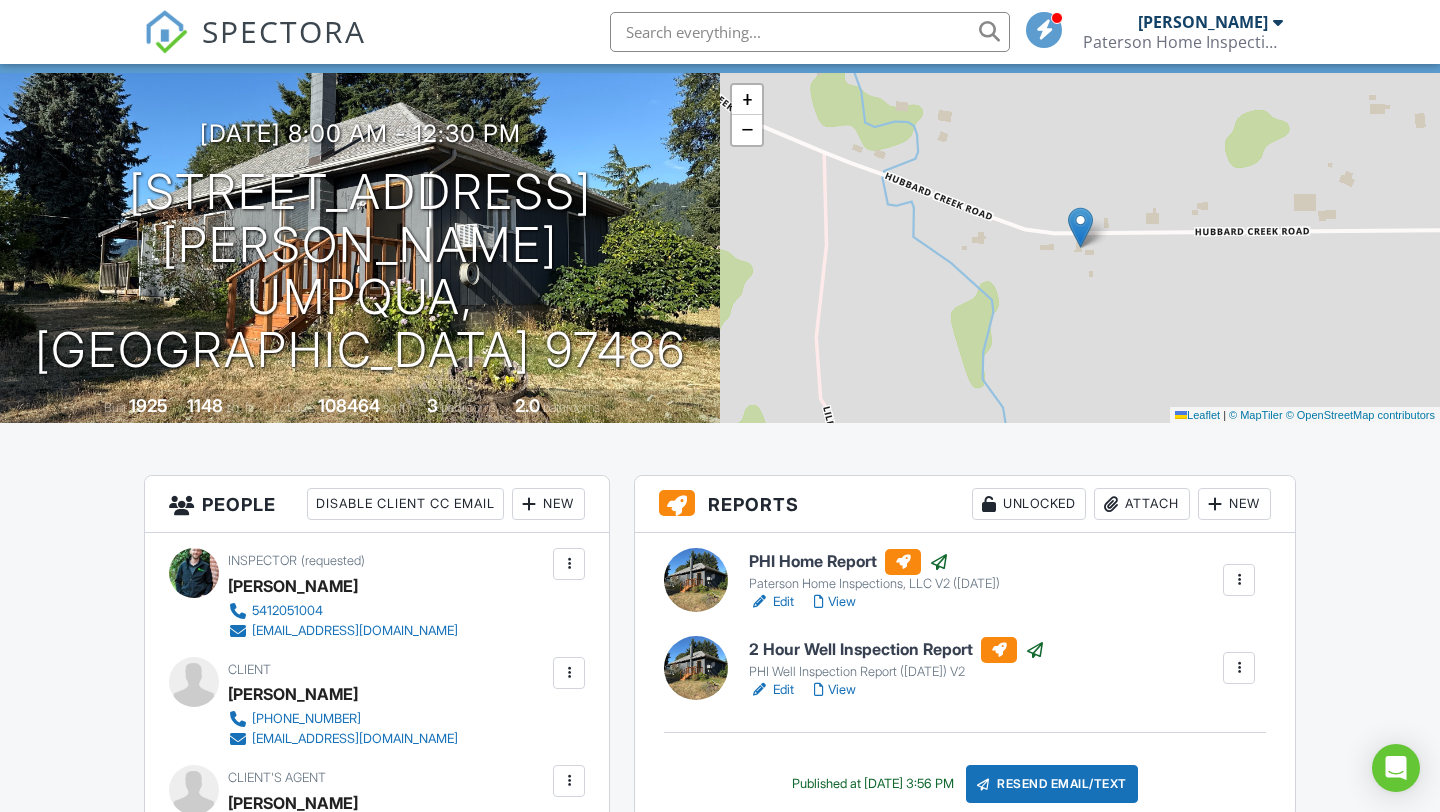 click on "Edit" at bounding box center [771, 602] 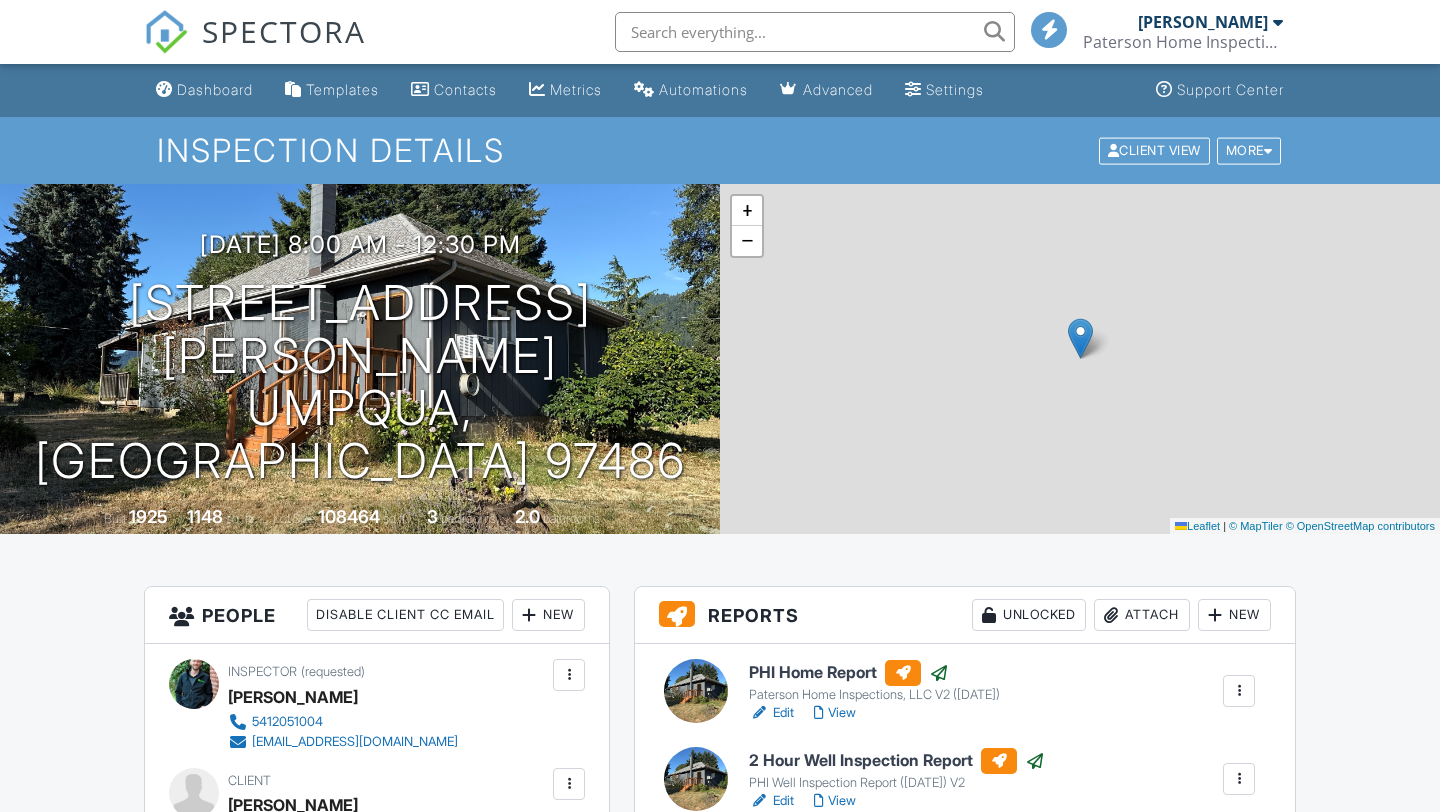 scroll, scrollTop: 0, scrollLeft: 0, axis: both 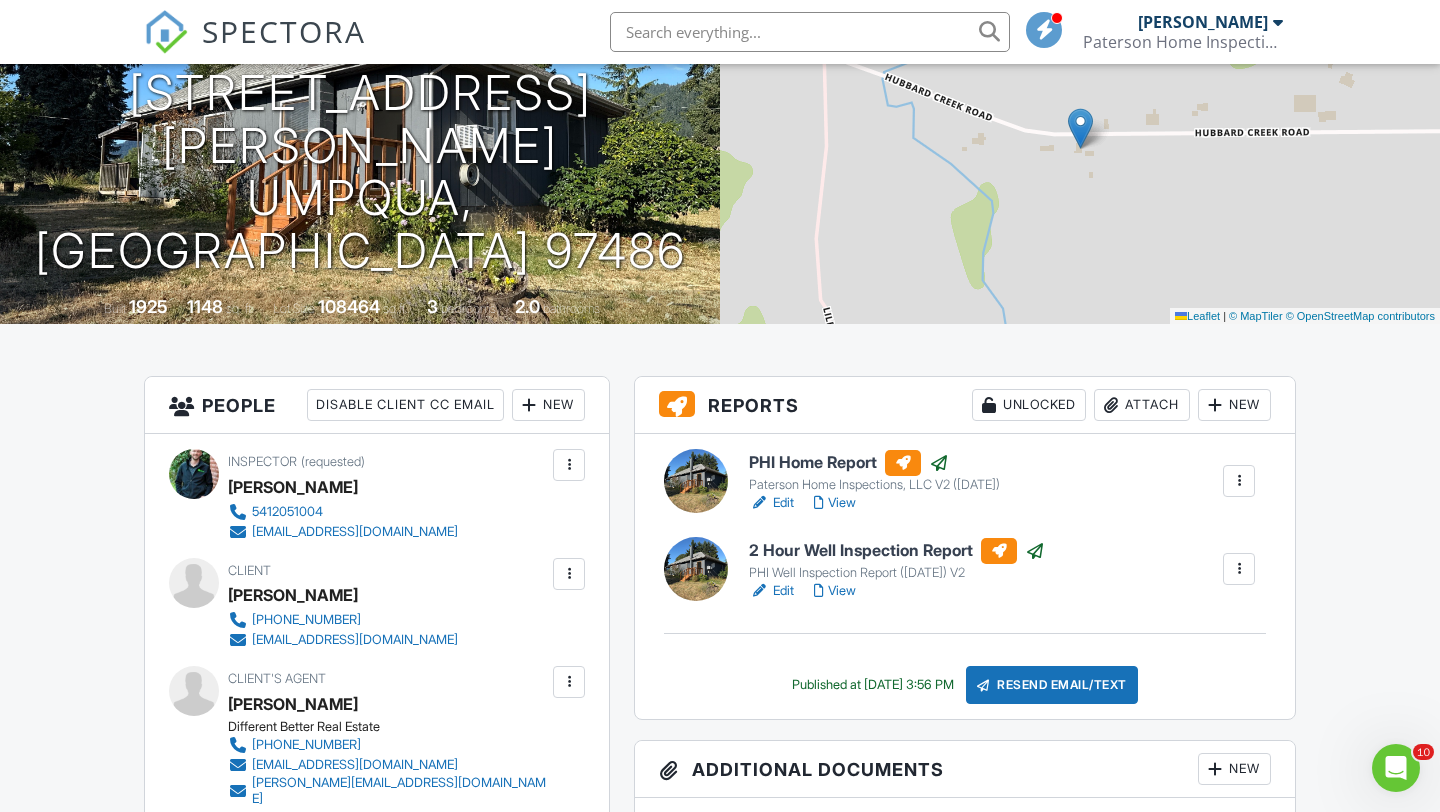 click on "View" at bounding box center [835, 503] 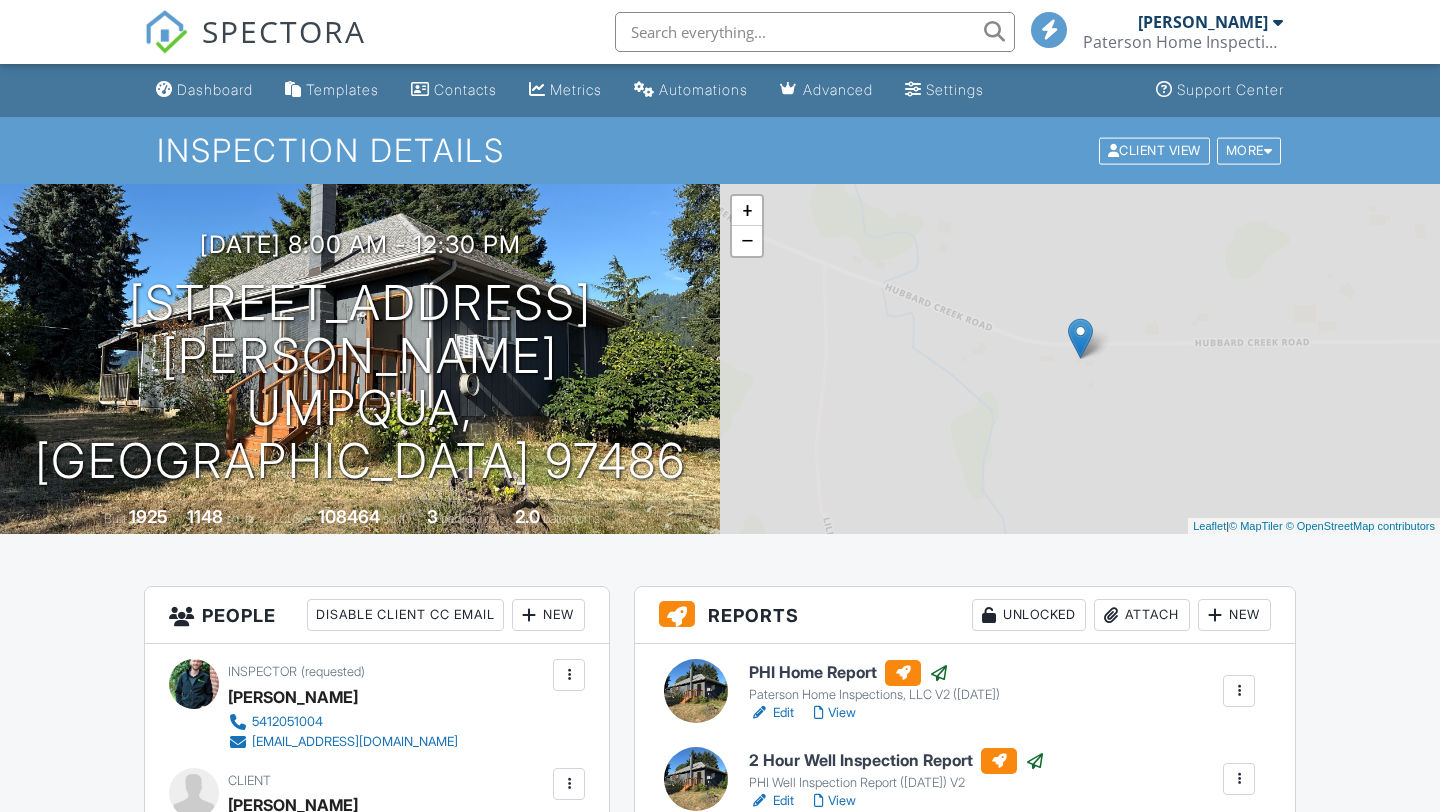 scroll, scrollTop: 0, scrollLeft: 0, axis: both 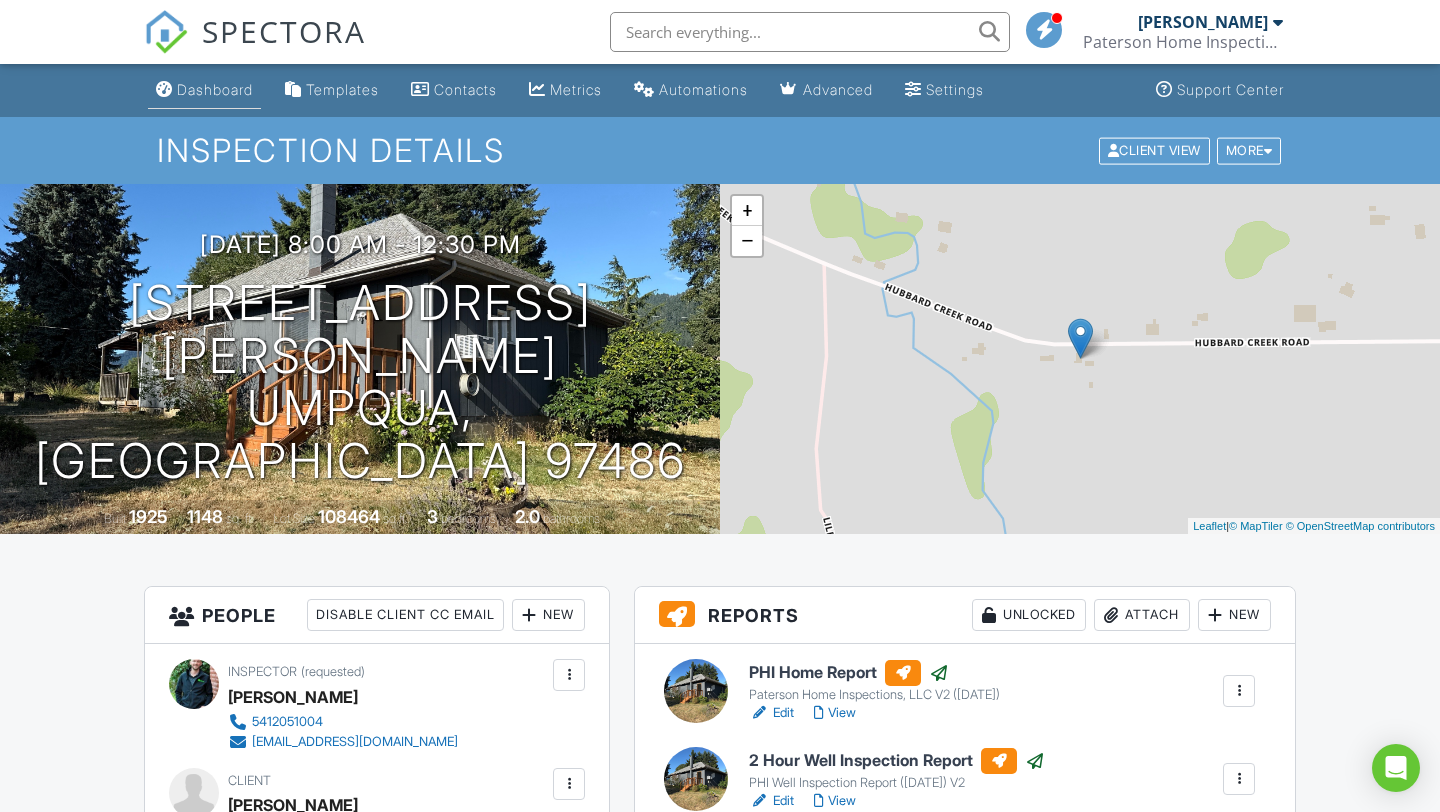 click on "Dashboard" at bounding box center [215, 89] 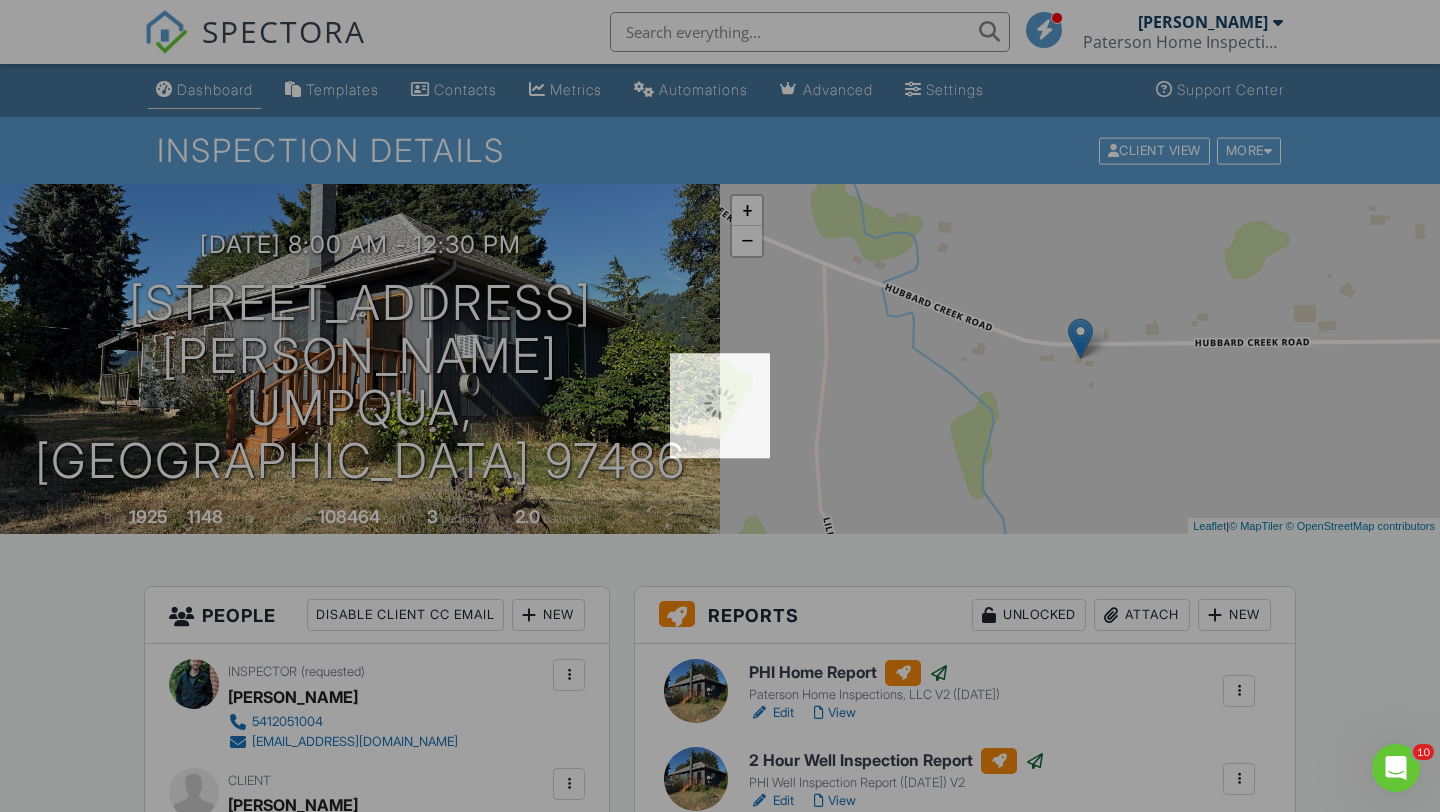 scroll, scrollTop: 0, scrollLeft: 0, axis: both 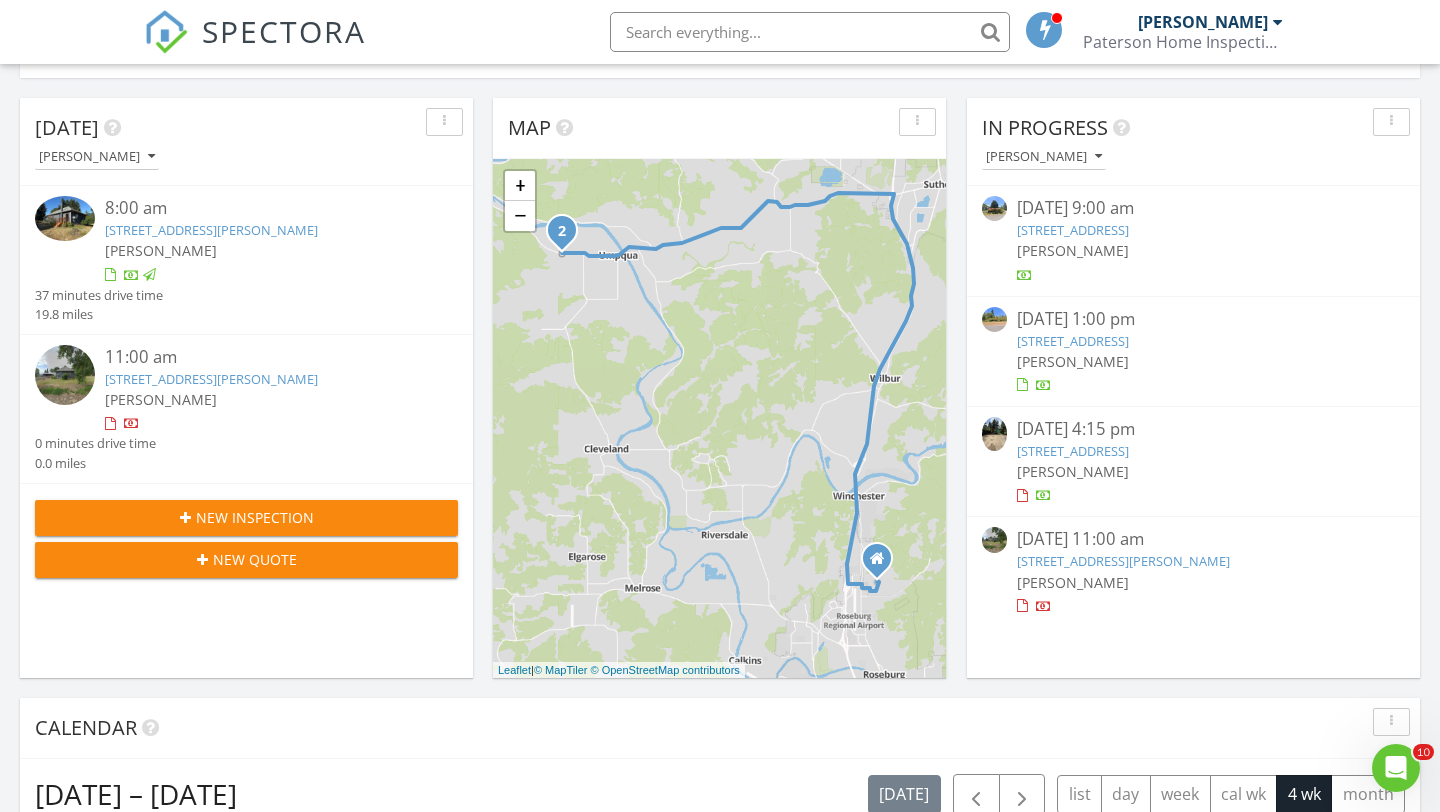 click on "11:00 am
2170 Hubbard Creek Rd, Umpqua, OR 97486
MICHAEL PATERSON
0 minutes drive time   0.0 miles" at bounding box center [246, 409] 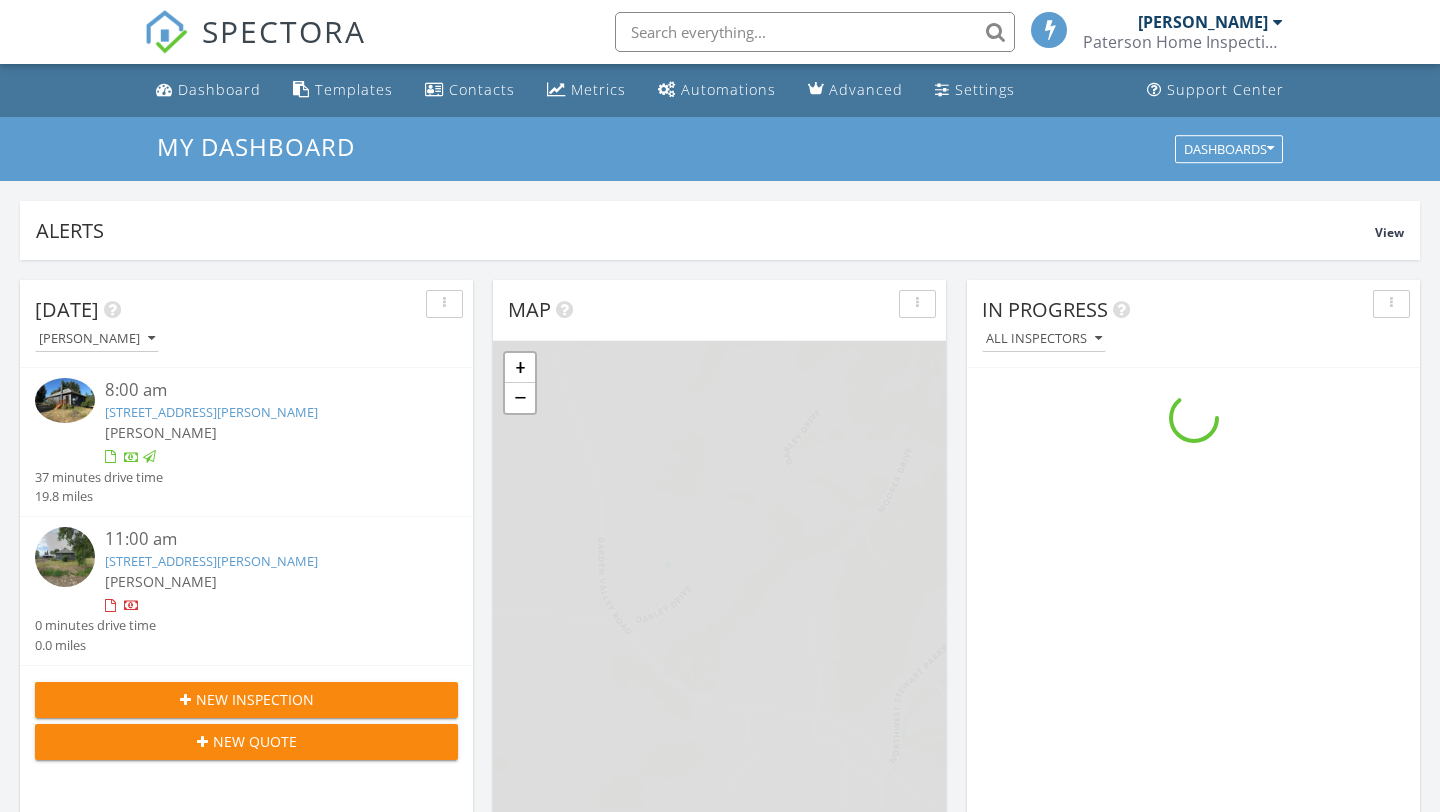 scroll, scrollTop: 182, scrollLeft: 0, axis: vertical 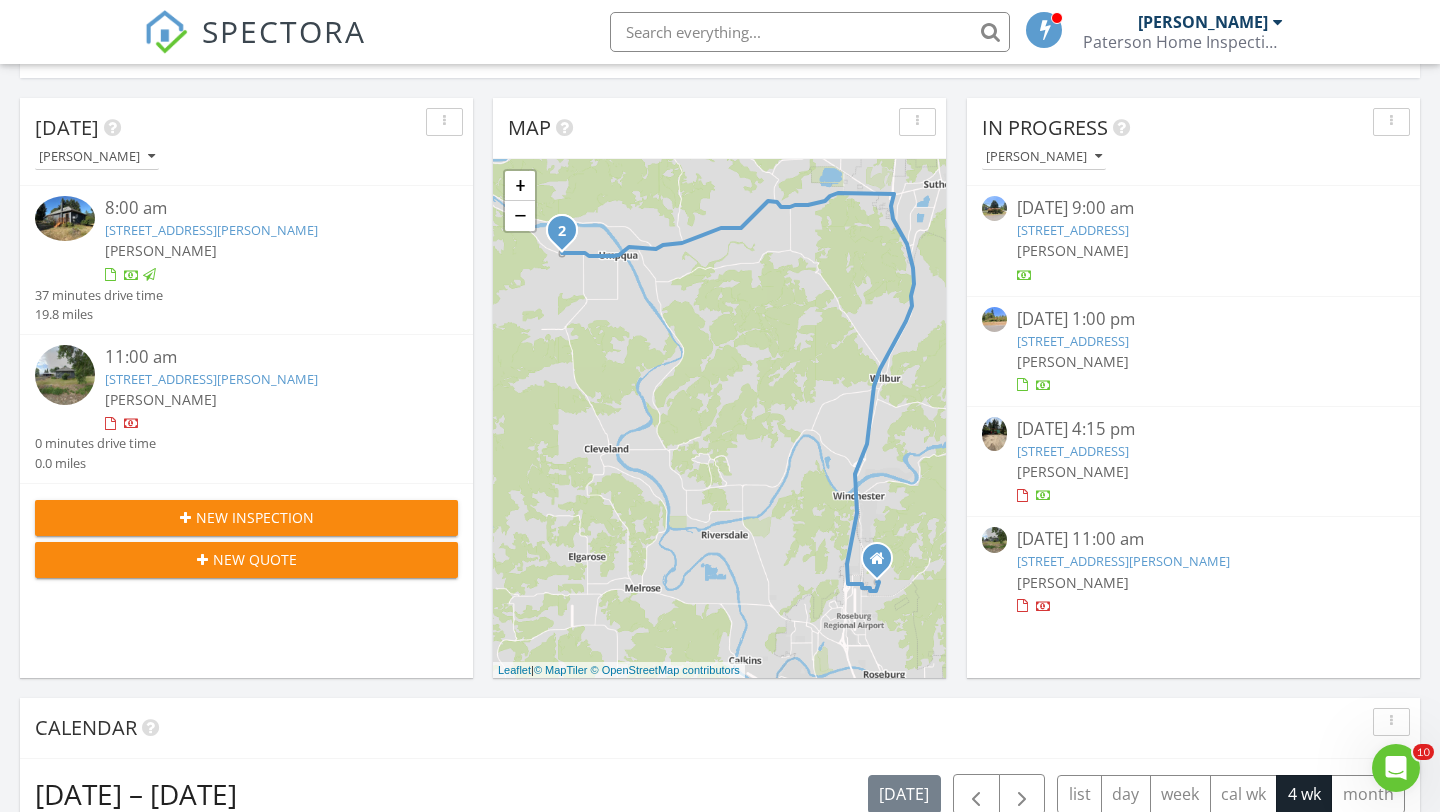 click on "New Inspection" at bounding box center [246, 517] 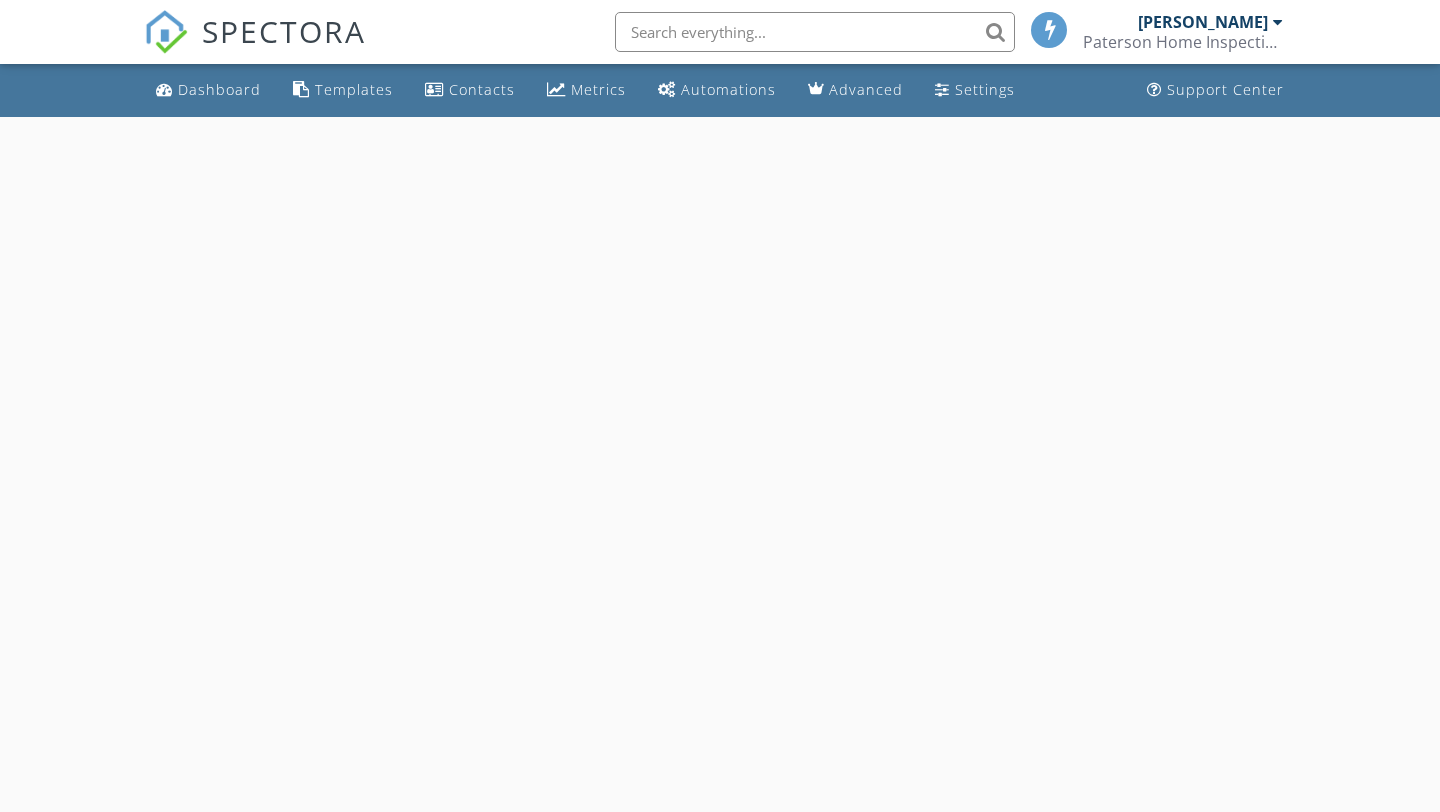 scroll, scrollTop: 0, scrollLeft: 0, axis: both 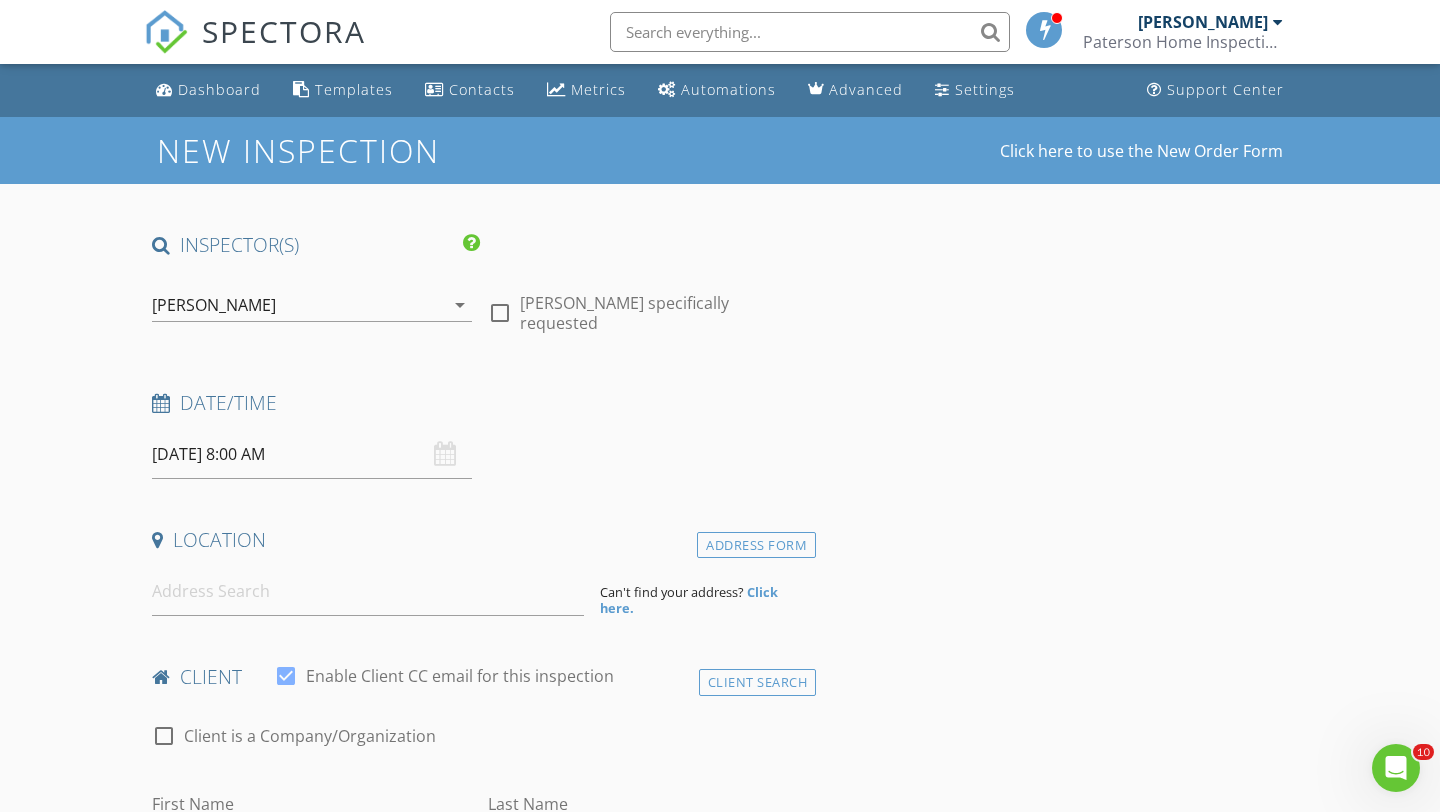 click at bounding box center [500, 313] 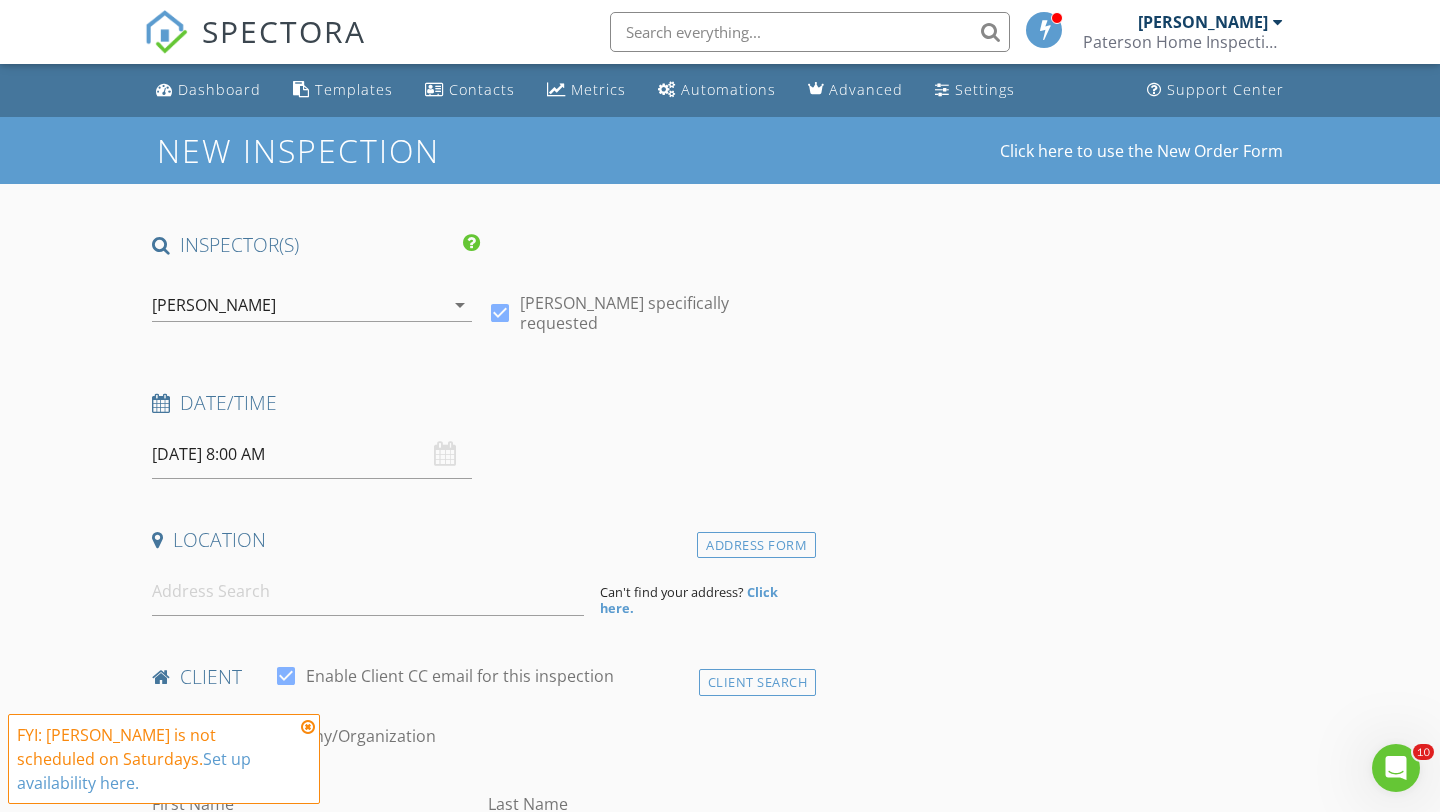 click on "[DATE] 8:00 AM" at bounding box center (312, 454) 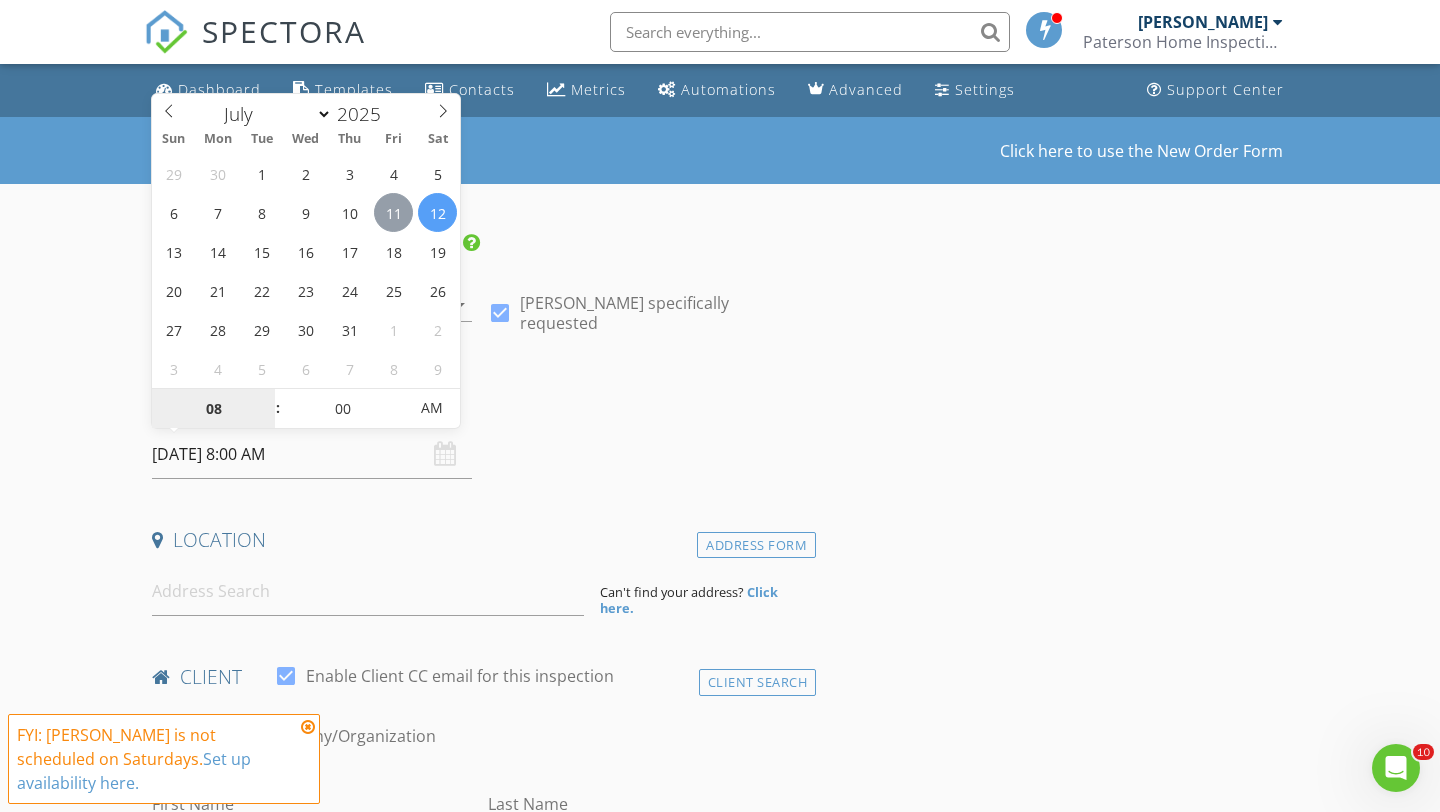 type on "07/11/2025 8:00 AM" 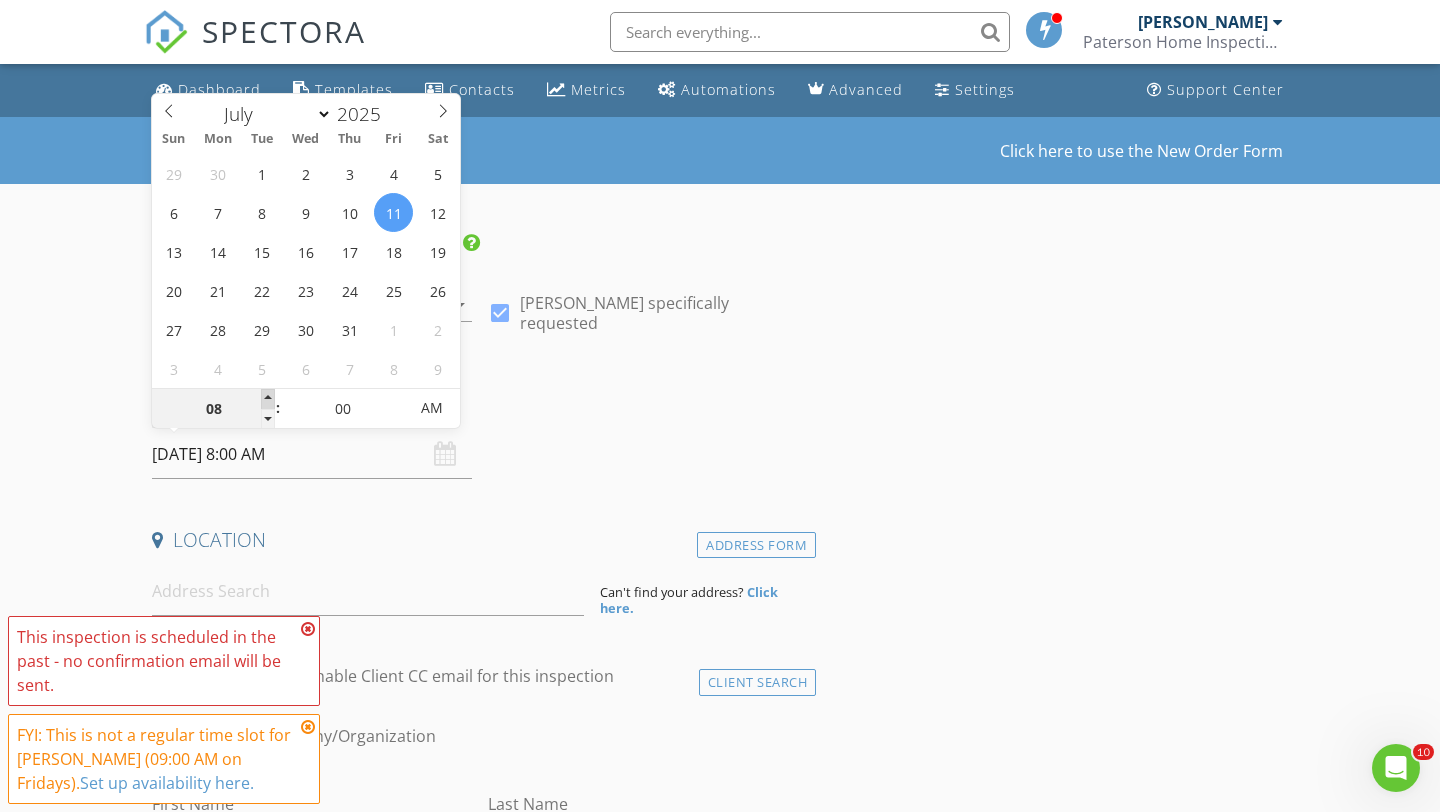 type on "09" 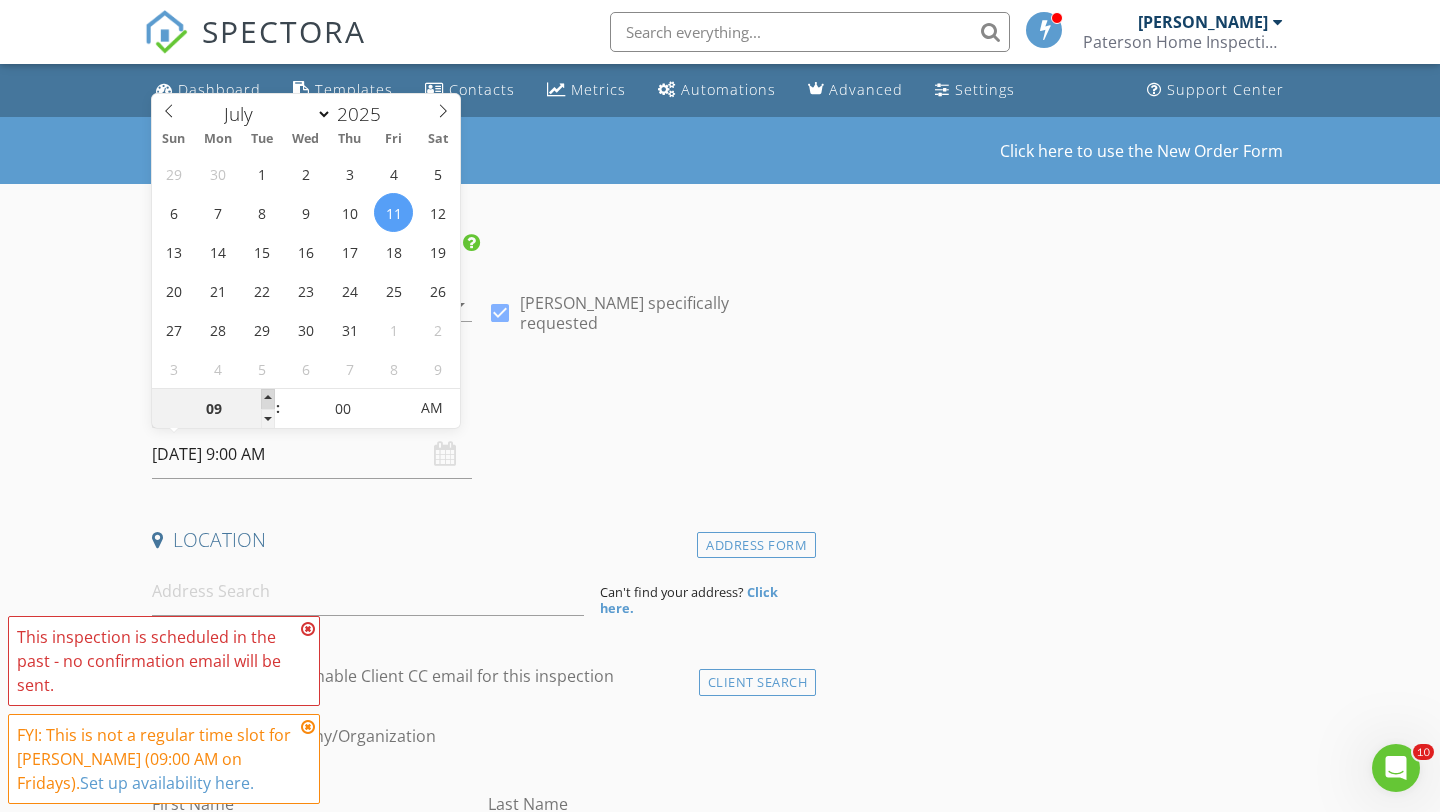type on "10" 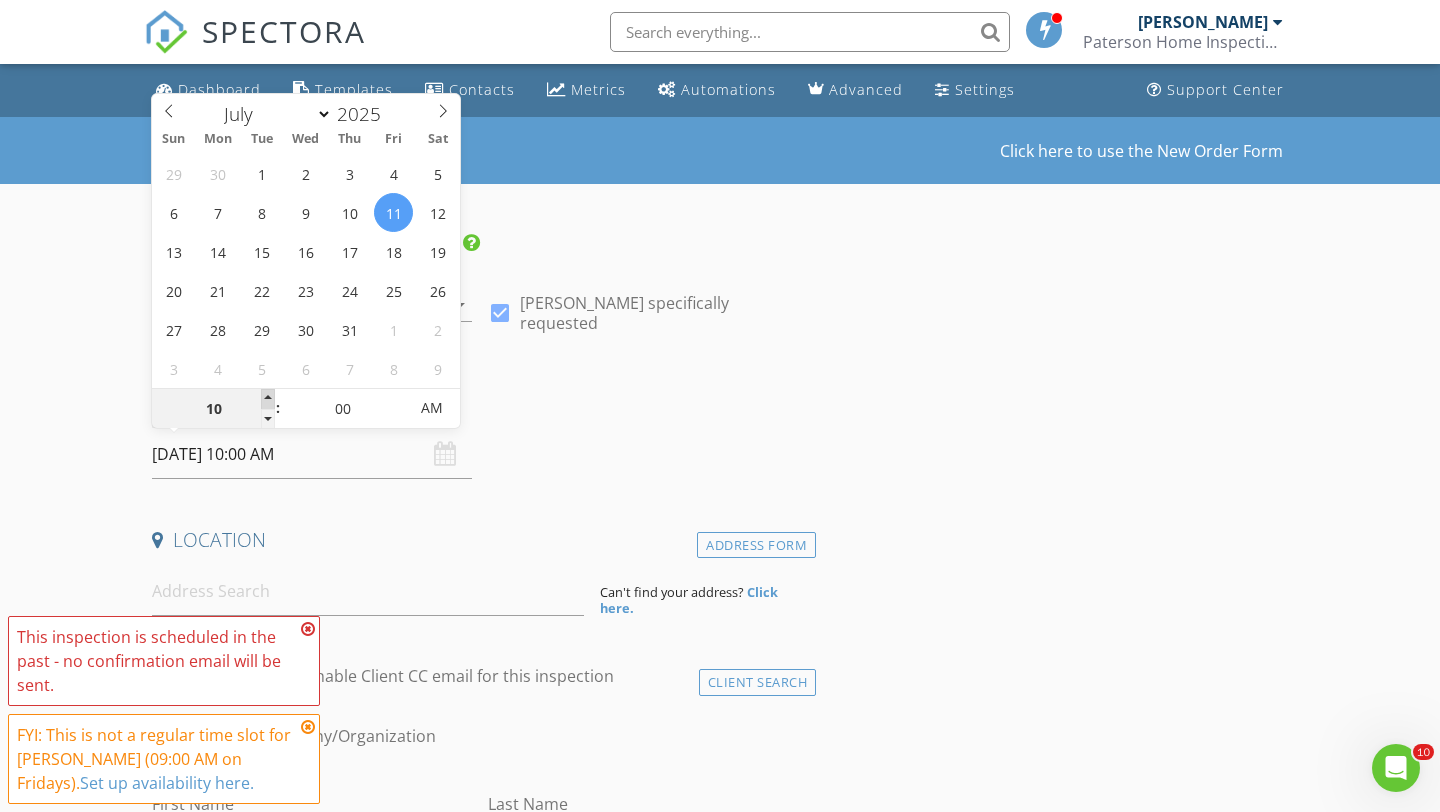 click at bounding box center [268, 399] 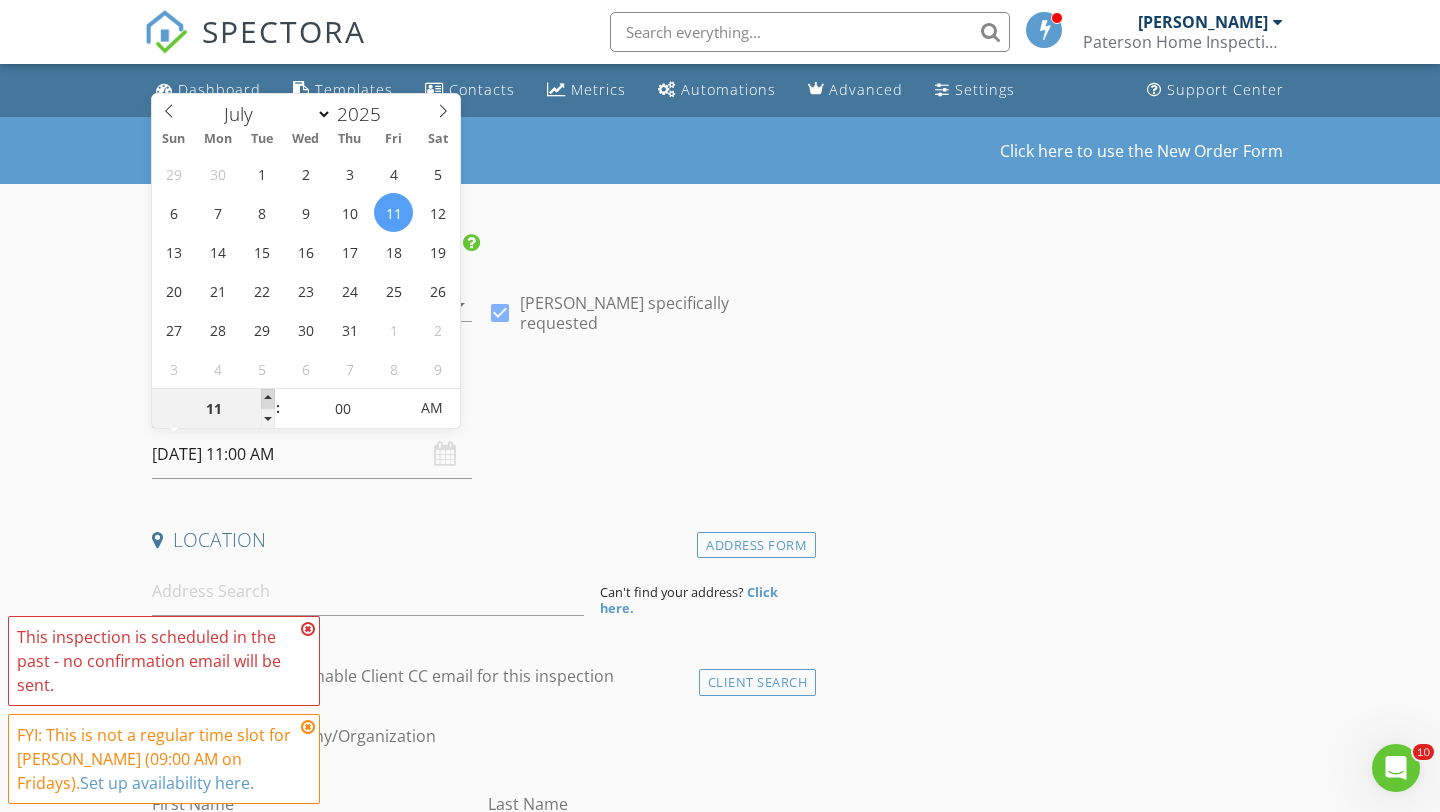 click at bounding box center [268, 399] 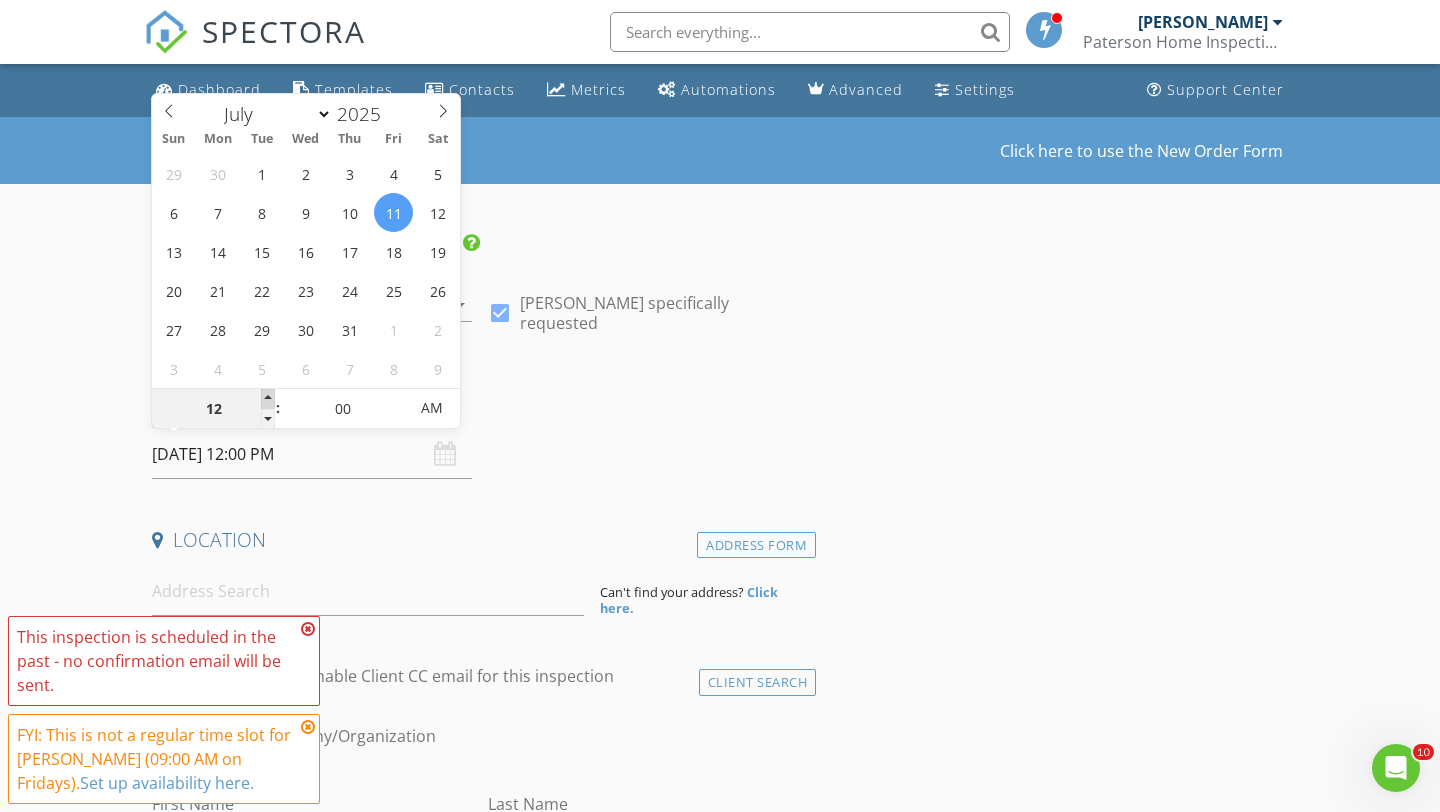 click at bounding box center [268, 399] 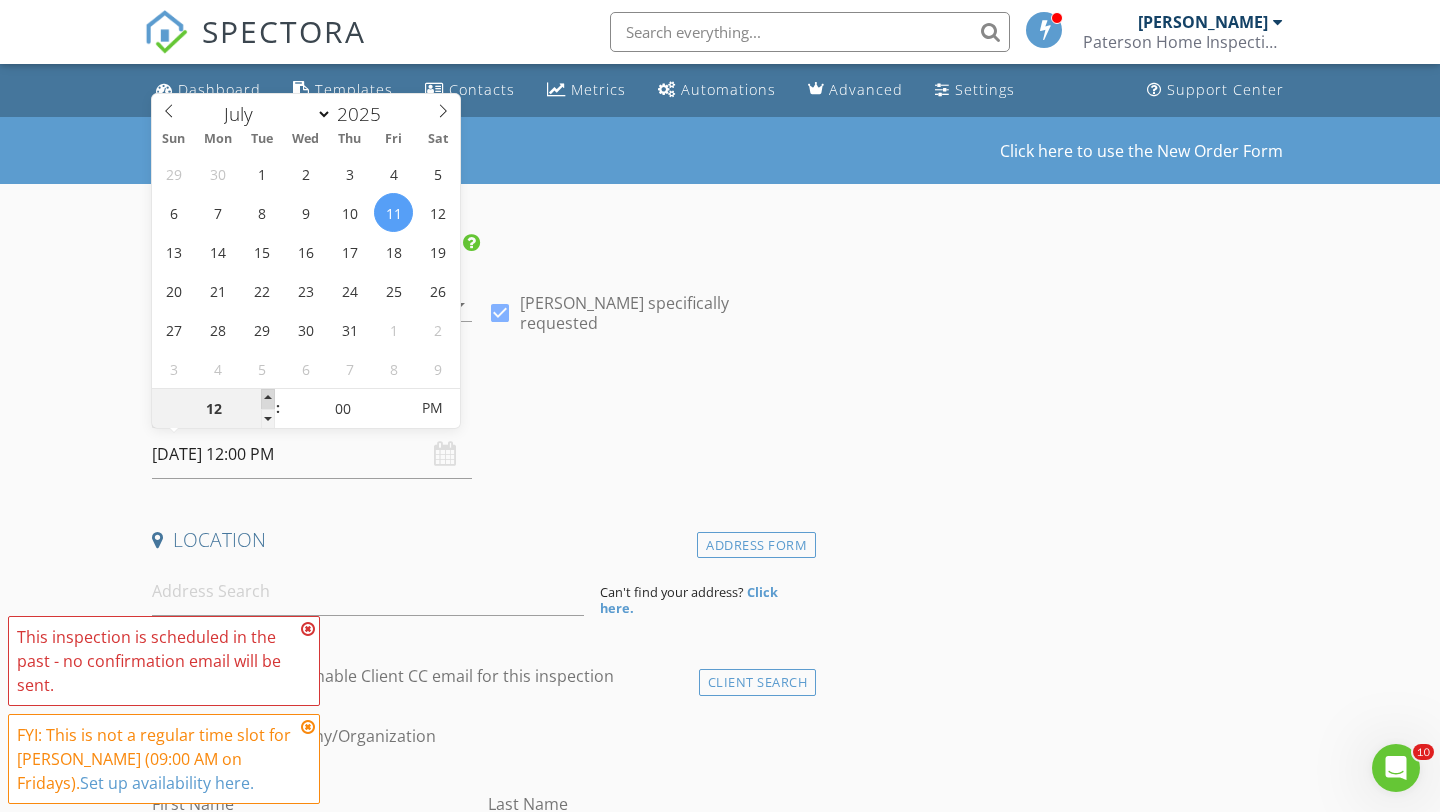 type on "01" 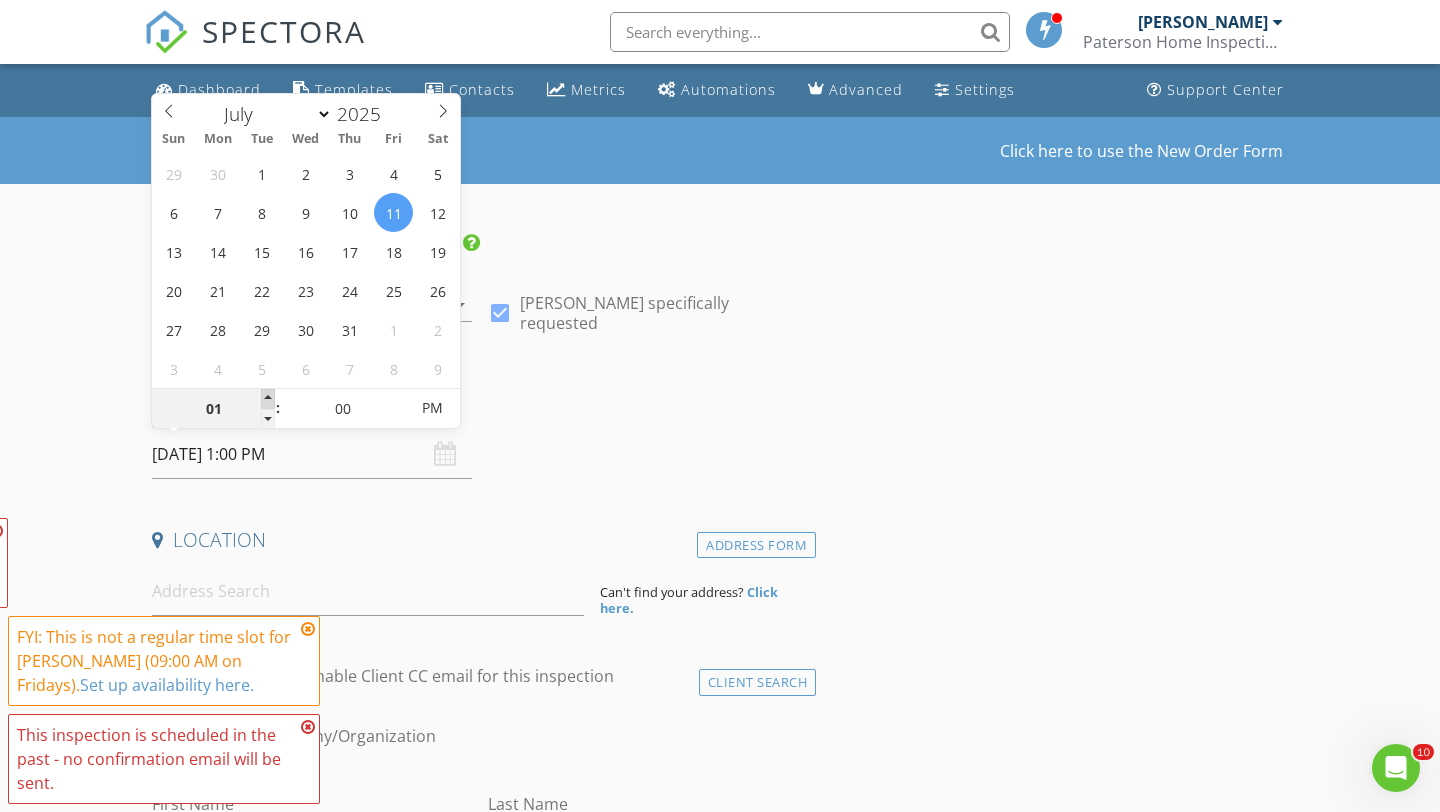 click at bounding box center (268, 399) 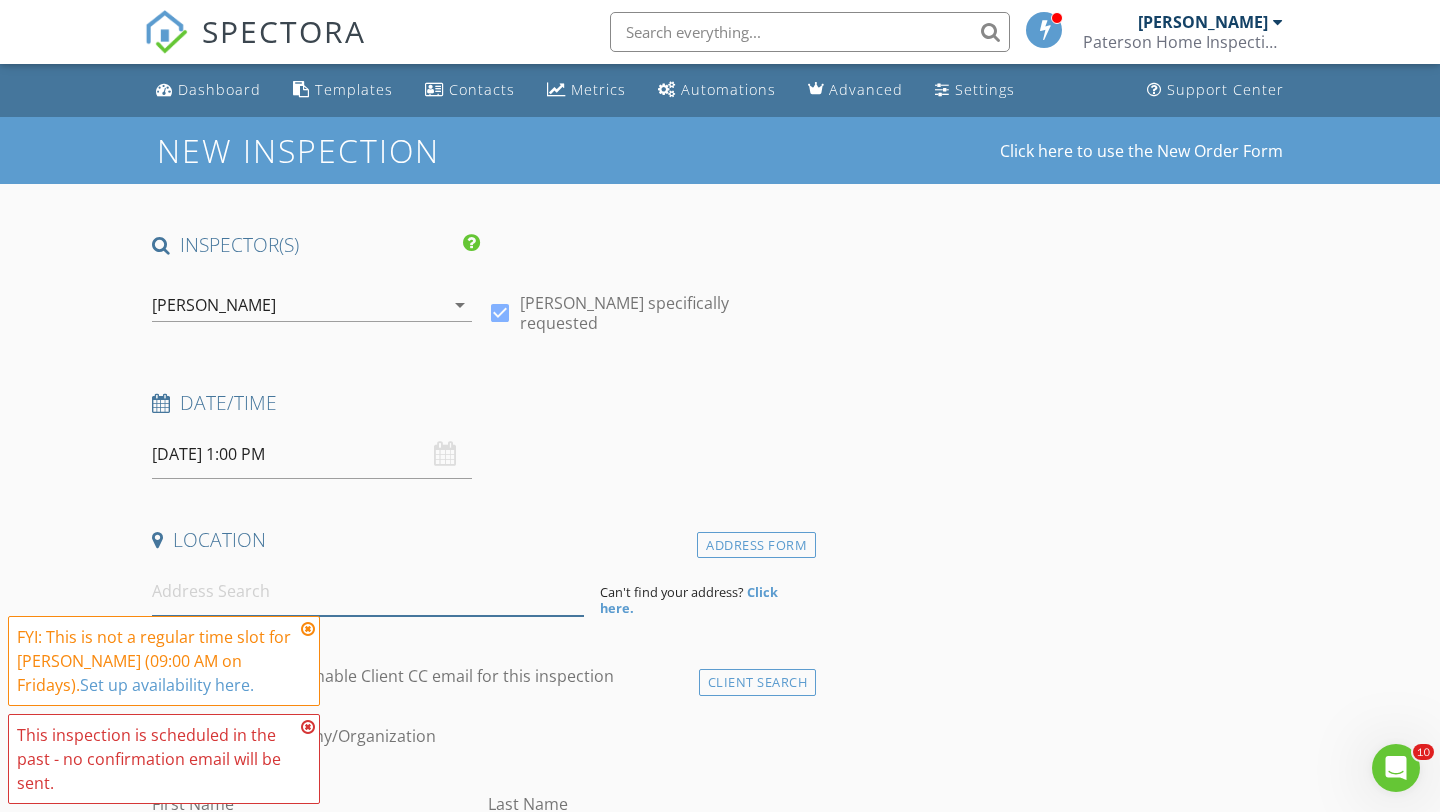 click at bounding box center (368, 591) 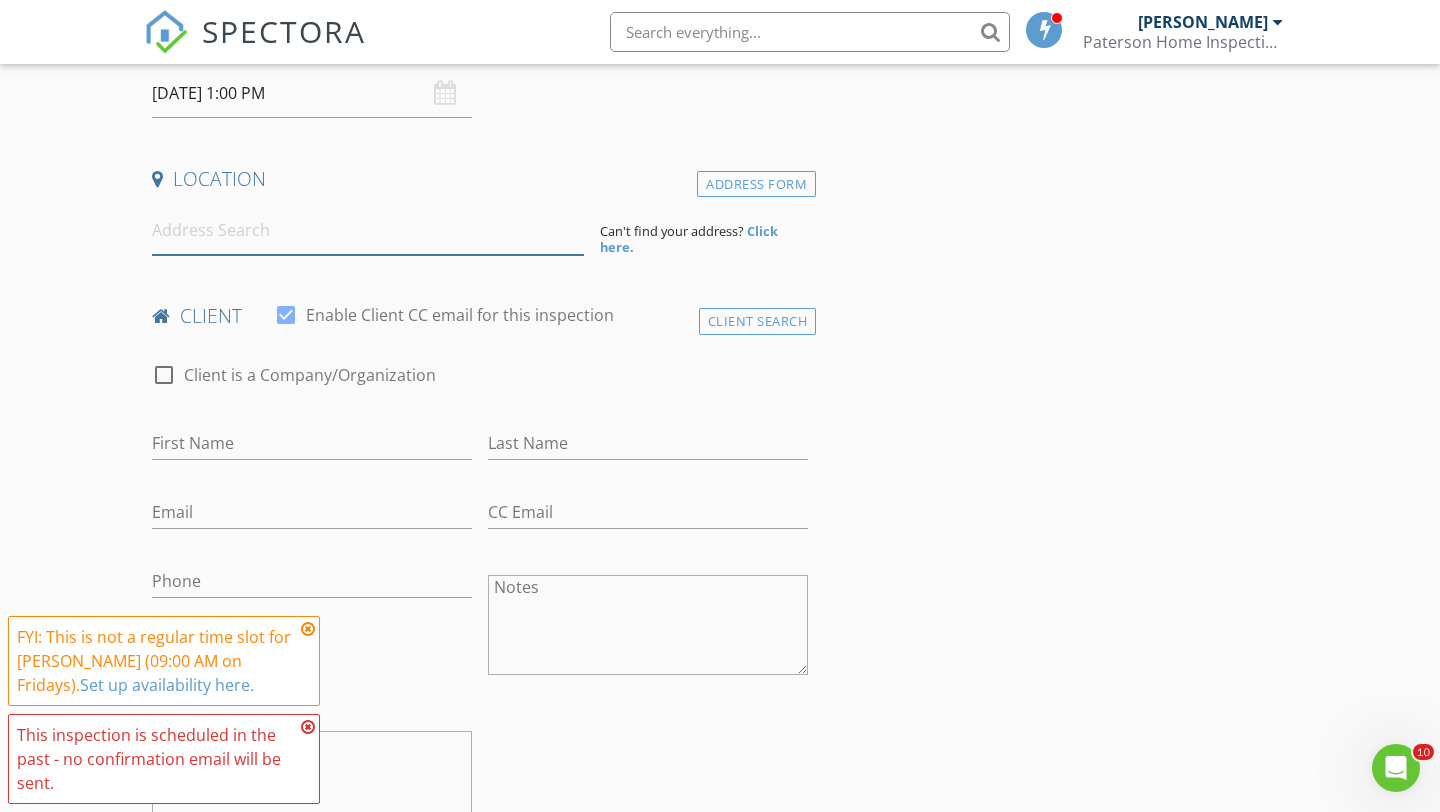 scroll, scrollTop: 369, scrollLeft: 0, axis: vertical 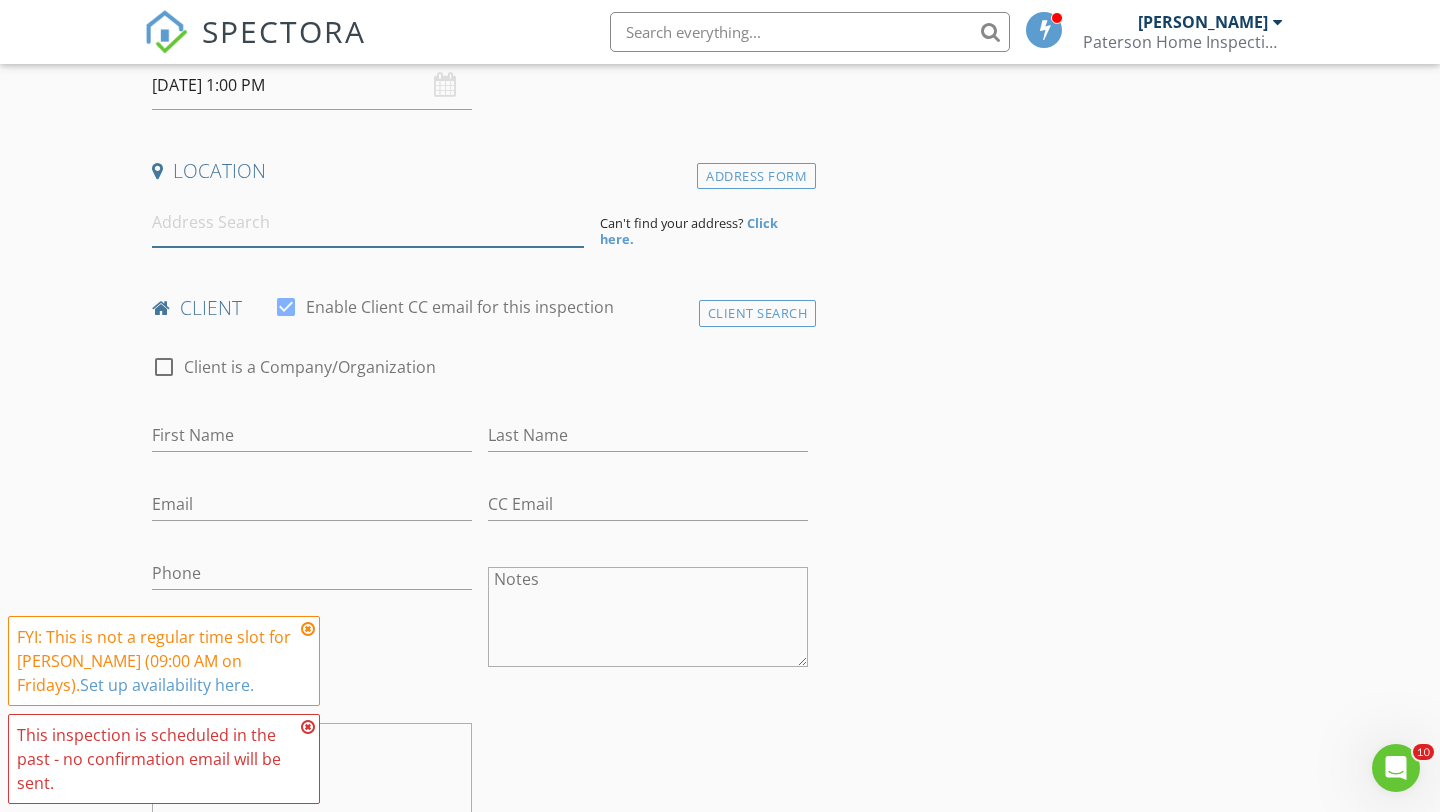 paste on "Possible Greywater System – Further Evaluation Recommended" 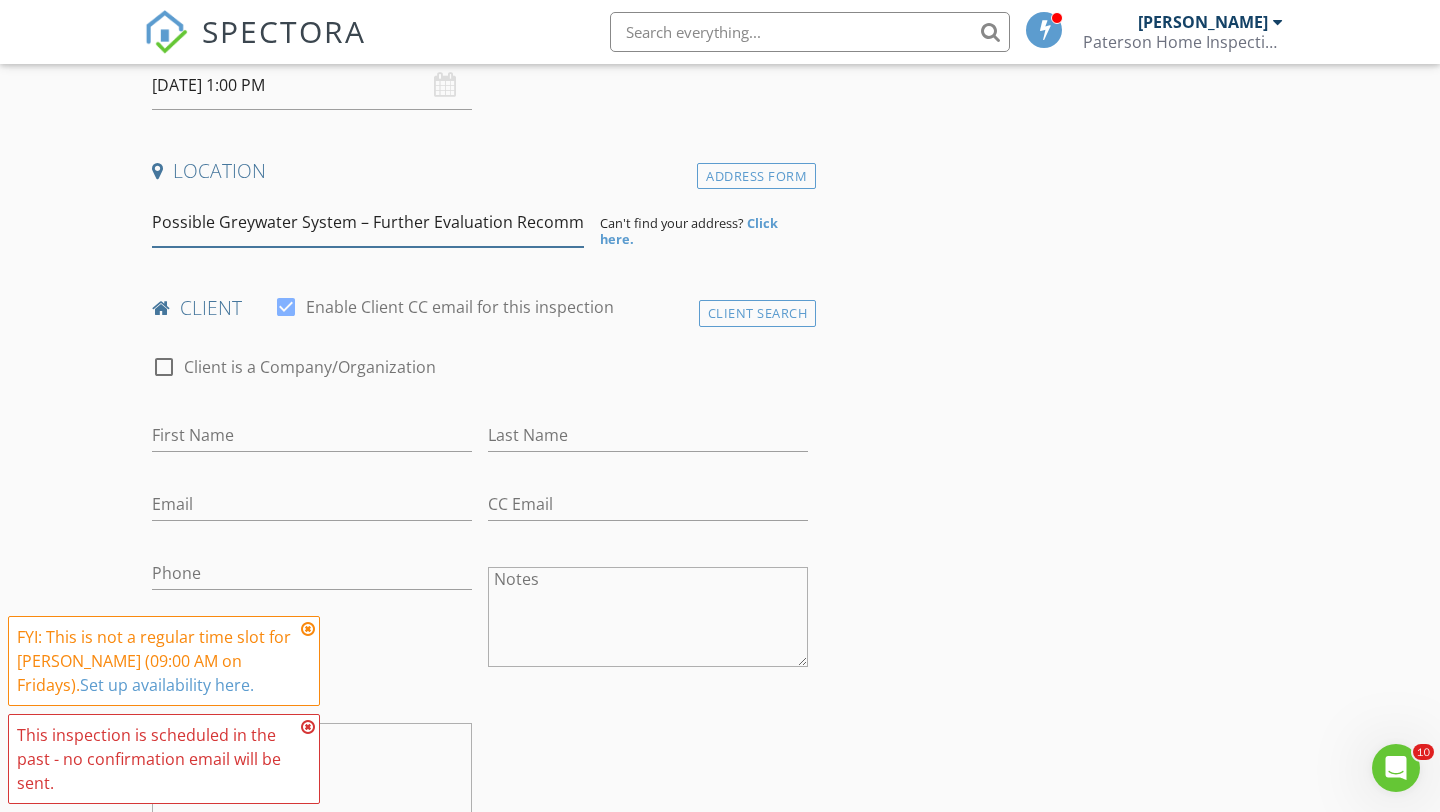 scroll, scrollTop: 0, scrollLeft: 40, axis: horizontal 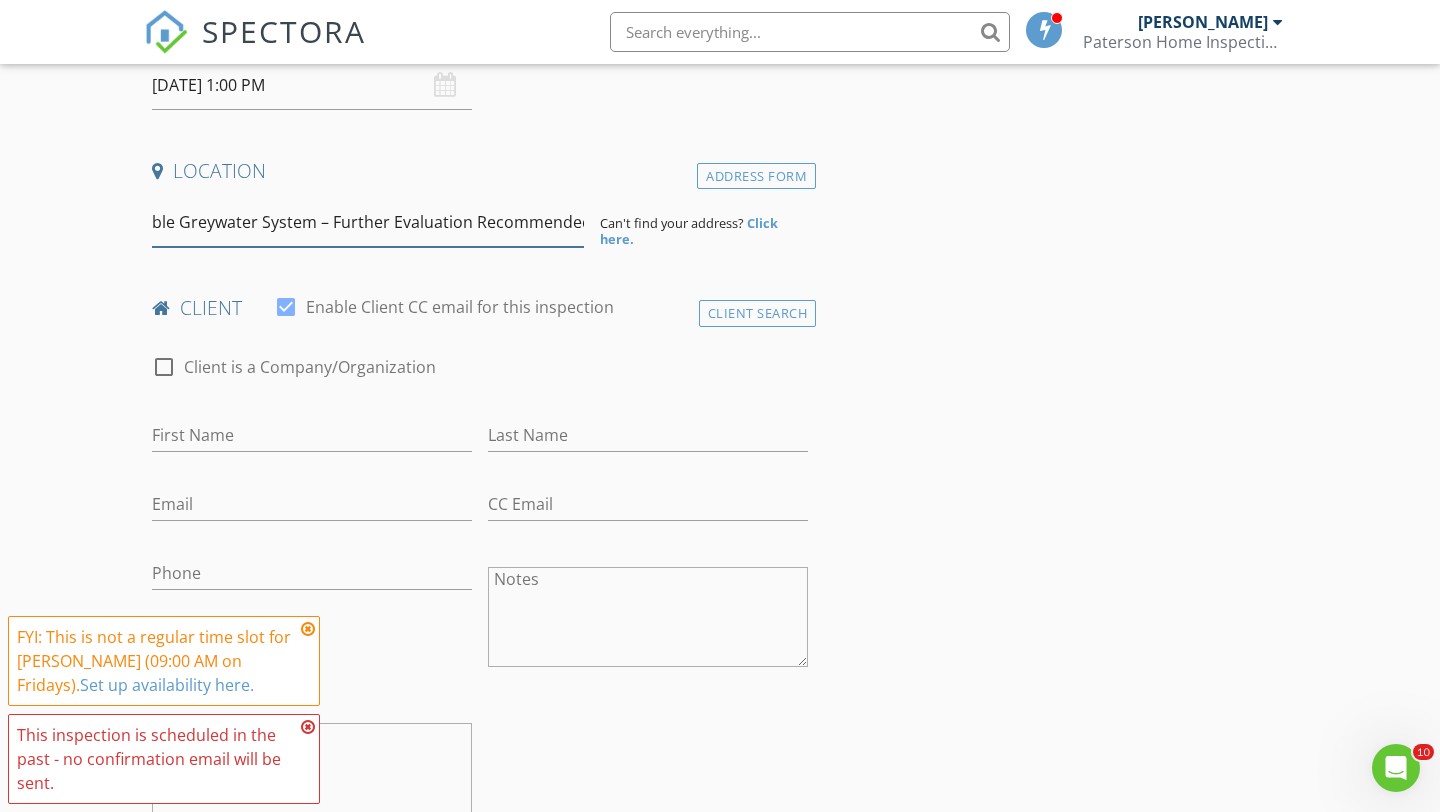 click on "Possible Greywater System – Further Evaluation Recommended" at bounding box center [368, 222] 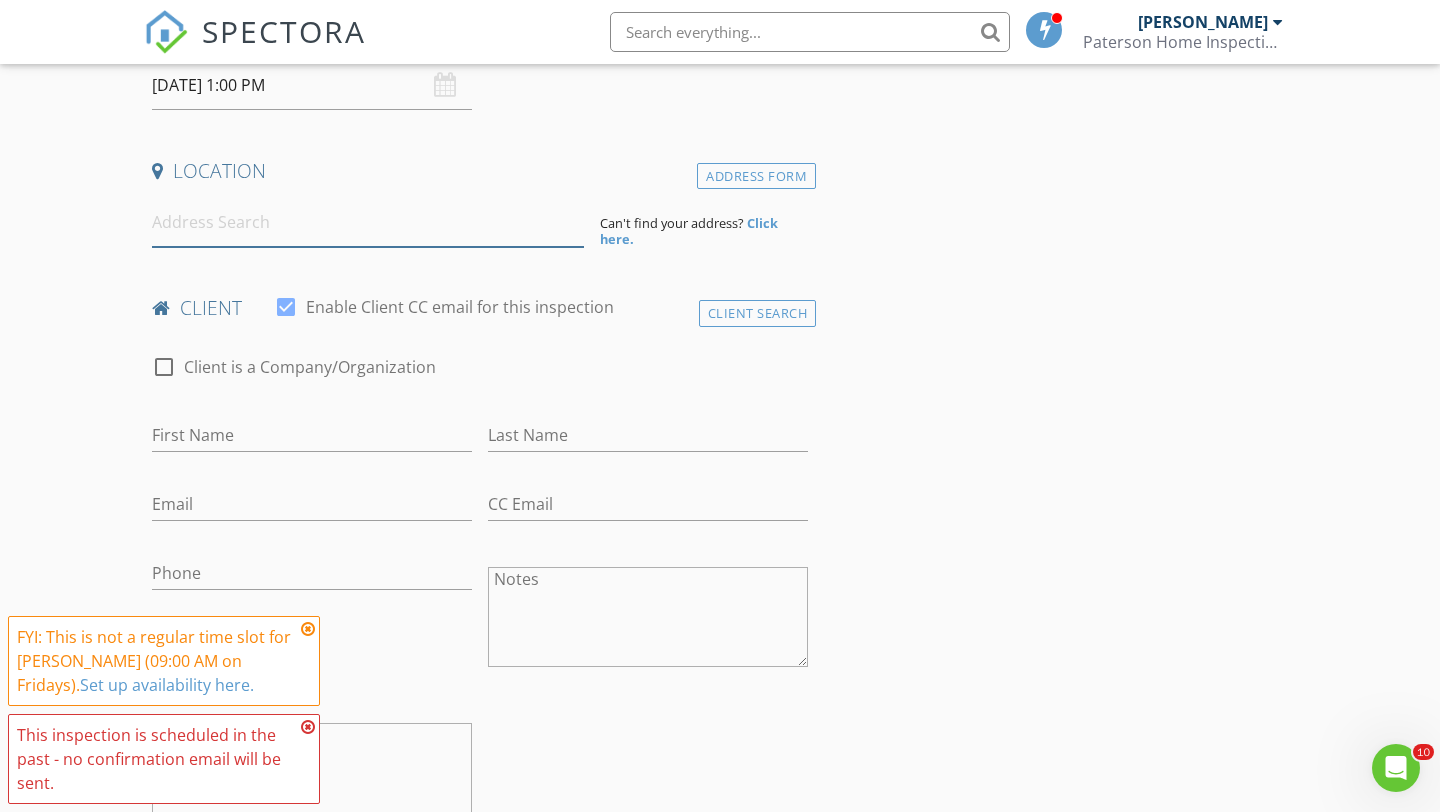 scroll, scrollTop: 0, scrollLeft: 0, axis: both 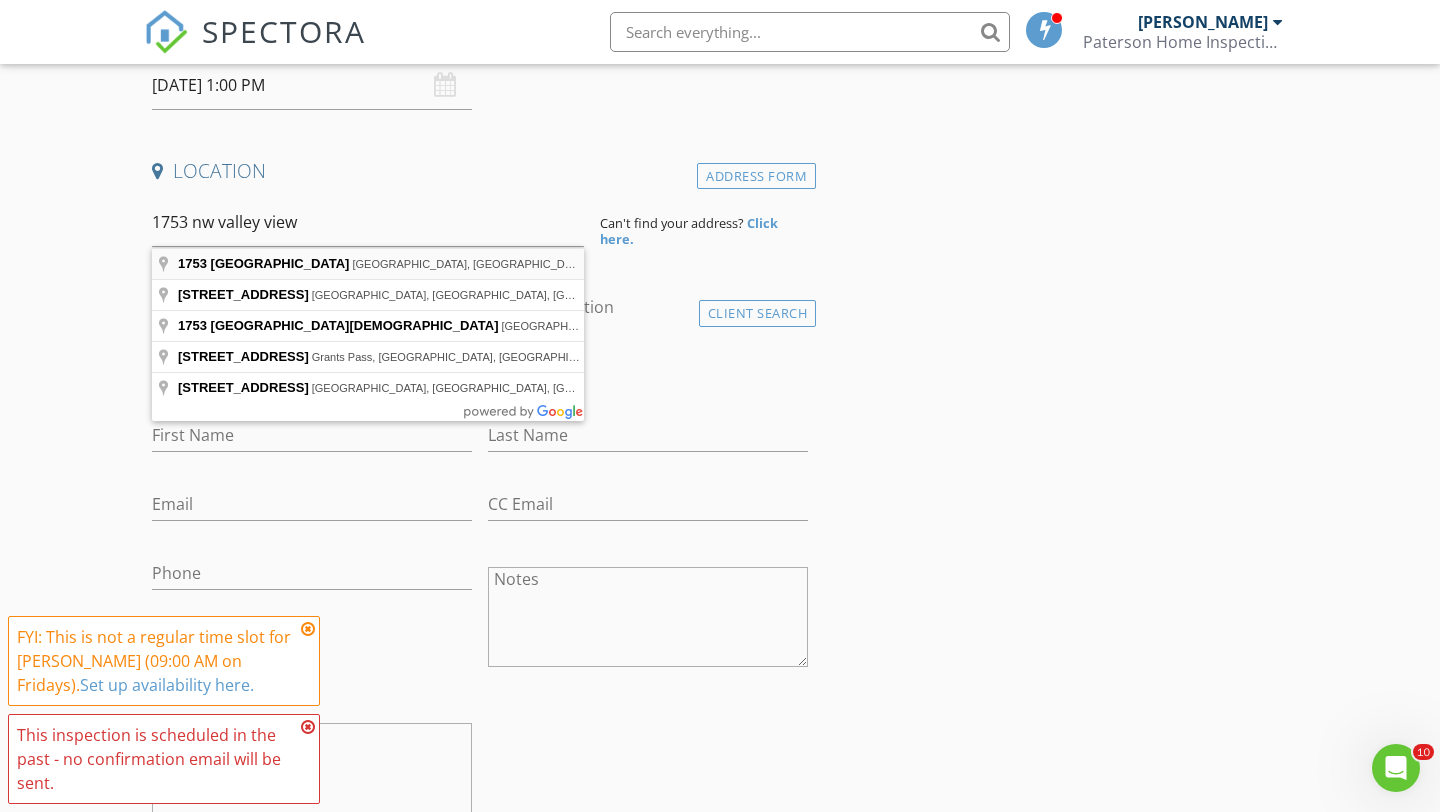 type on "1753 Northwest Valley View Drive, Roseburg, OR, USA" 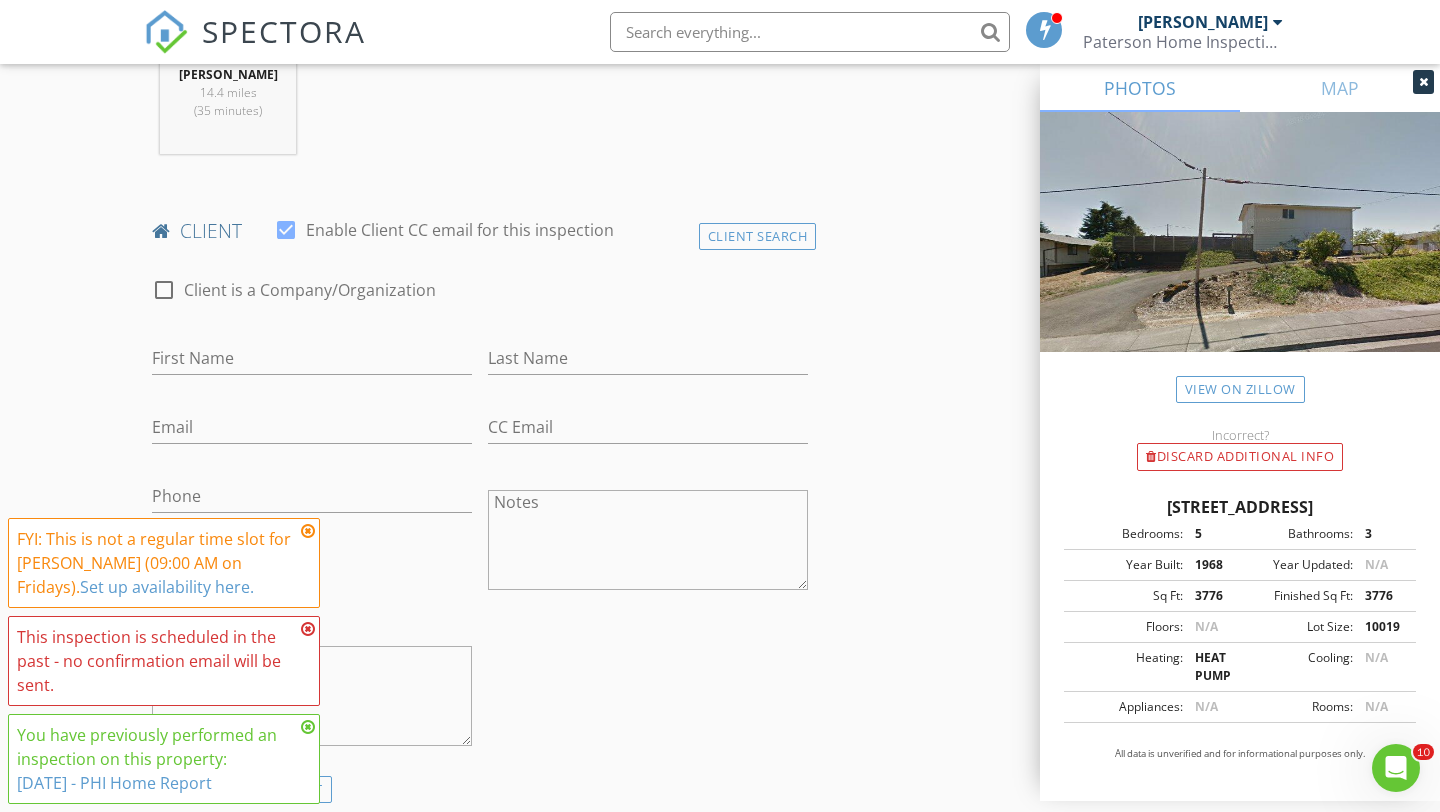 scroll, scrollTop: 880, scrollLeft: 0, axis: vertical 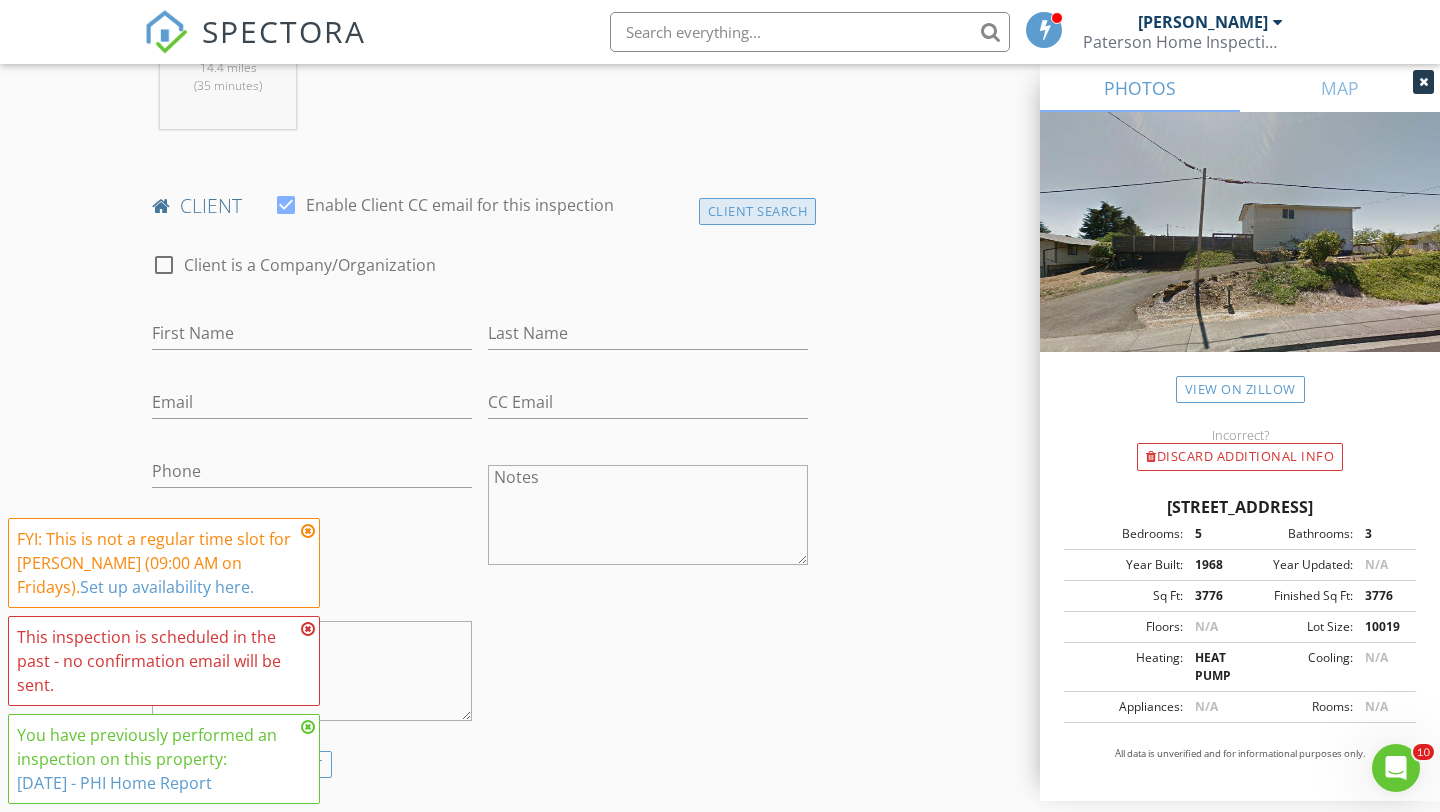click on "Client Search" at bounding box center [758, 211] 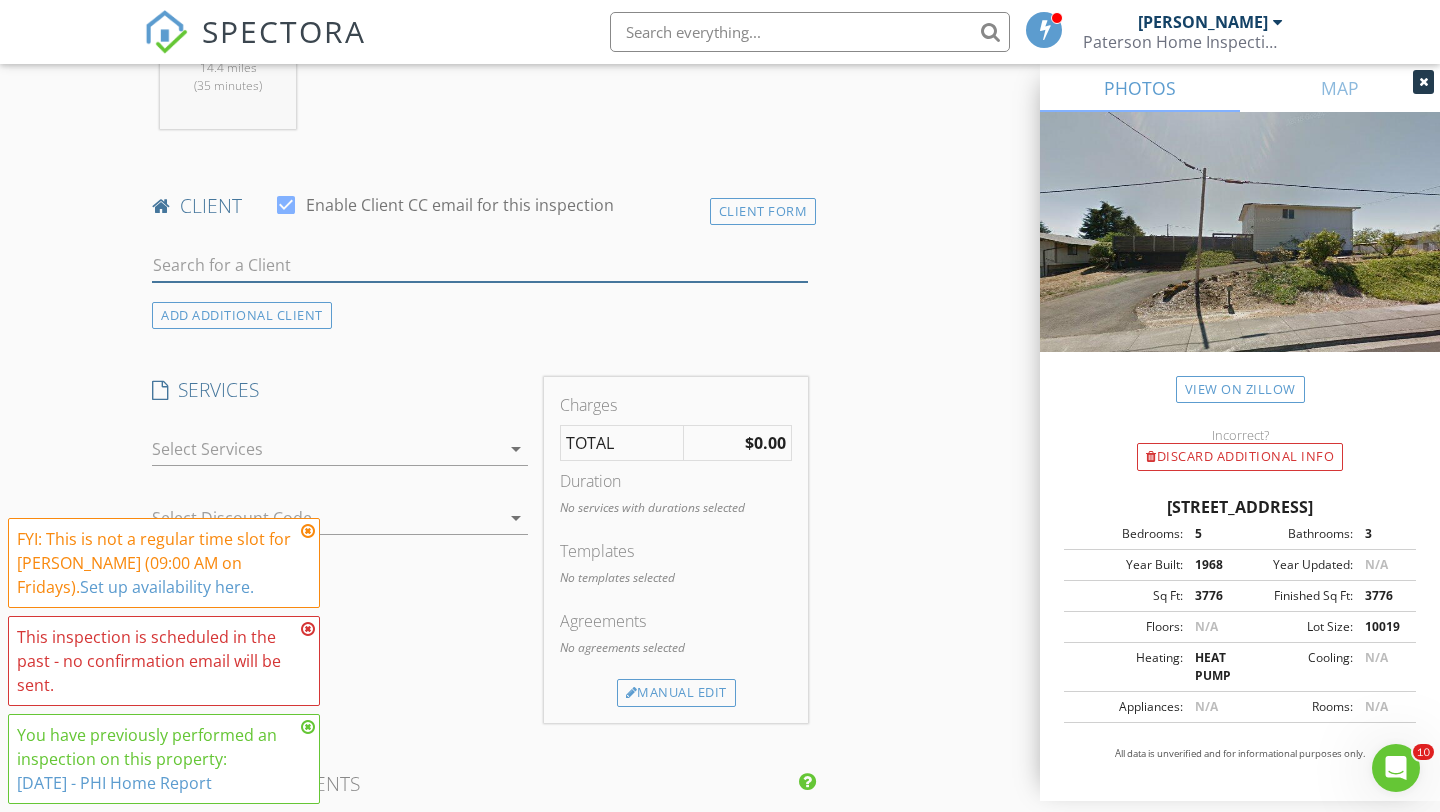 click at bounding box center (480, 265) 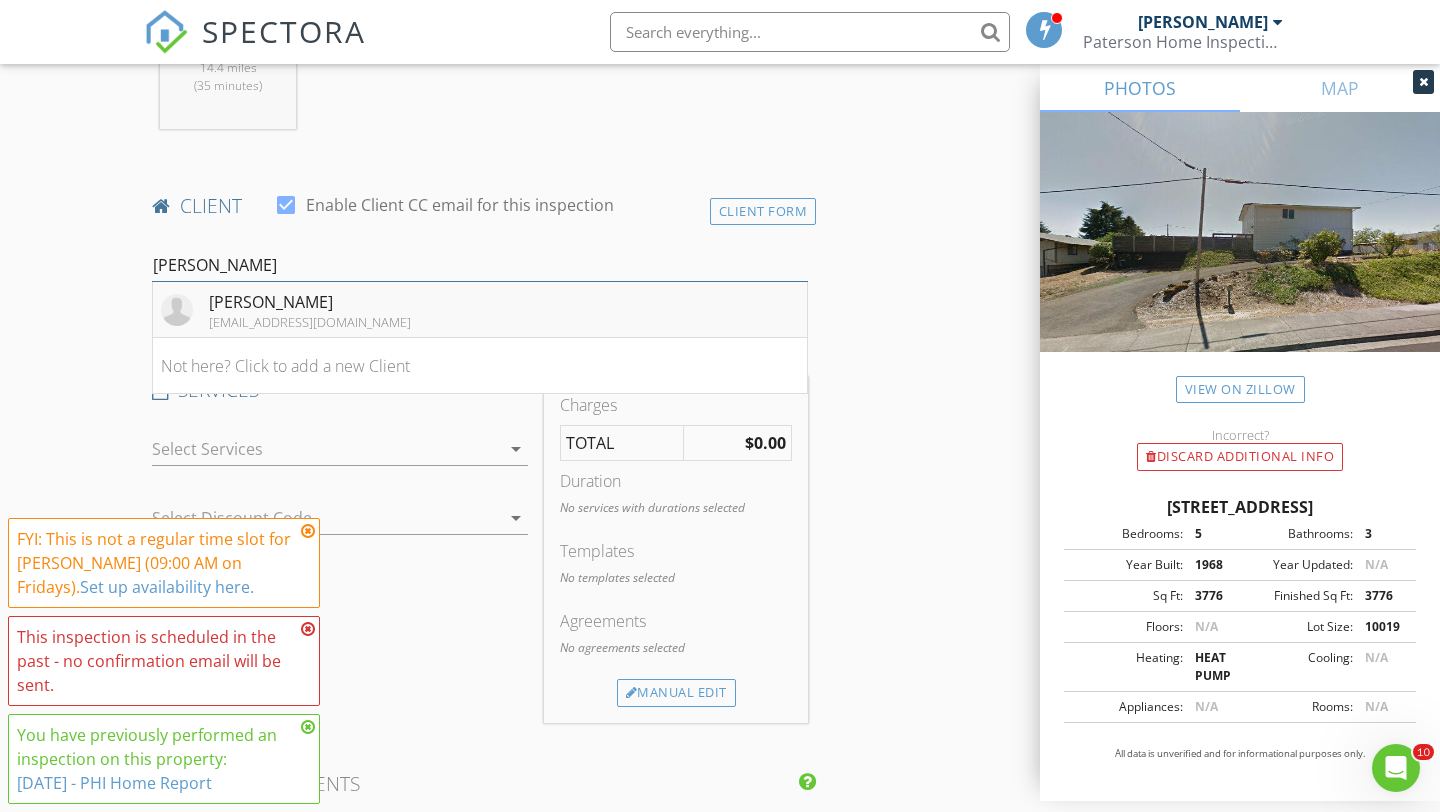 type on "miranda tr" 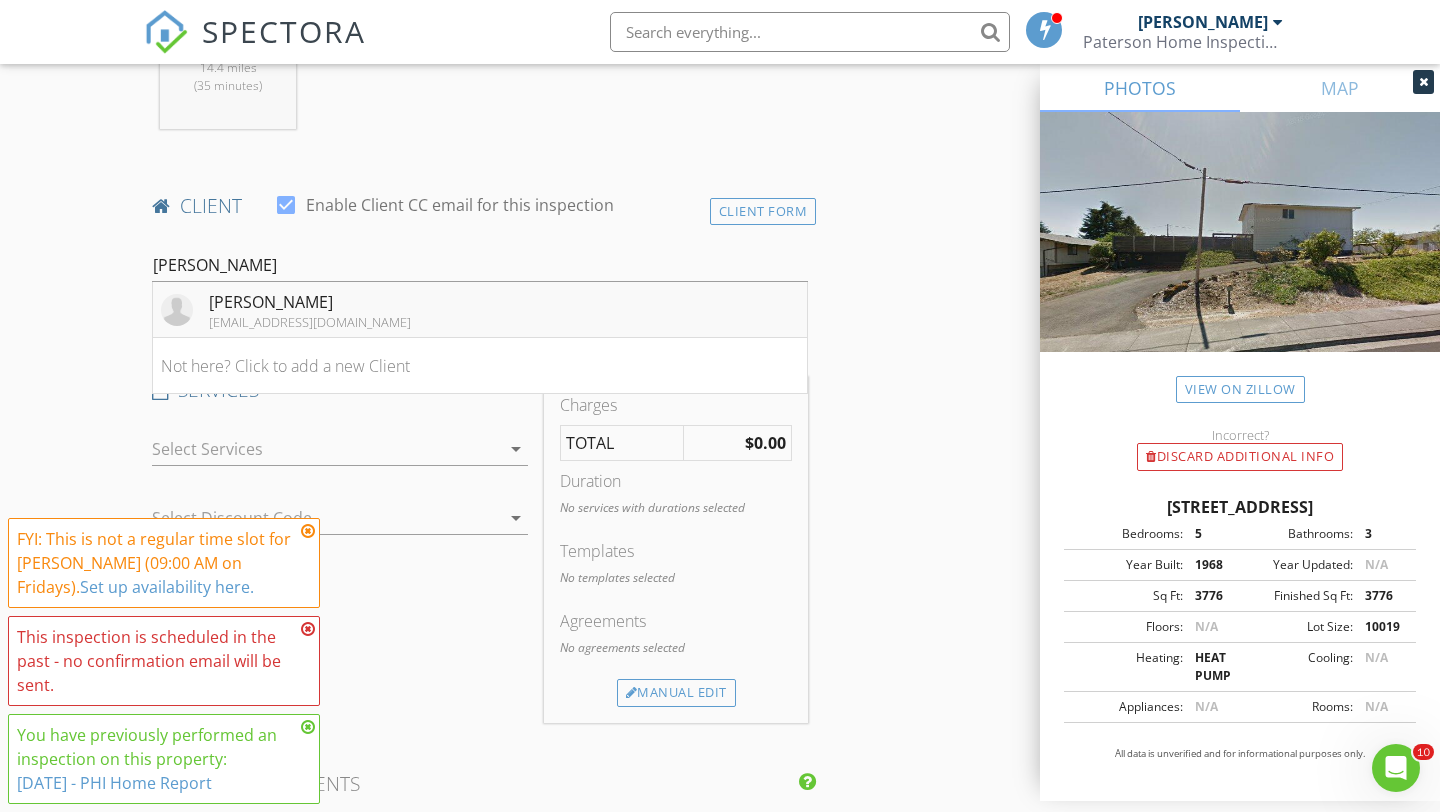 click on "Miranda Triplett
mtriplett@roguecu.org" at bounding box center (480, 310) 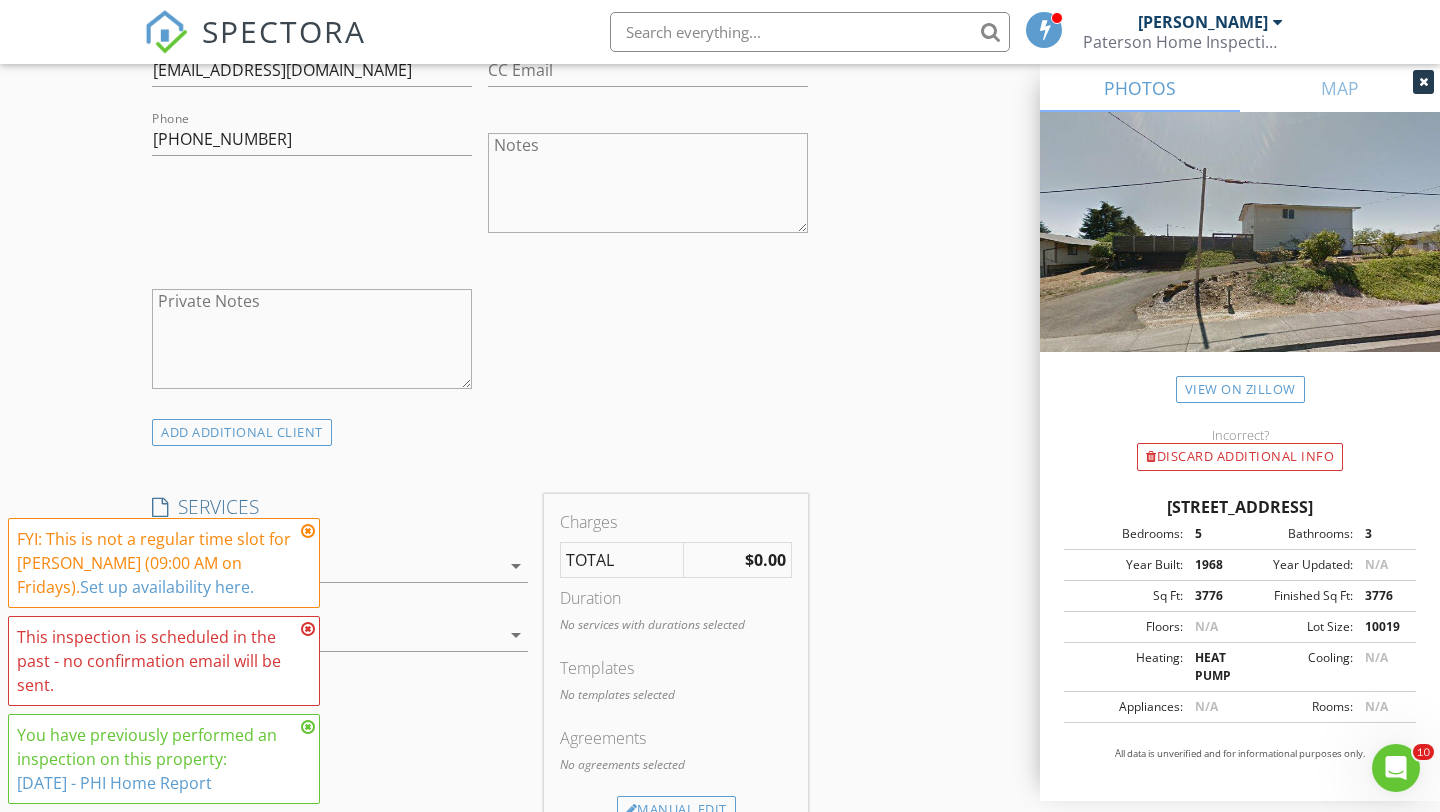 scroll, scrollTop: 1256, scrollLeft: 0, axis: vertical 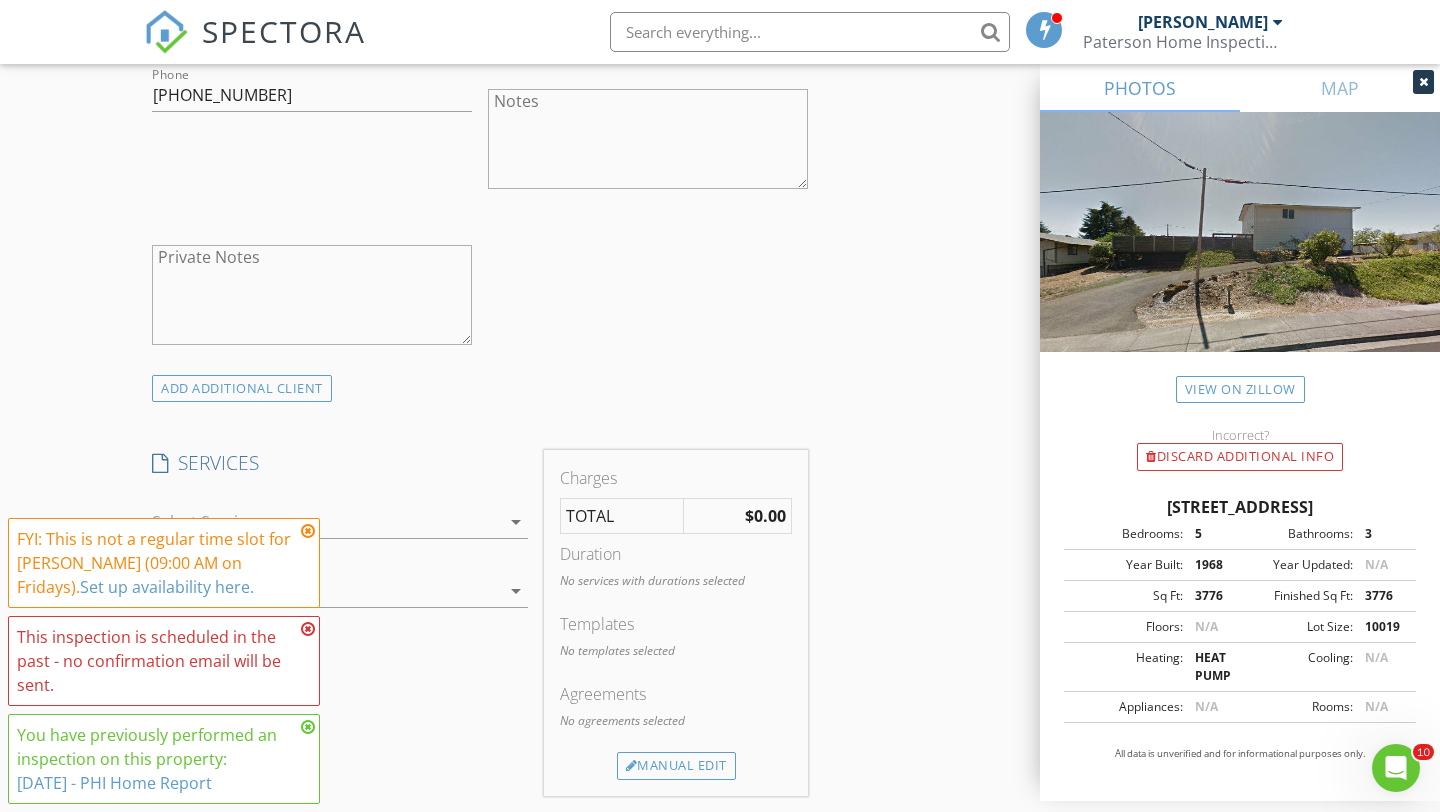 click at bounding box center [308, 531] 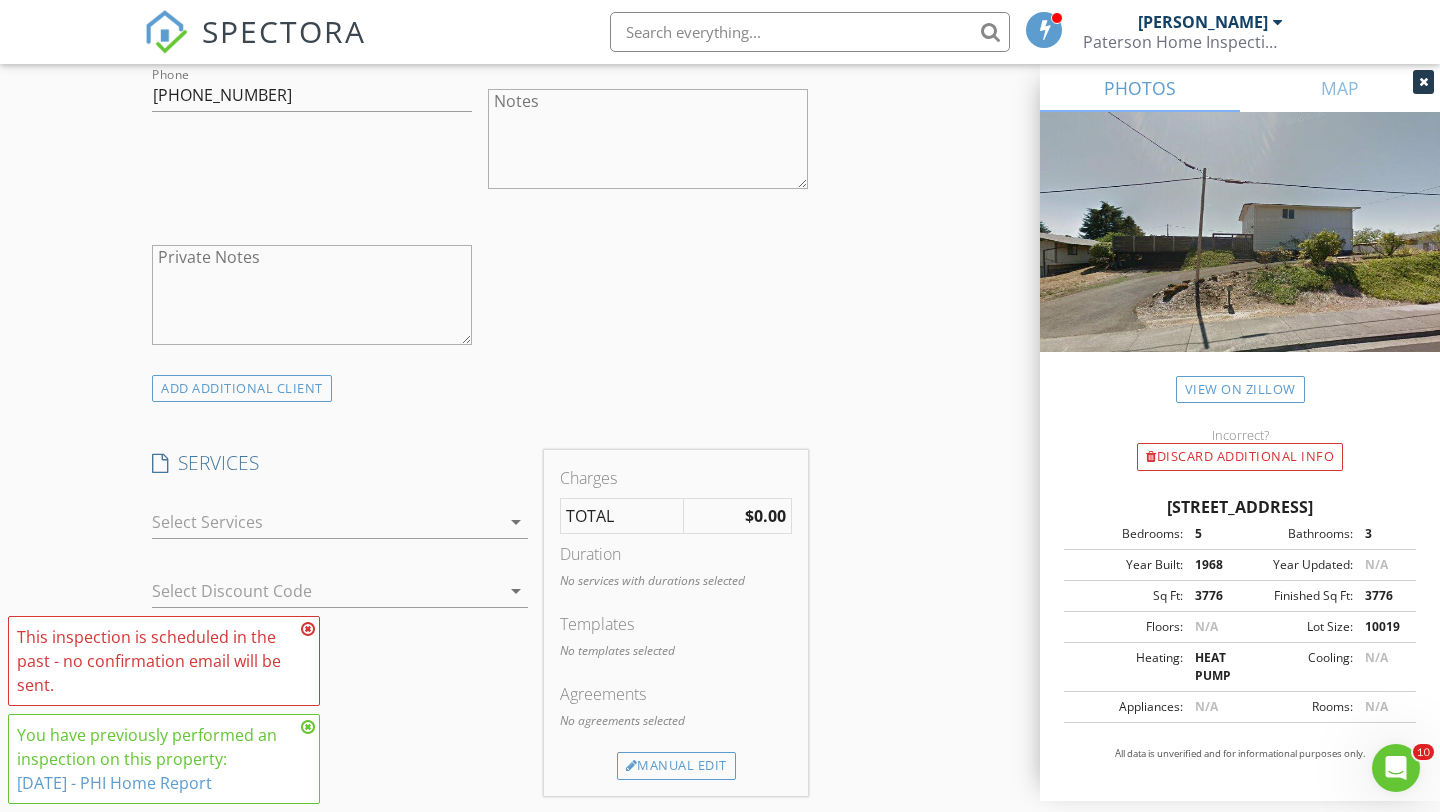 click at bounding box center (308, 629) 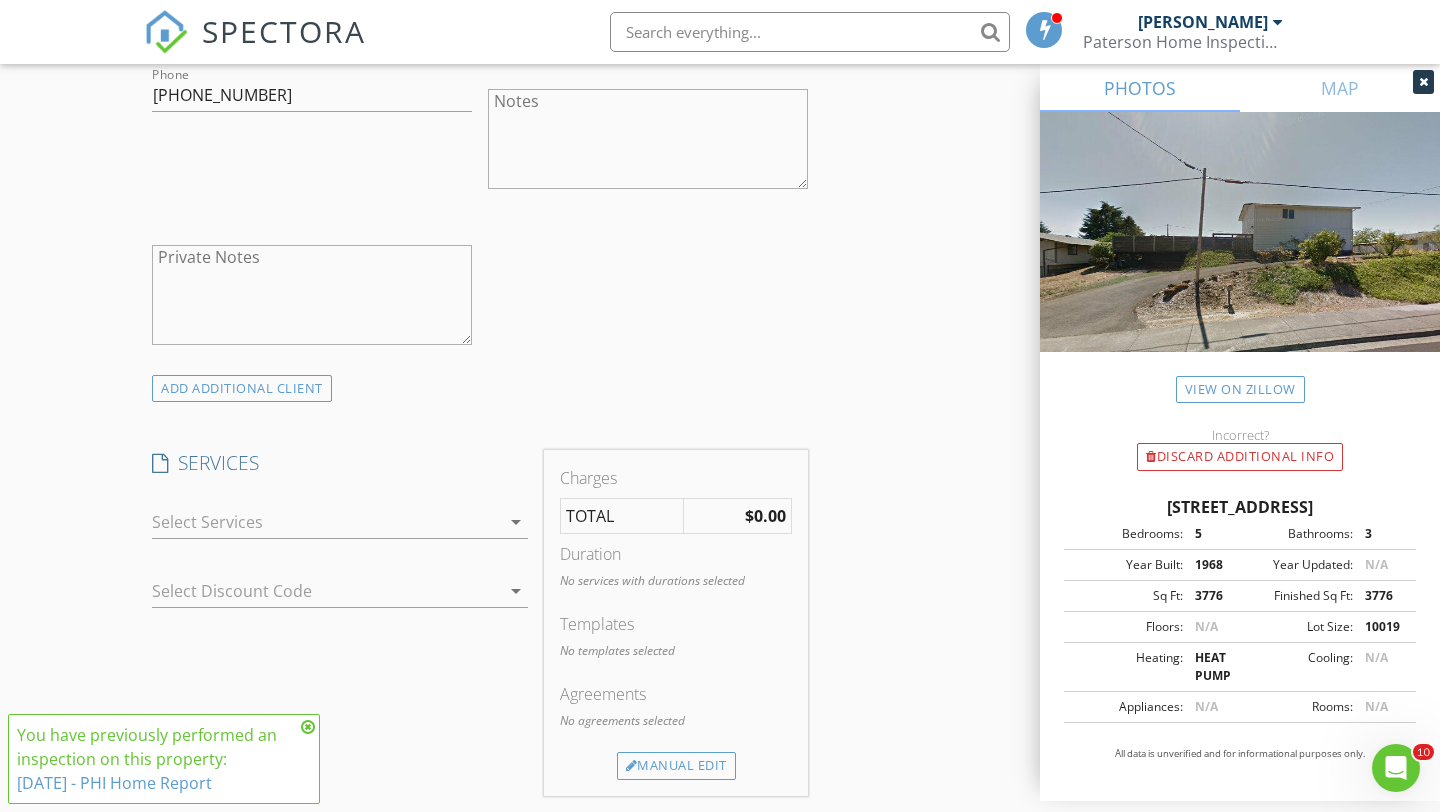 click at bounding box center (308, 727) 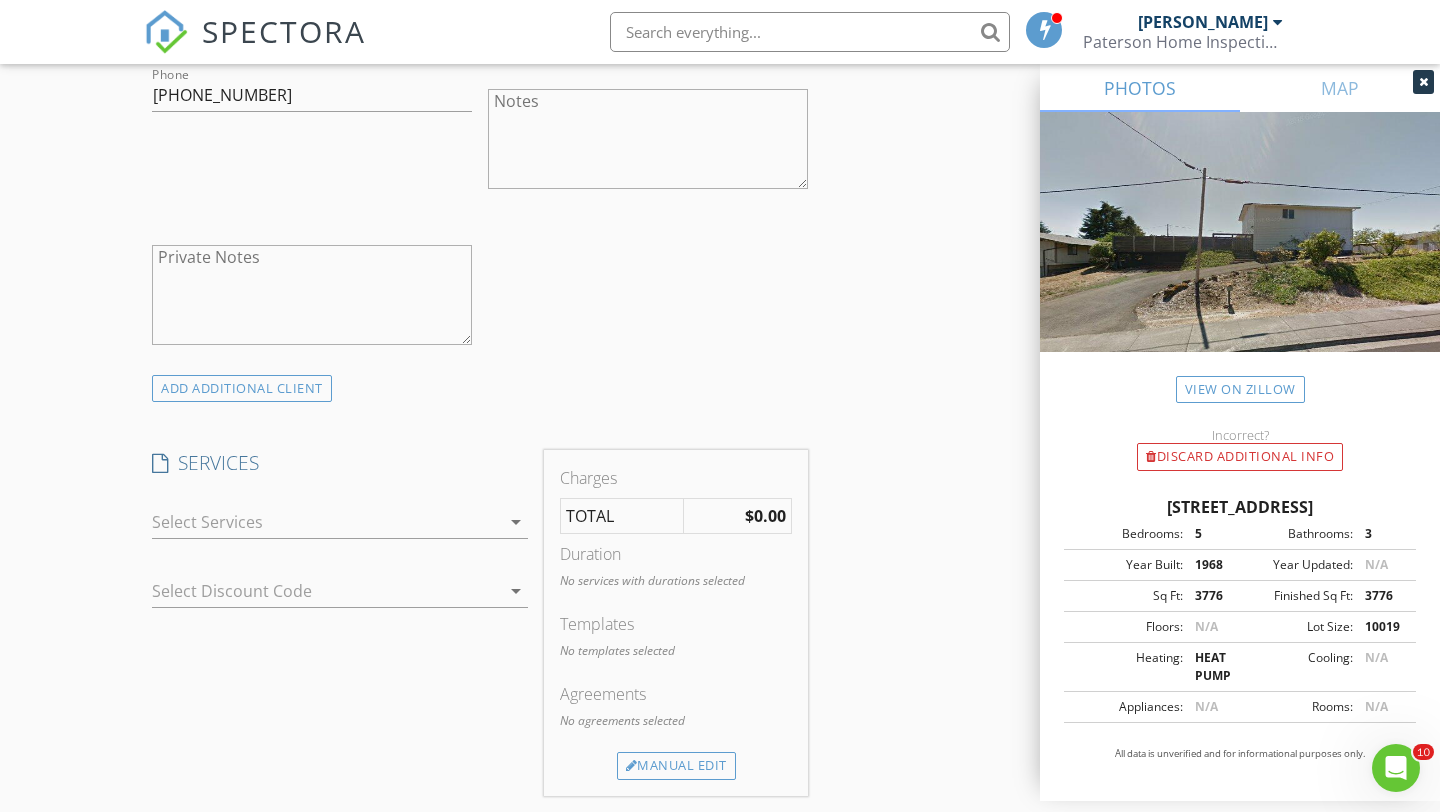 click at bounding box center (326, 522) 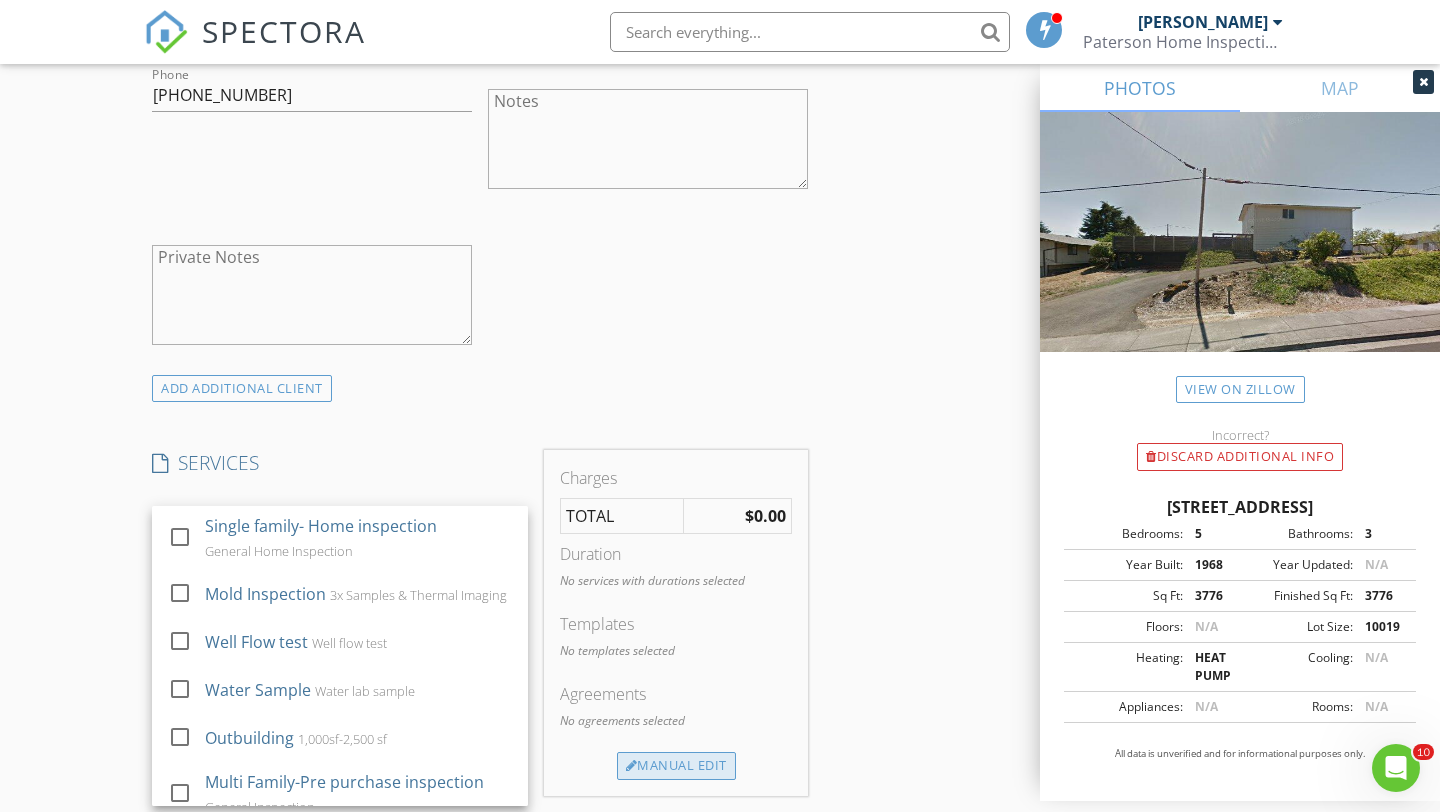click on "Manual Edit" at bounding box center (676, 766) 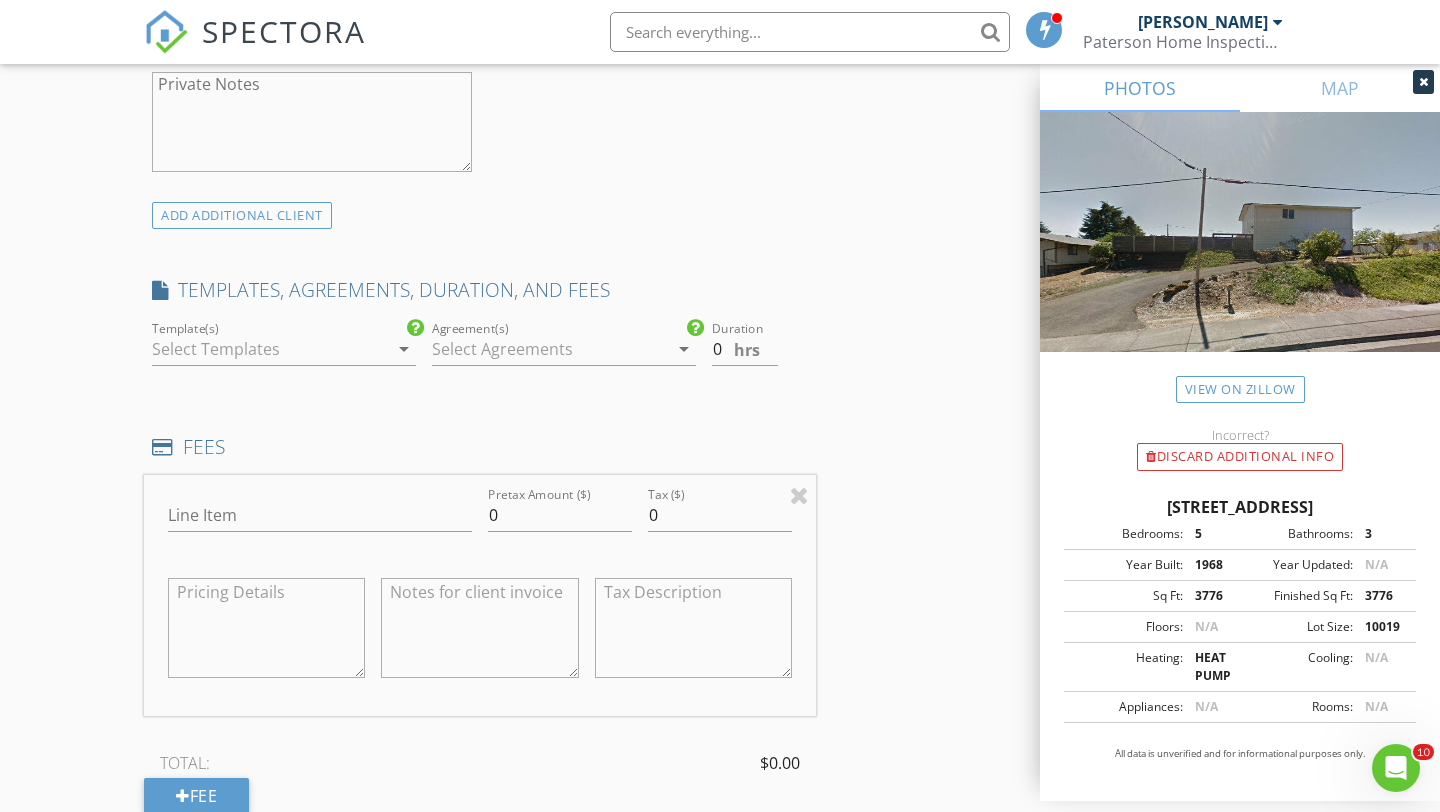scroll, scrollTop: 1473, scrollLeft: 0, axis: vertical 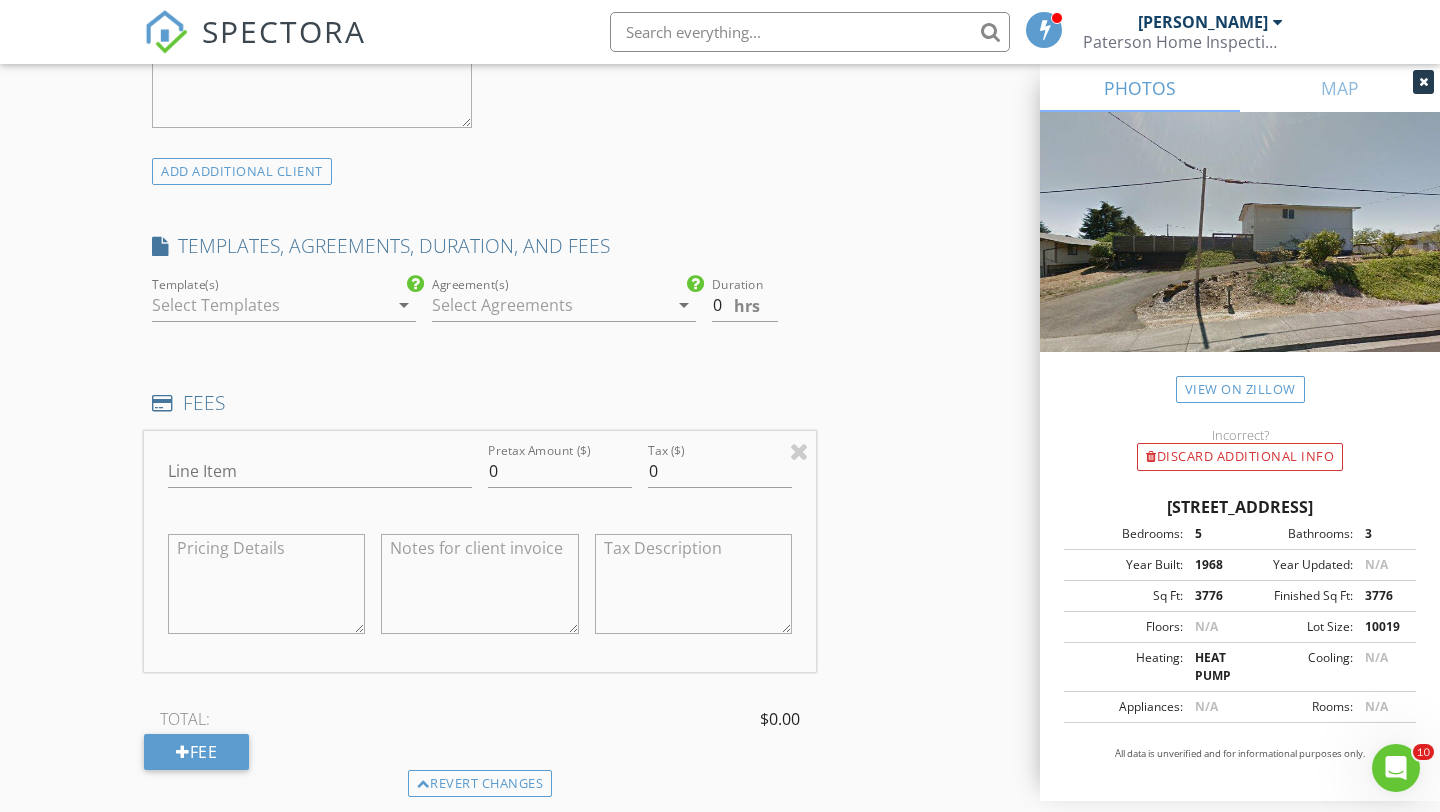 click at bounding box center (270, 305) 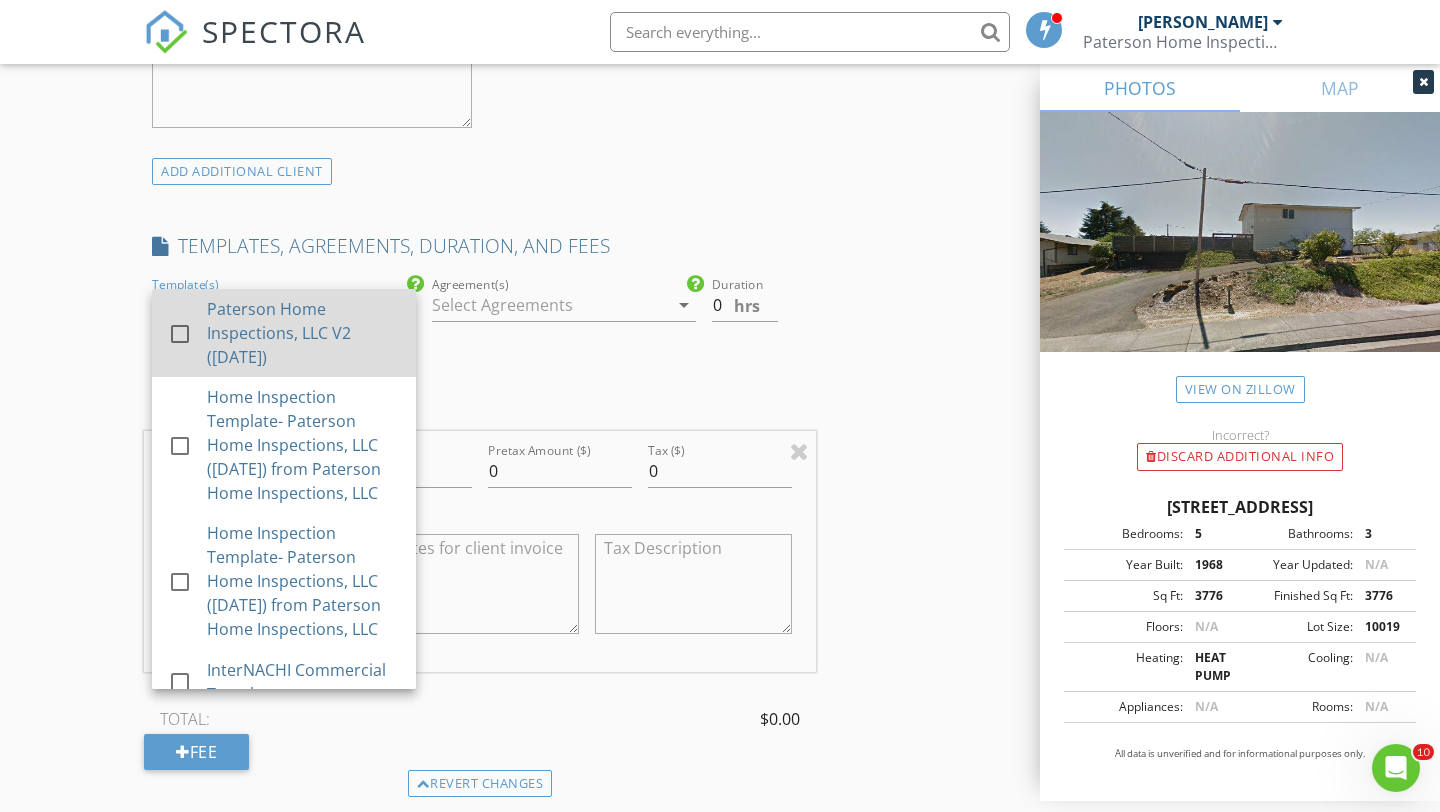 click on "Paterson Home Inspections, LLC  V2 ([DATE])" at bounding box center [303, 333] 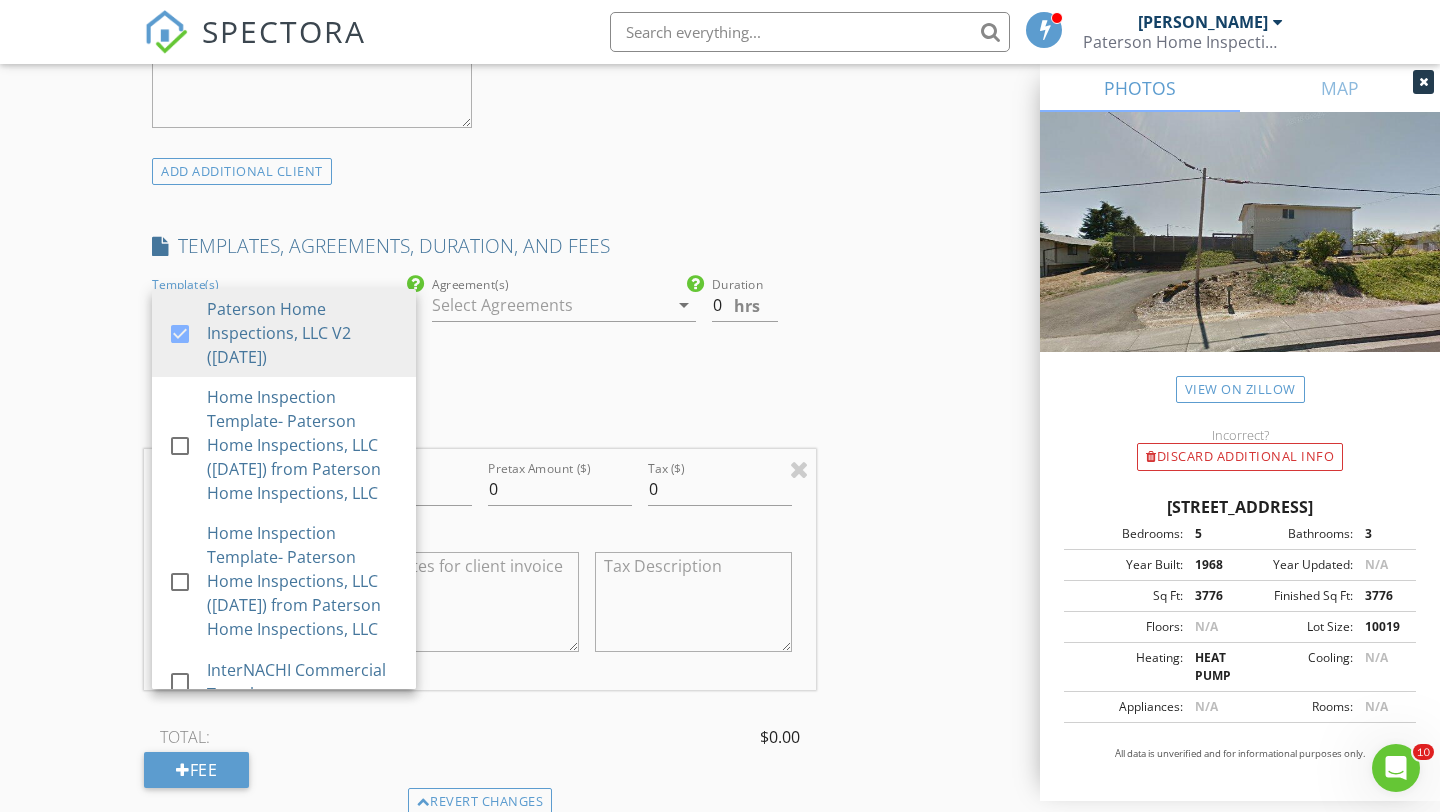 click at bounding box center [550, 305] 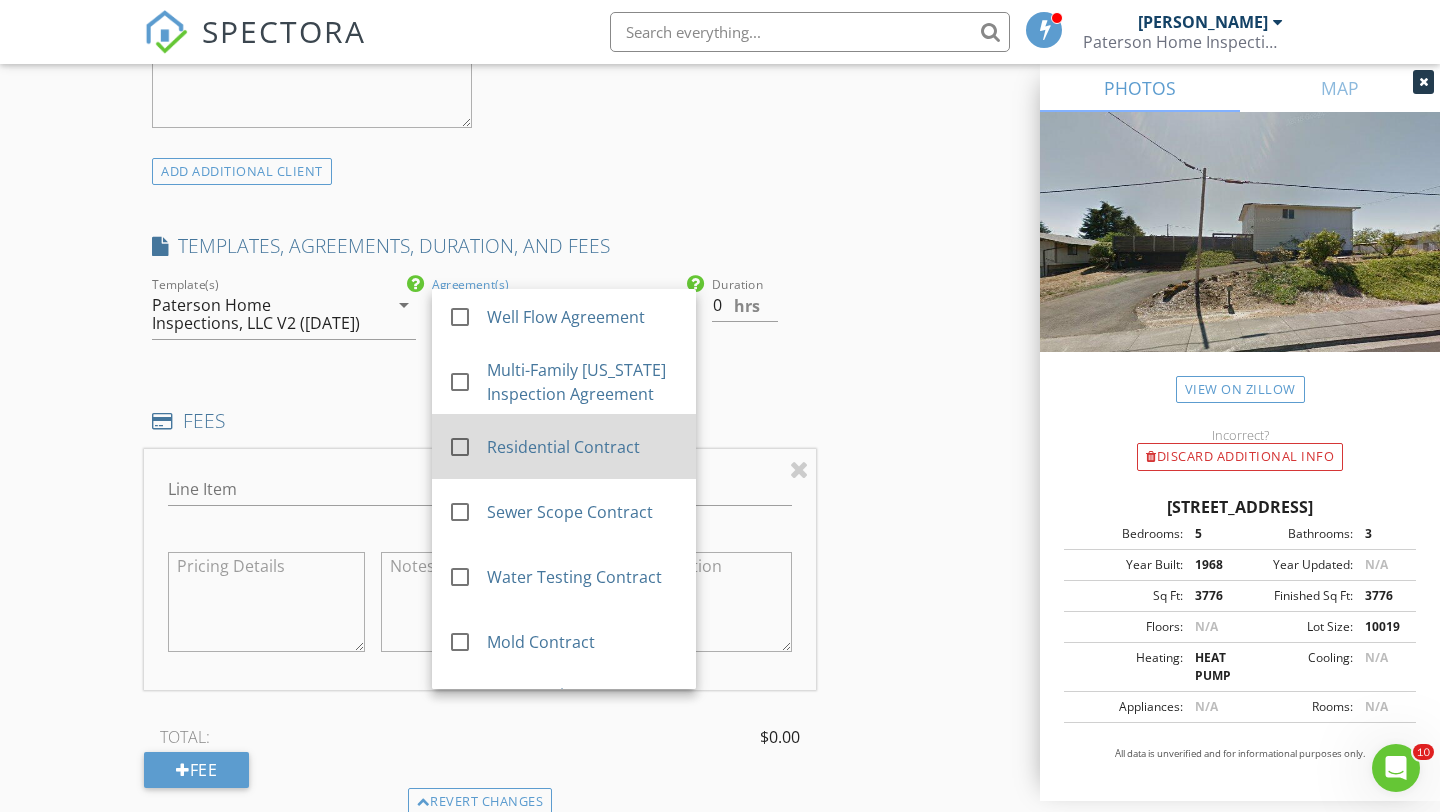 scroll, scrollTop: 384, scrollLeft: 0, axis: vertical 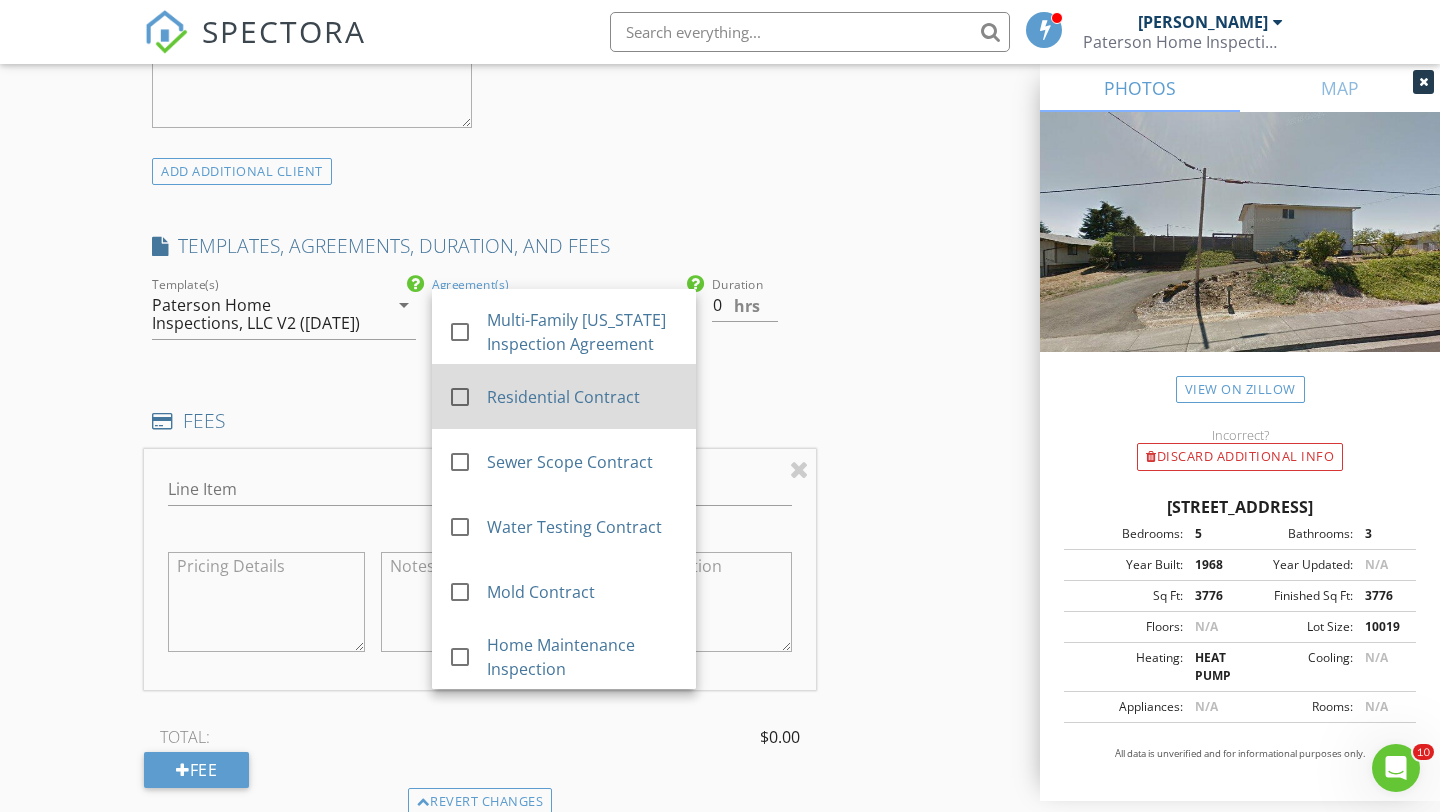 click at bounding box center [460, 397] 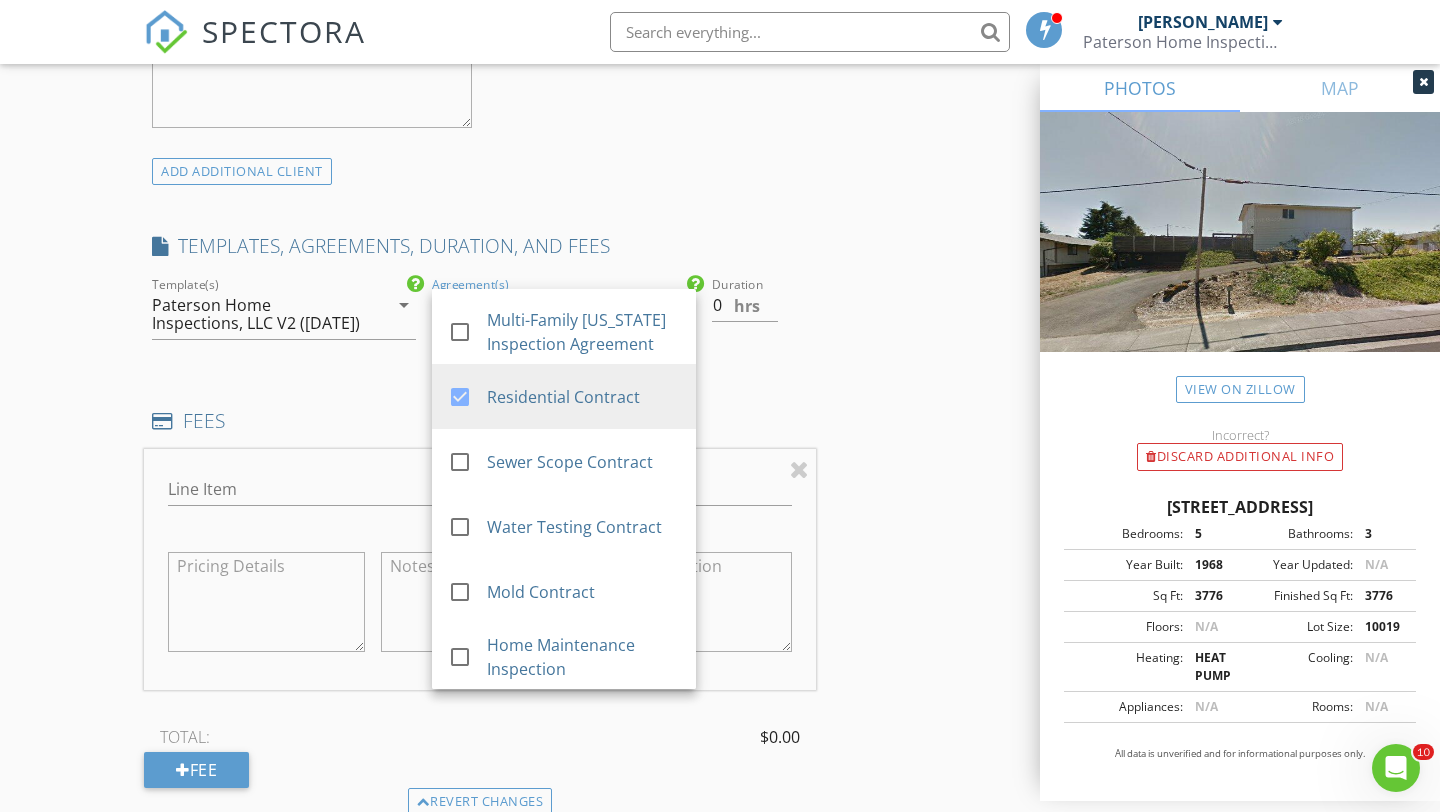 click on "INSPECTOR(S)
check_box   MICHAEL PATERSON   PRIMARY   MICHAEL PATERSON arrow_drop_down   check_box MICHAEL PATERSON specifically requested
Date/Time
07/11/2025 1:00 PM
Location
Address Search       Address 1753 NW Valley View Dr   Unit   City Roseburg   State OR   Zip 97471   County Douglas     Square Feet 3776   Year Built 1968   Foundation arrow_drop_down     MICHAEL PATERSON     14.4 miles     (35 minutes)
client
check_box Enable Client CC email for this inspection   Client Search     check_box_outline_blank Client is a Company/Organization     First Name Miranda   Last Name Triplett   Email mtriplett@roguecu.org   CC Email   Phone 541-530-1623           Notes   Private Notes
ADD ADDITIONAL client
SERVICES
check_box_outline_blank   Single family- Home inspection" at bounding box center (480, 492) 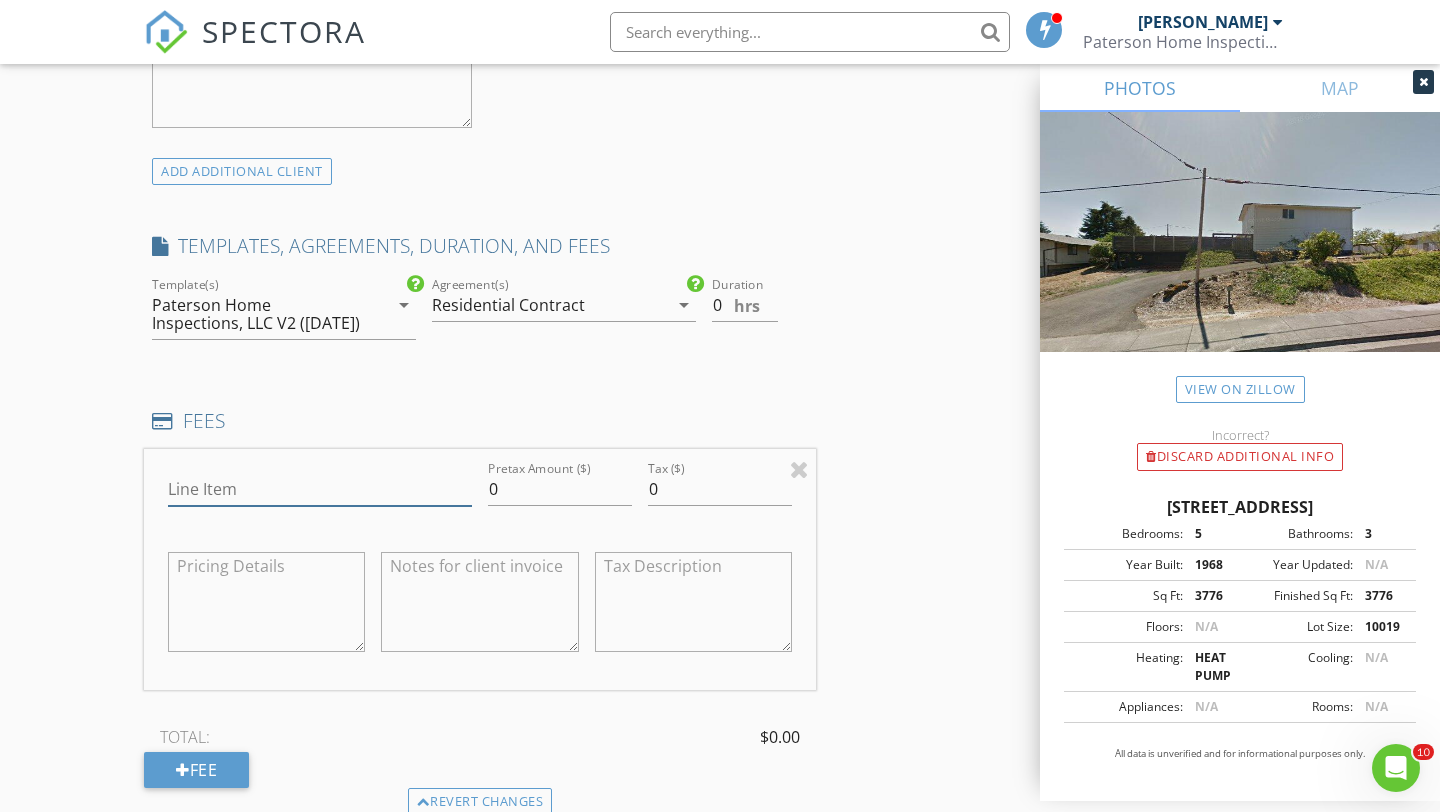 click on "Line Item" at bounding box center [320, 489] 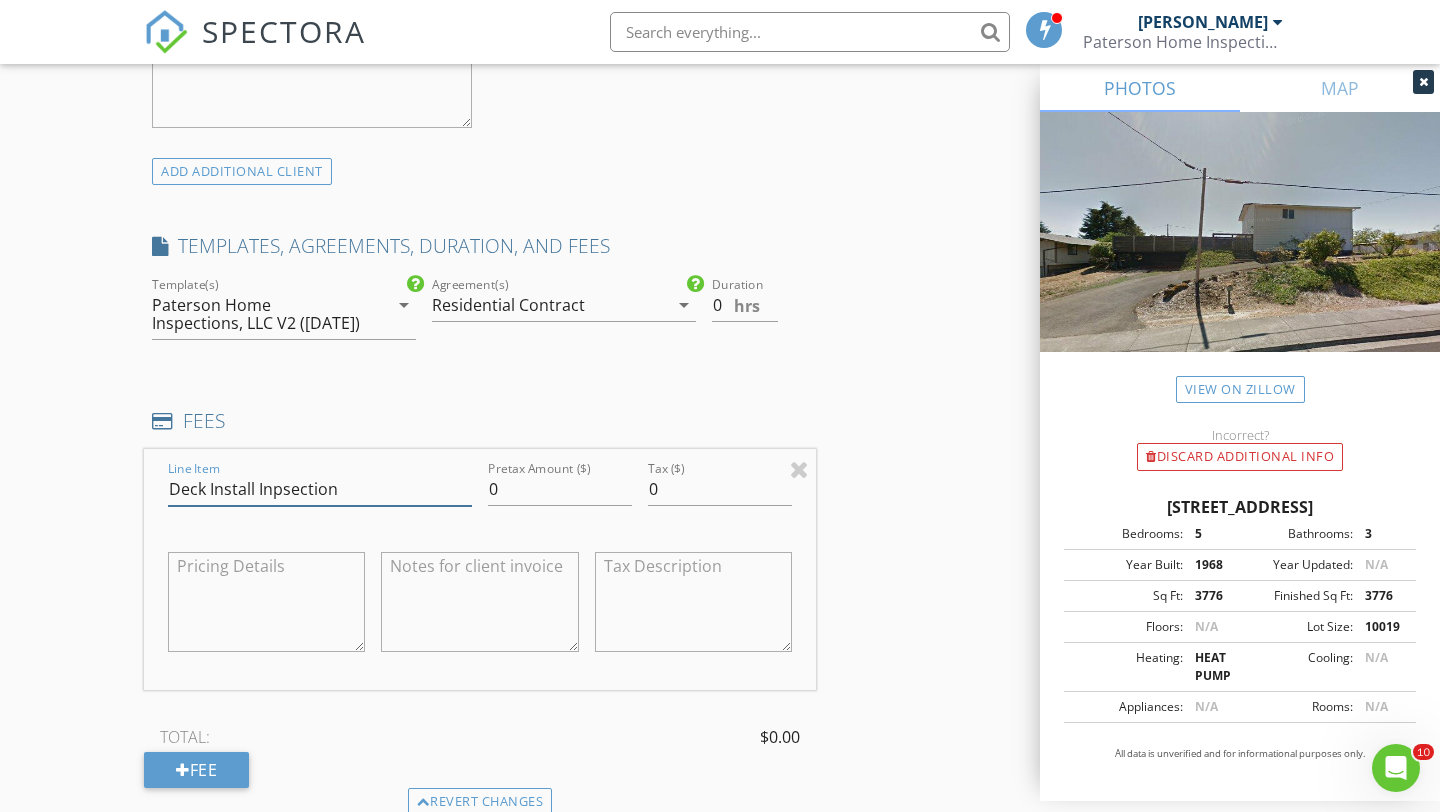 type on "Deck Install Inpsection" 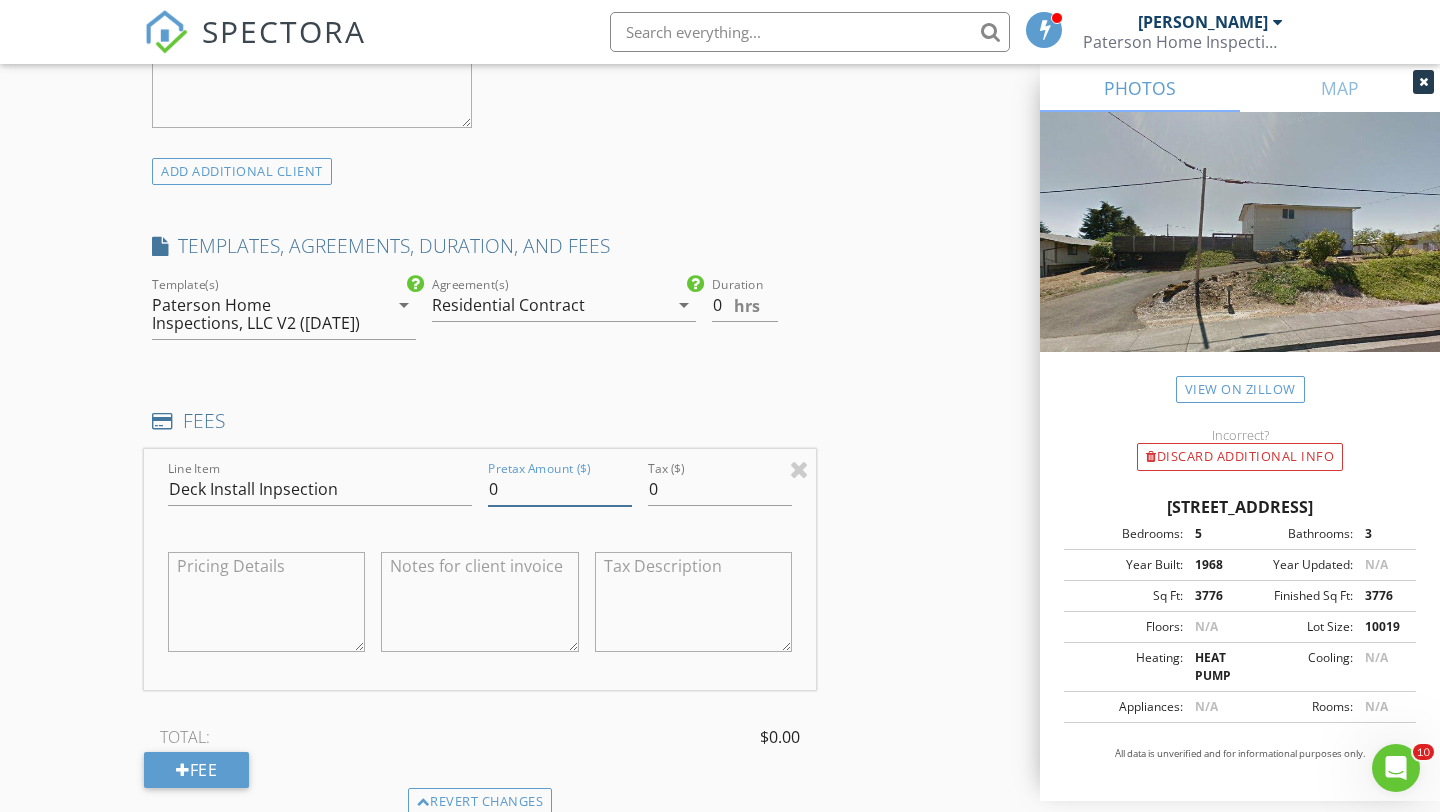 click on "0" at bounding box center [560, 489] 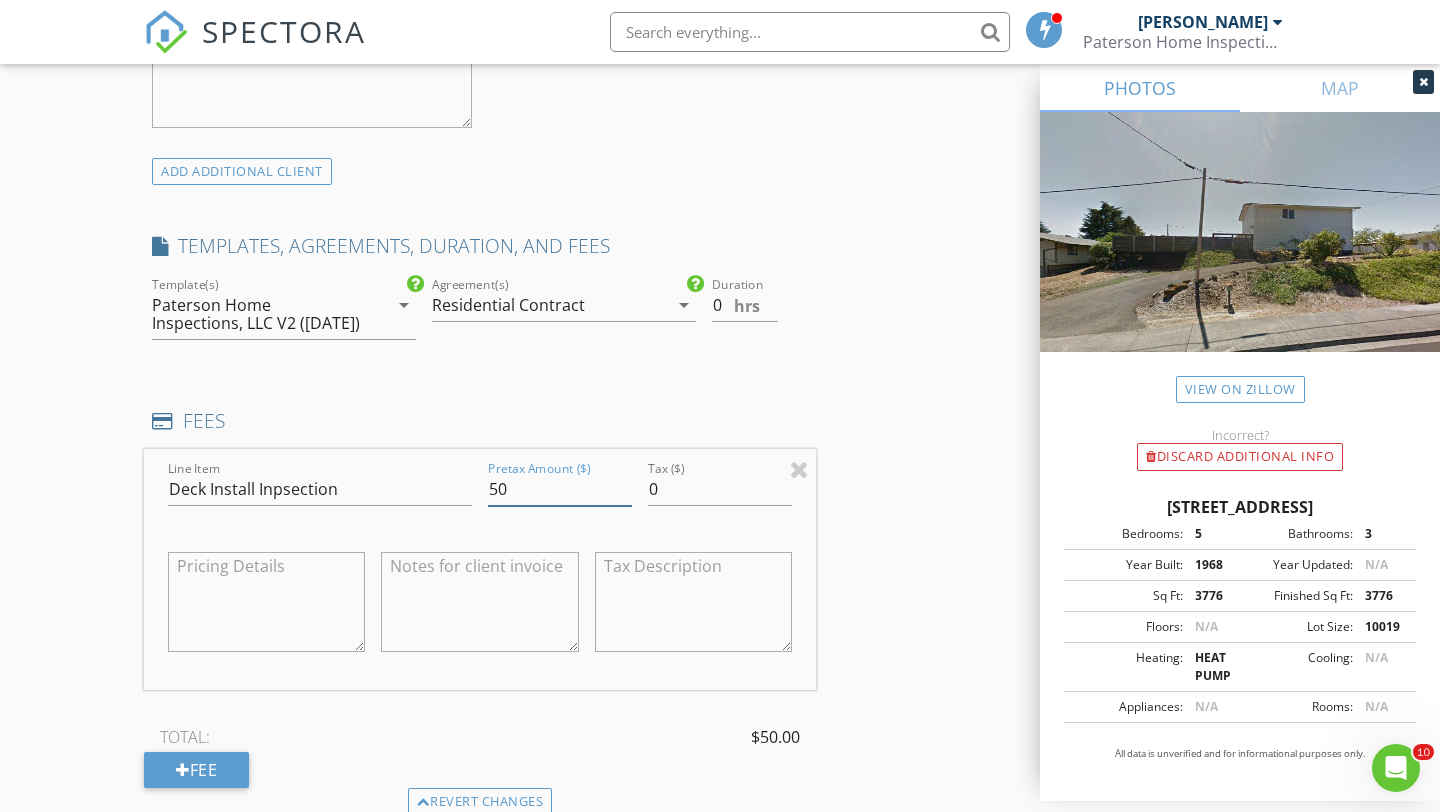 type on "50" 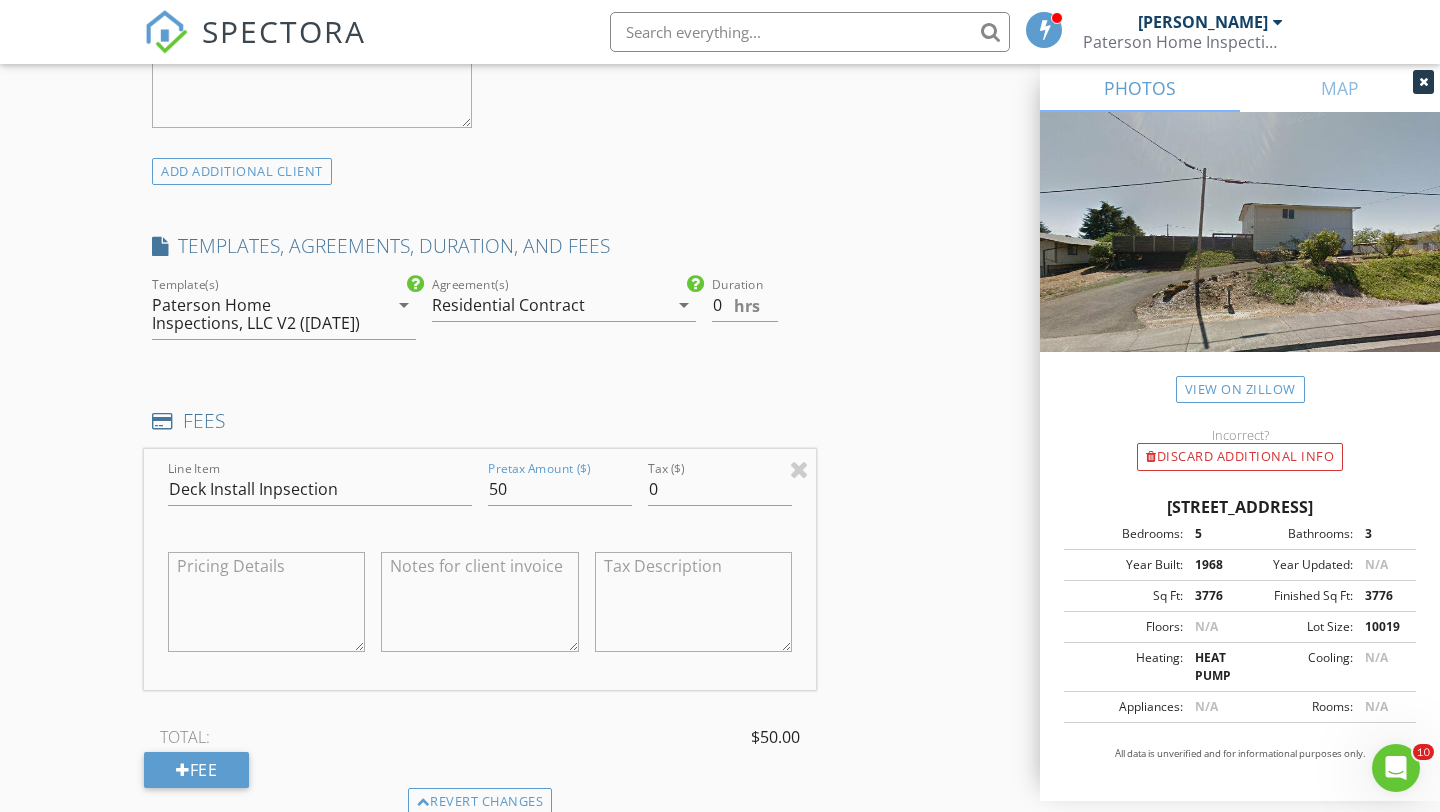click at bounding box center [266, 602] 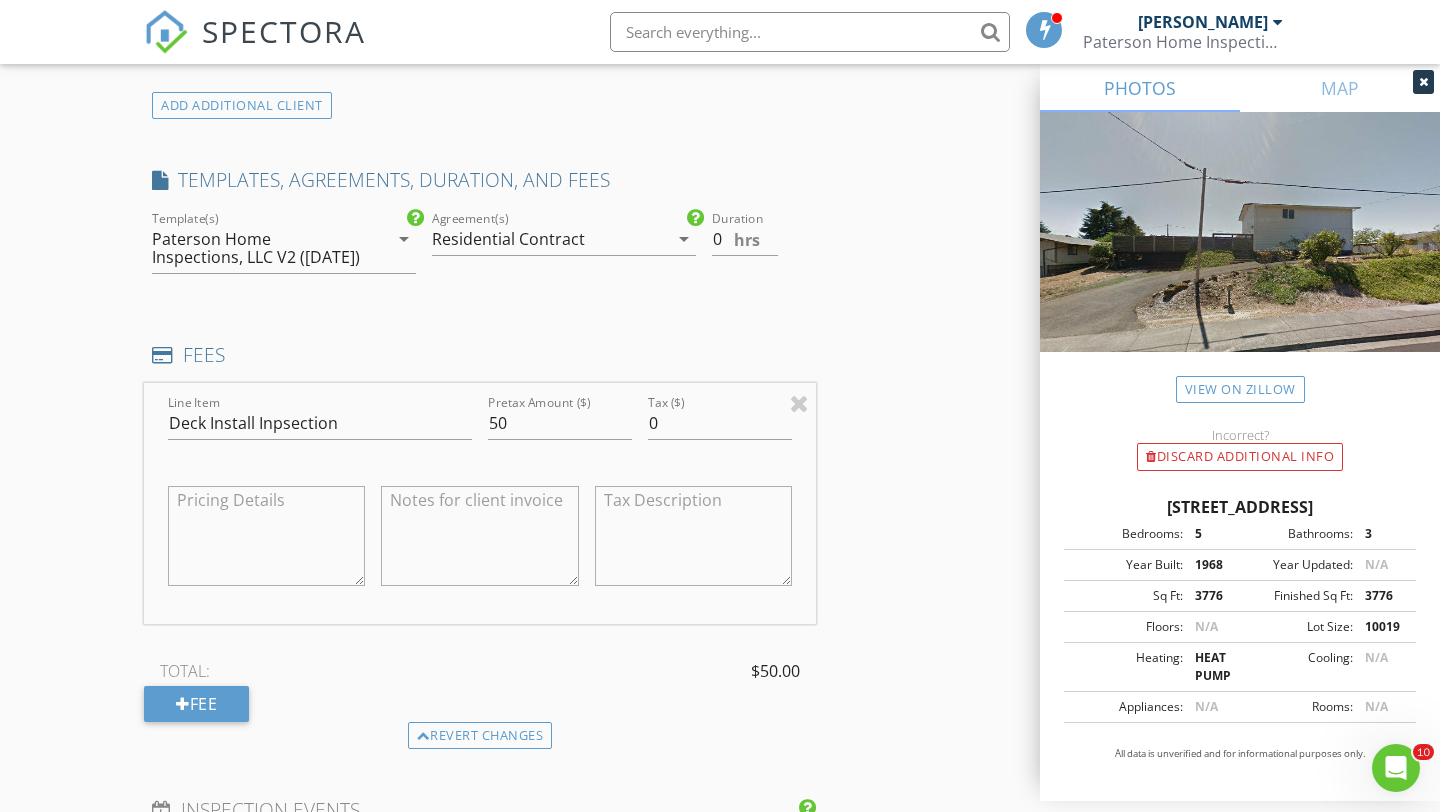 scroll, scrollTop: 1542, scrollLeft: 0, axis: vertical 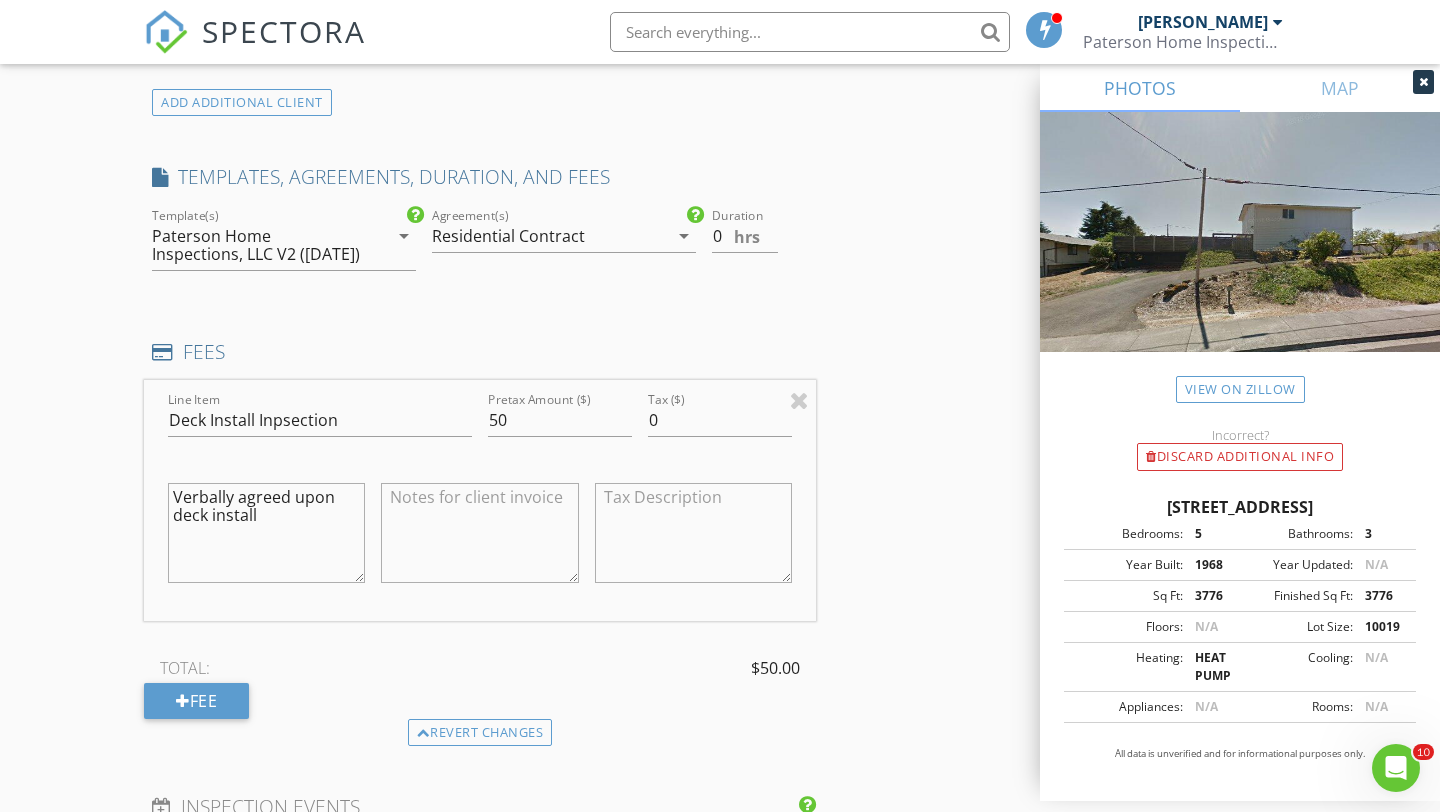 click on "Verbally agreed upon deck install" at bounding box center (266, 533) 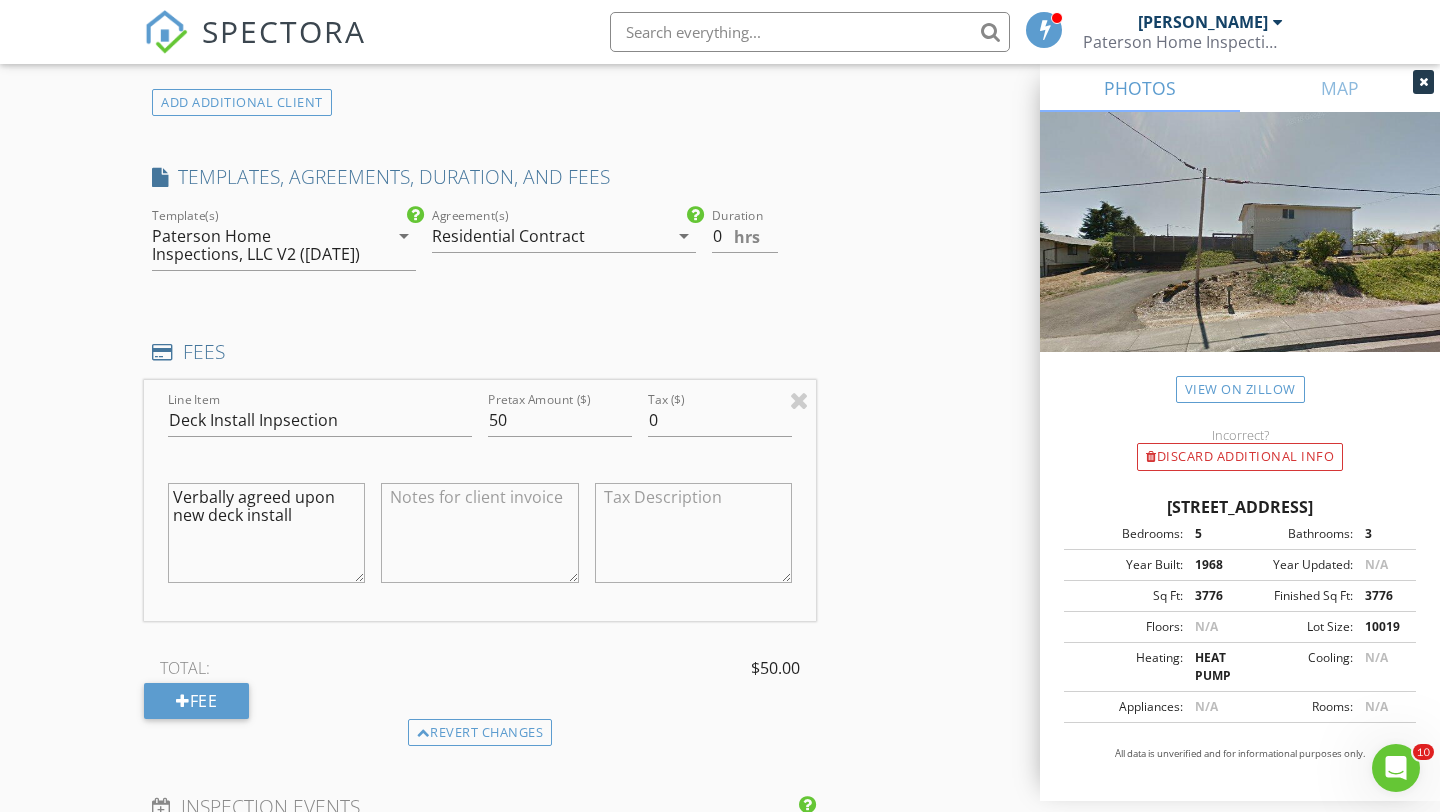 click on "Verbally agreed upon new deck install" at bounding box center [266, 533] 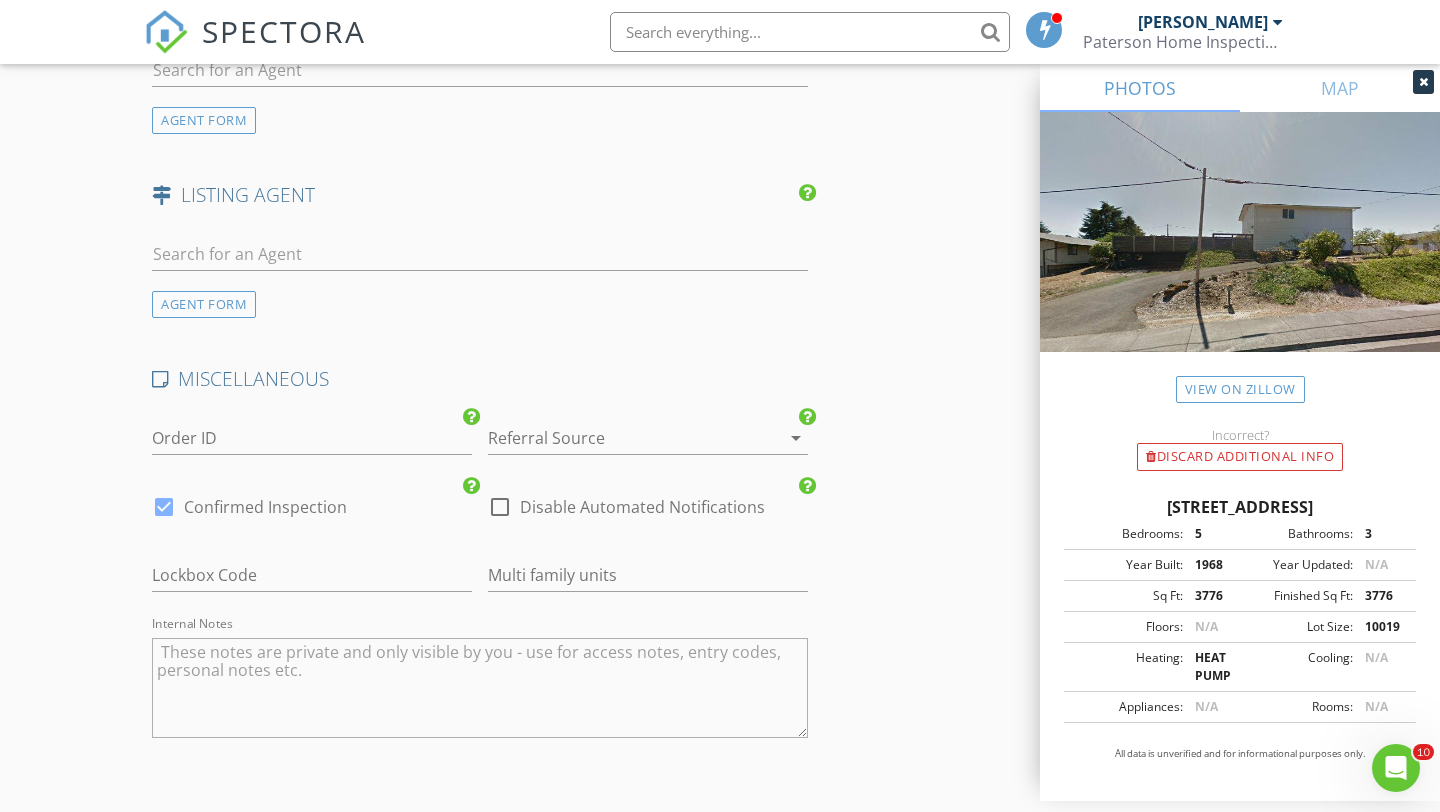 scroll, scrollTop: 2736, scrollLeft: 0, axis: vertical 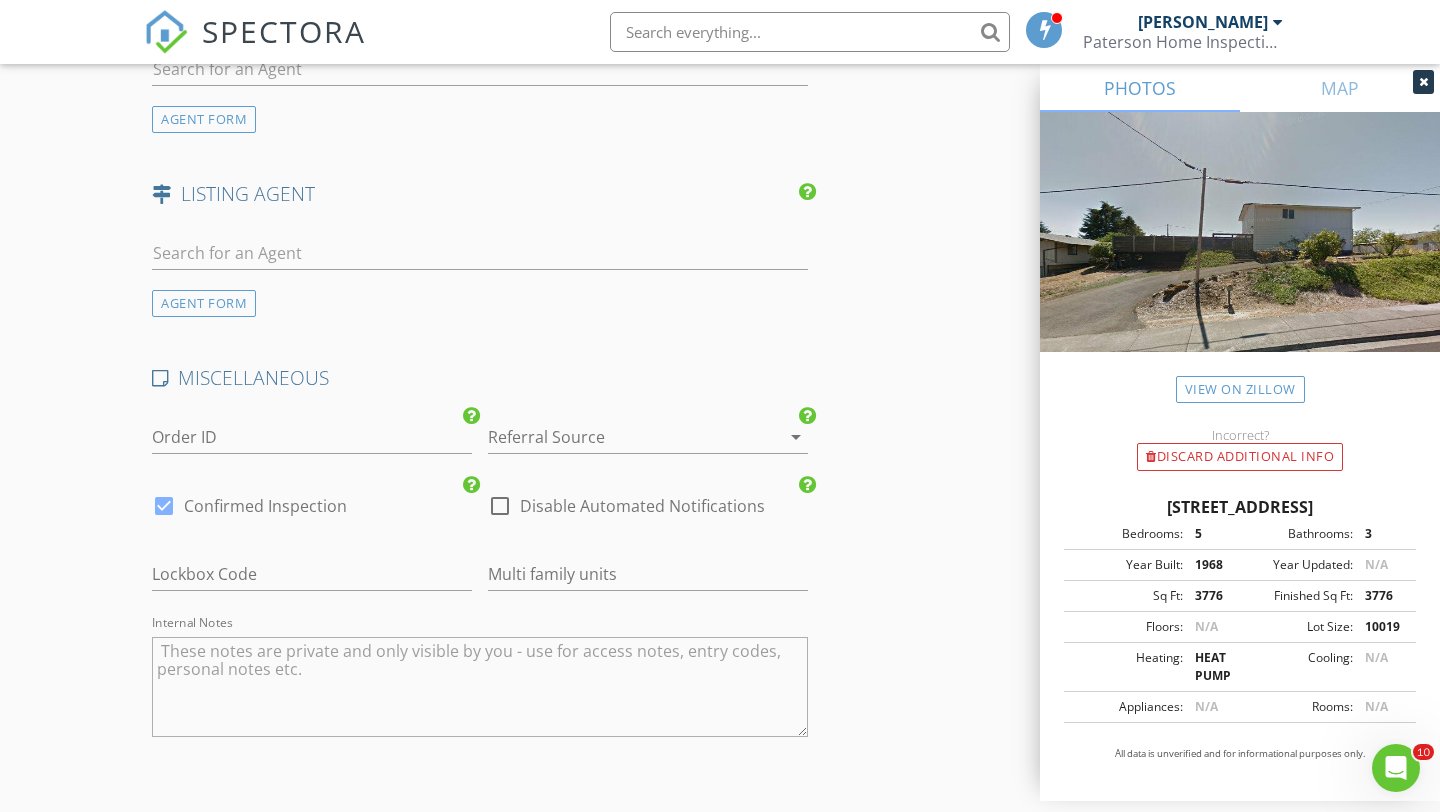 type on "Verbally agreed upon new deck install inspection" 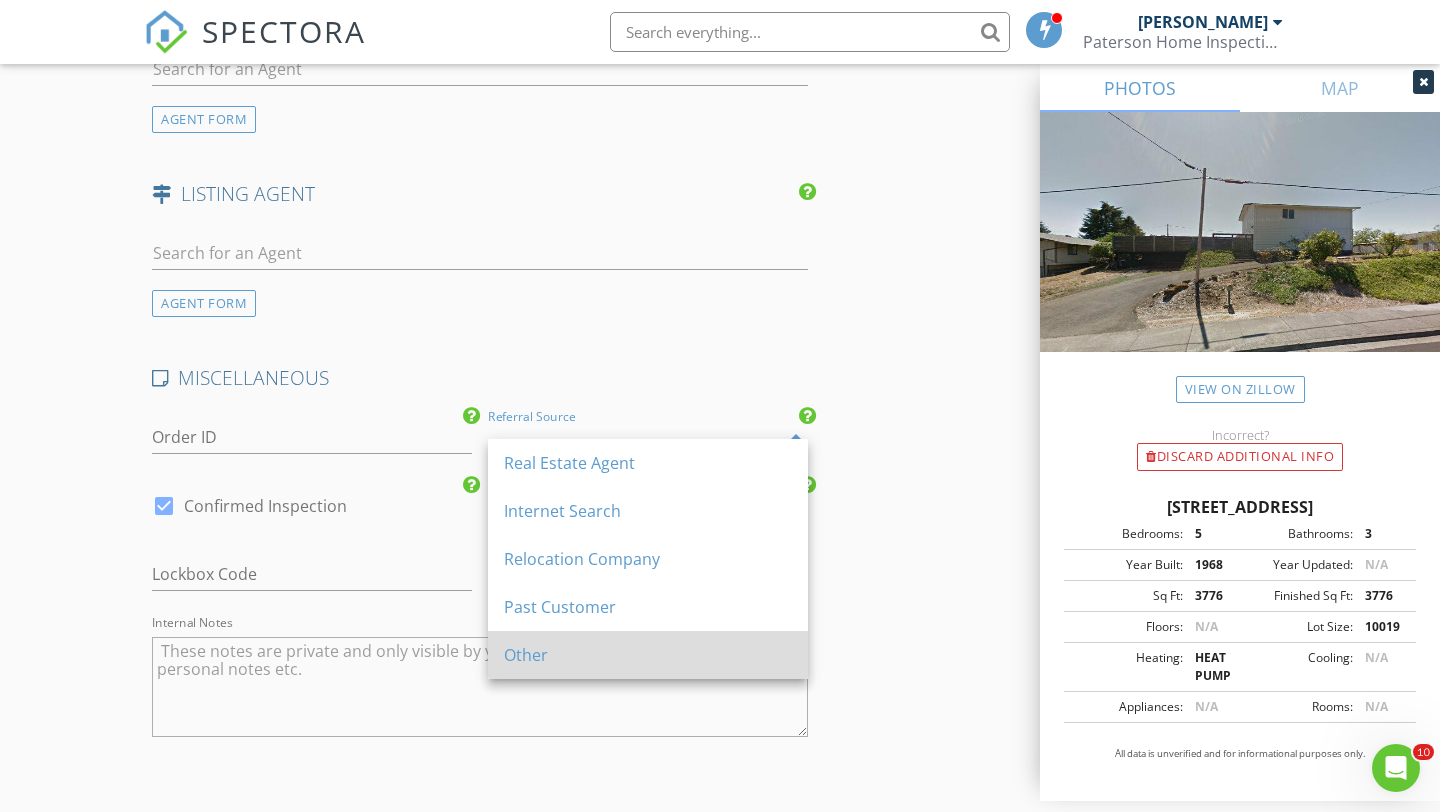 click on "Other" at bounding box center (648, 655) 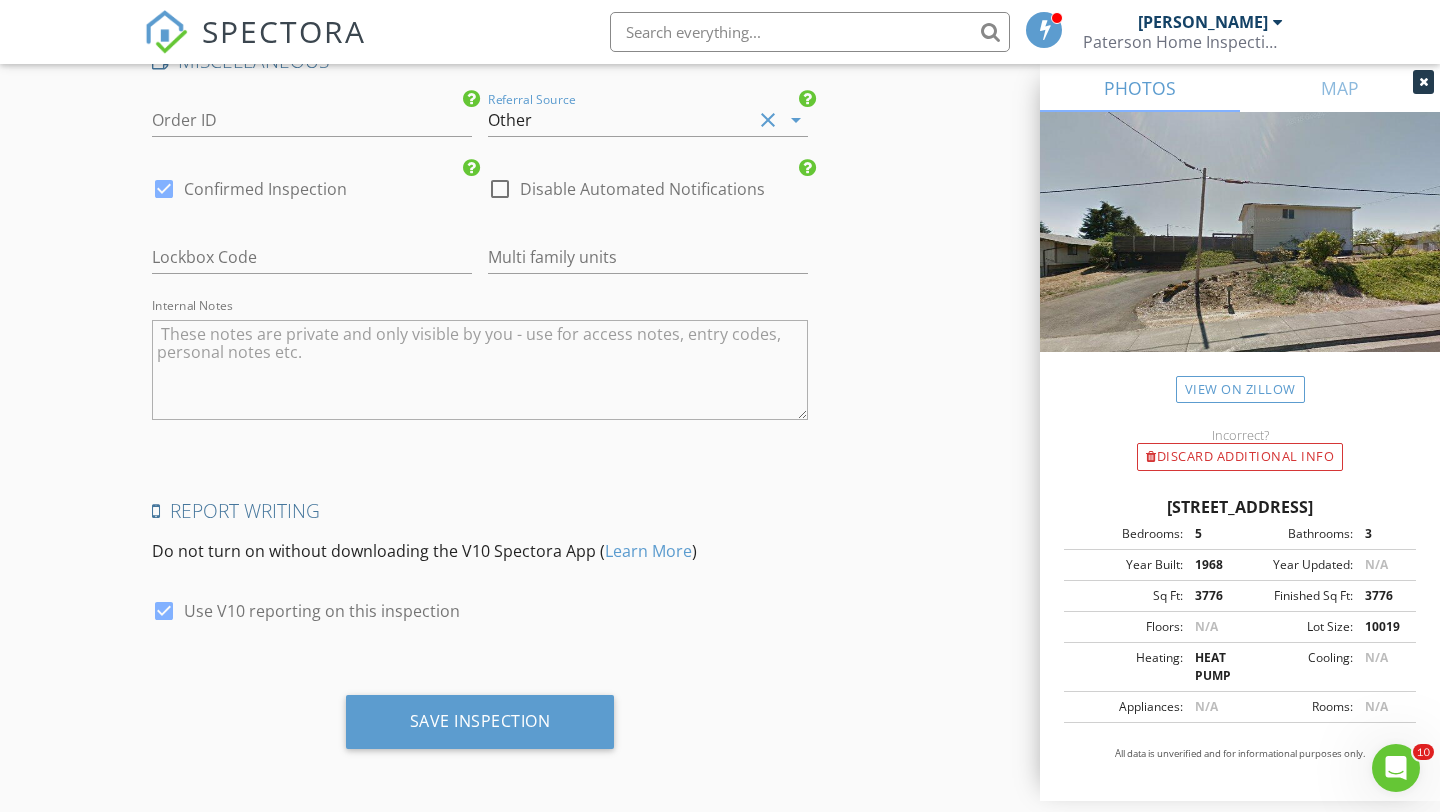 scroll, scrollTop: 3070, scrollLeft: 0, axis: vertical 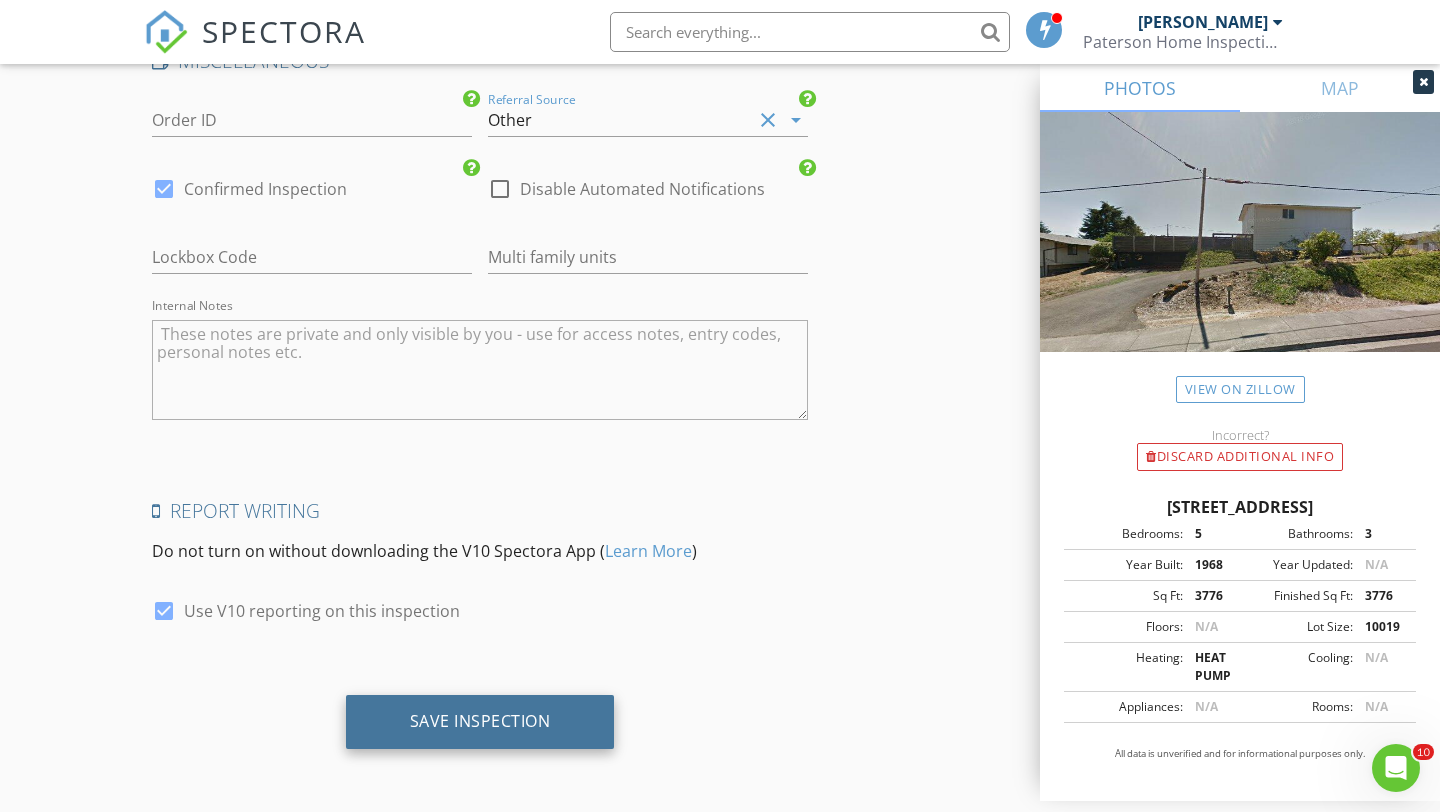 click on "Save Inspection" at bounding box center [480, 721] 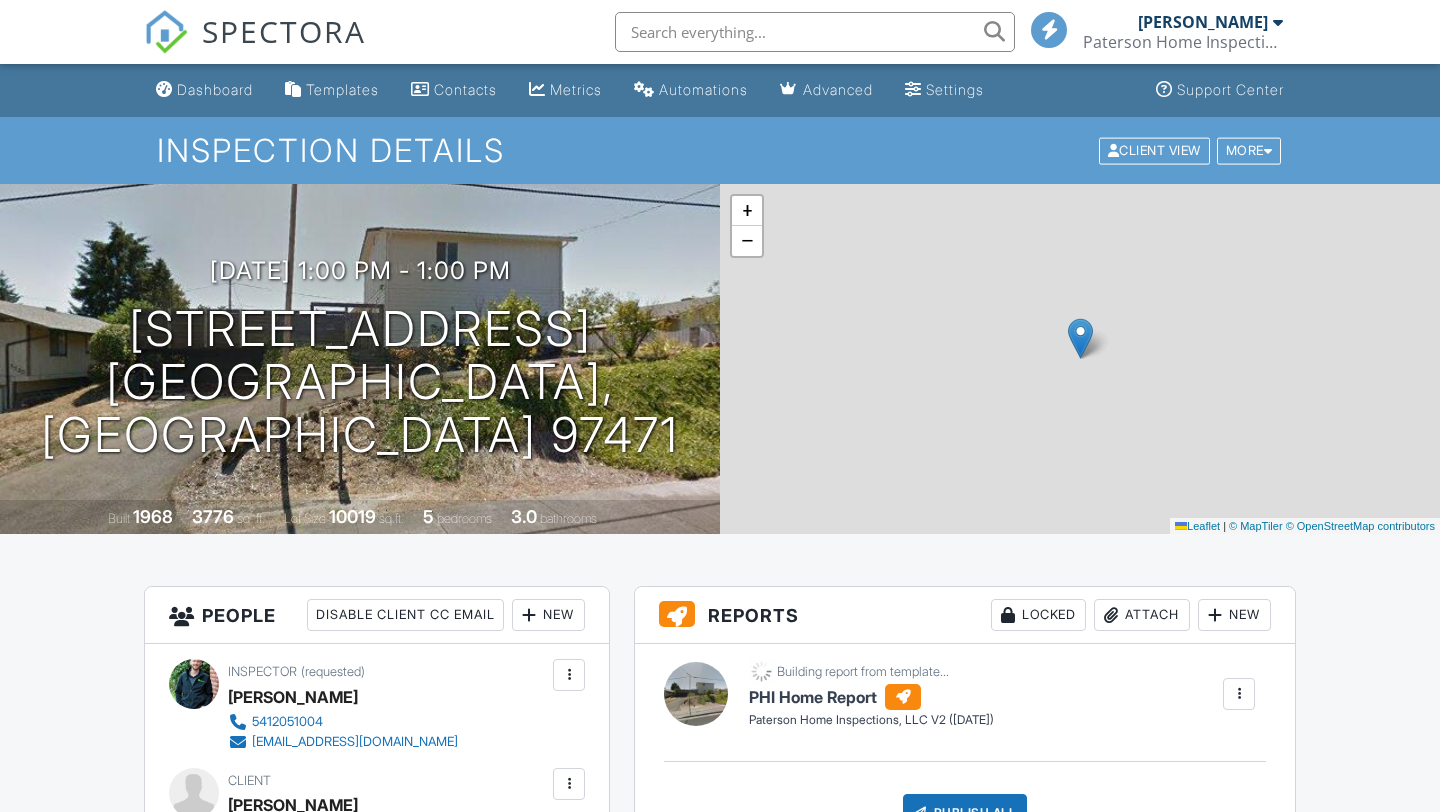 scroll, scrollTop: 0, scrollLeft: 0, axis: both 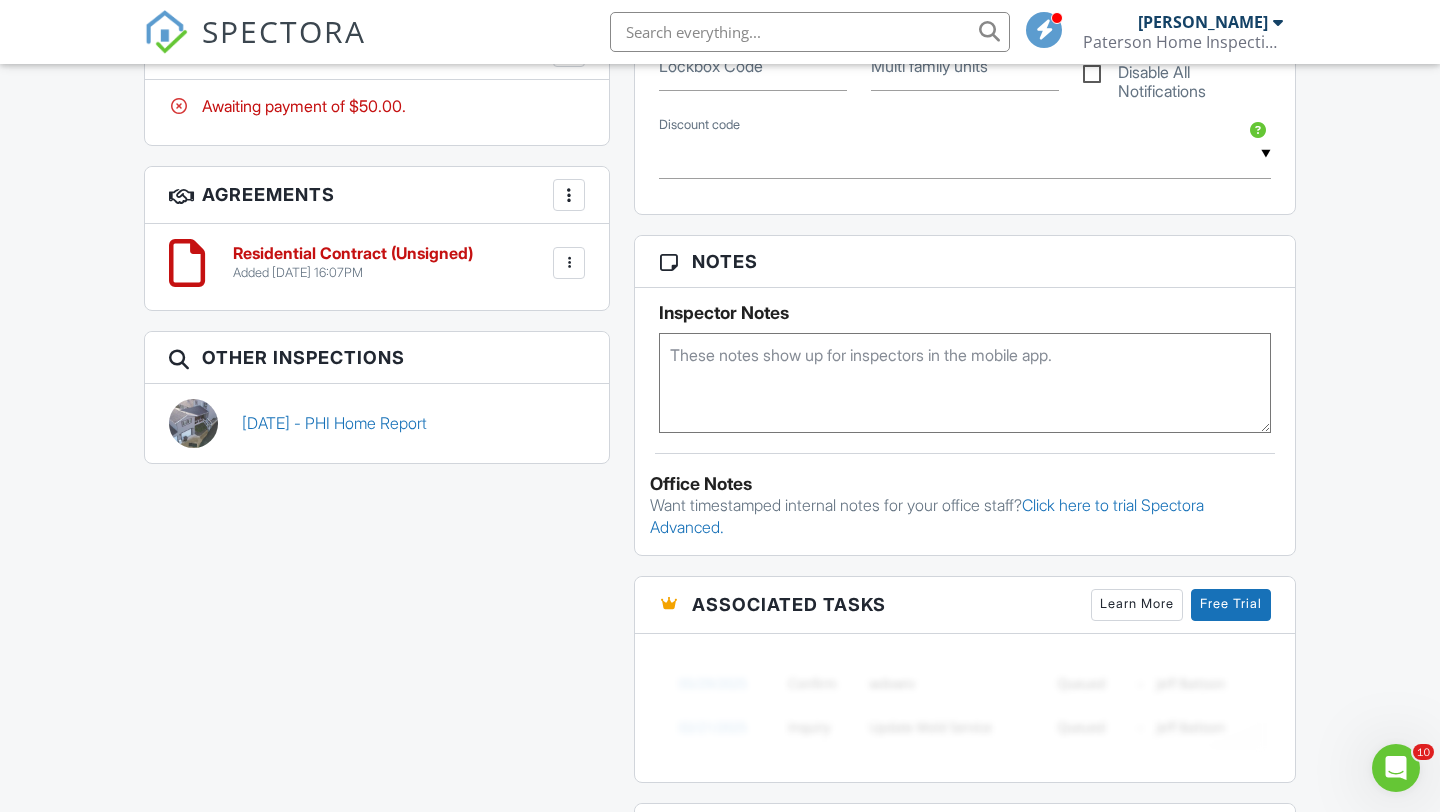 click at bounding box center [569, 263] 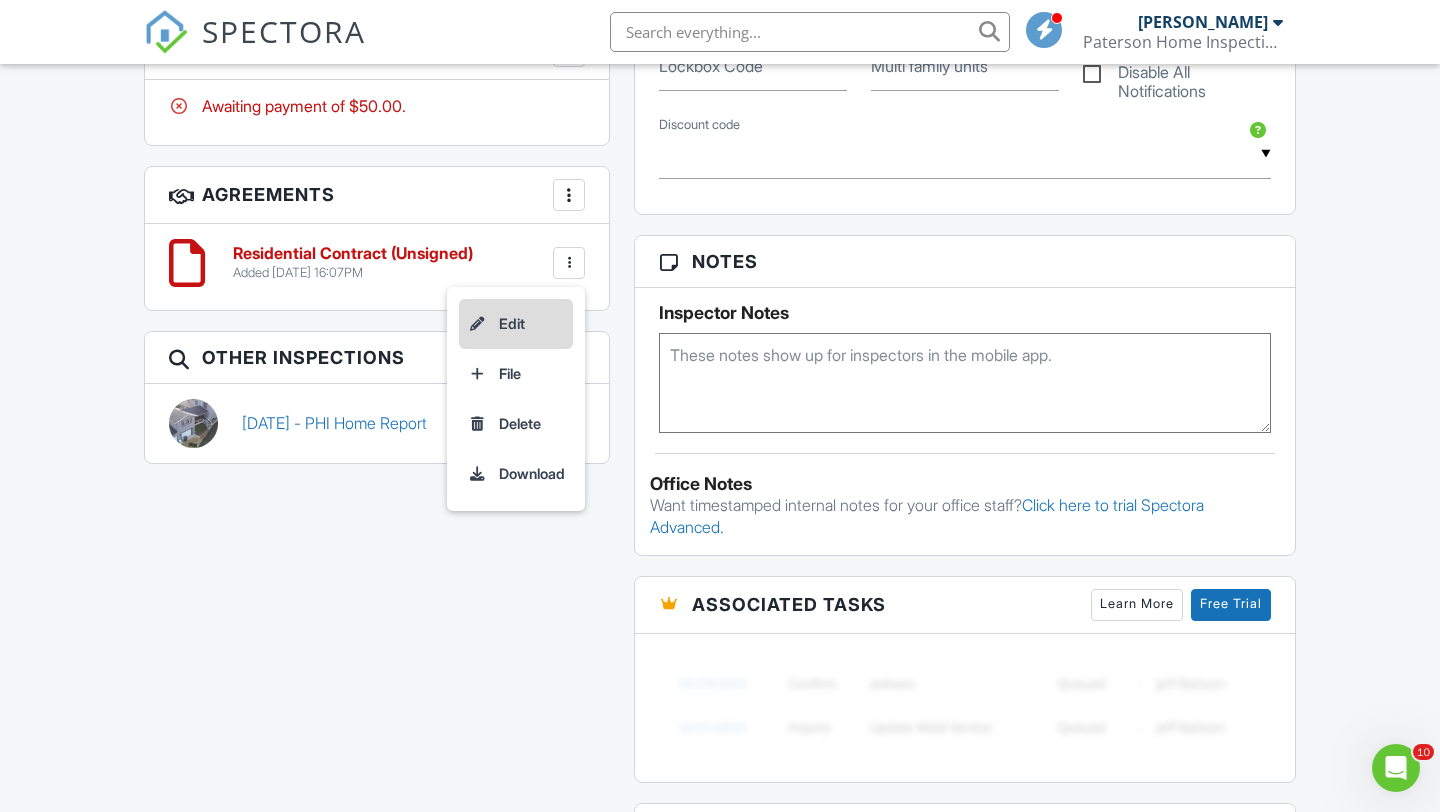click on "Edit" at bounding box center (516, 324) 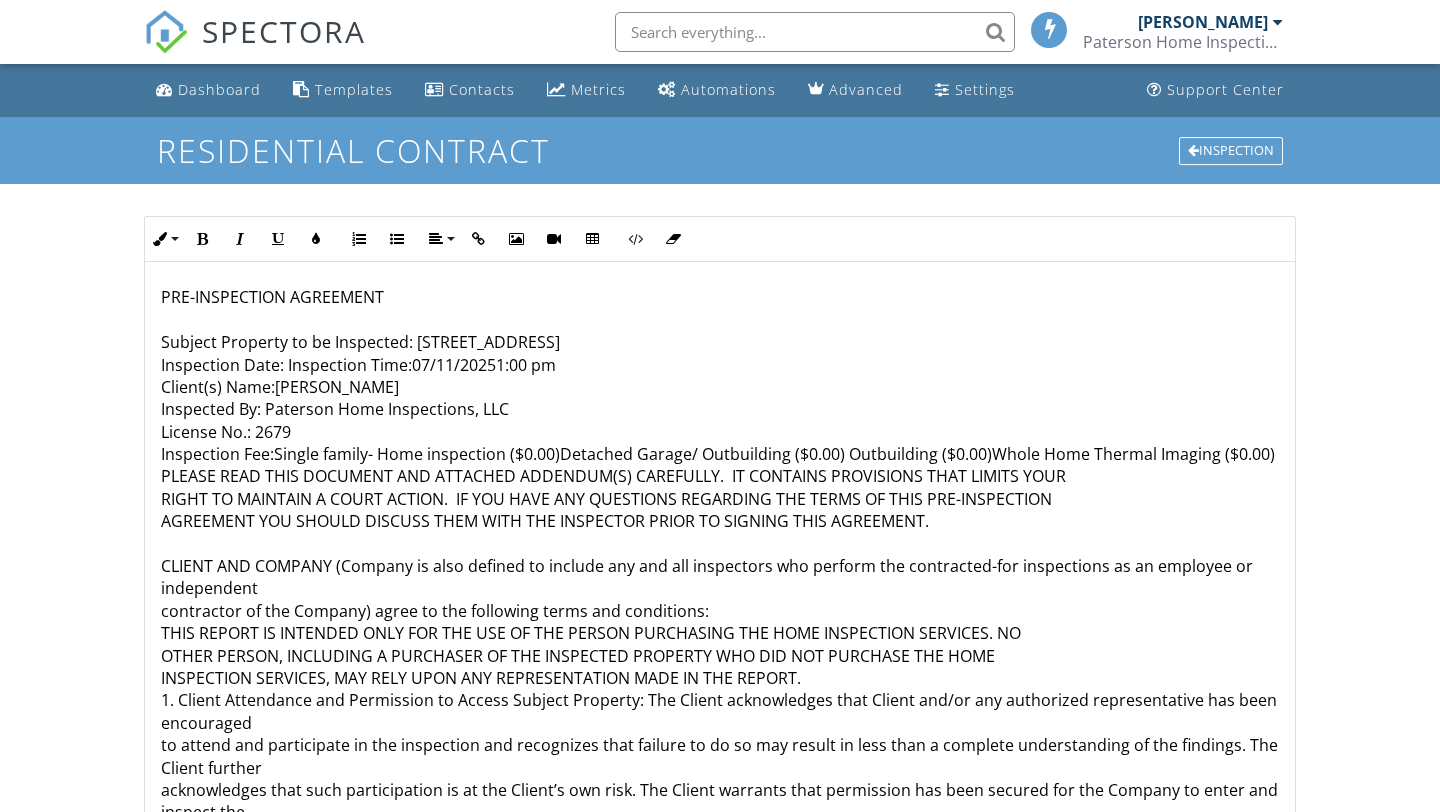 scroll, scrollTop: 0, scrollLeft: 0, axis: both 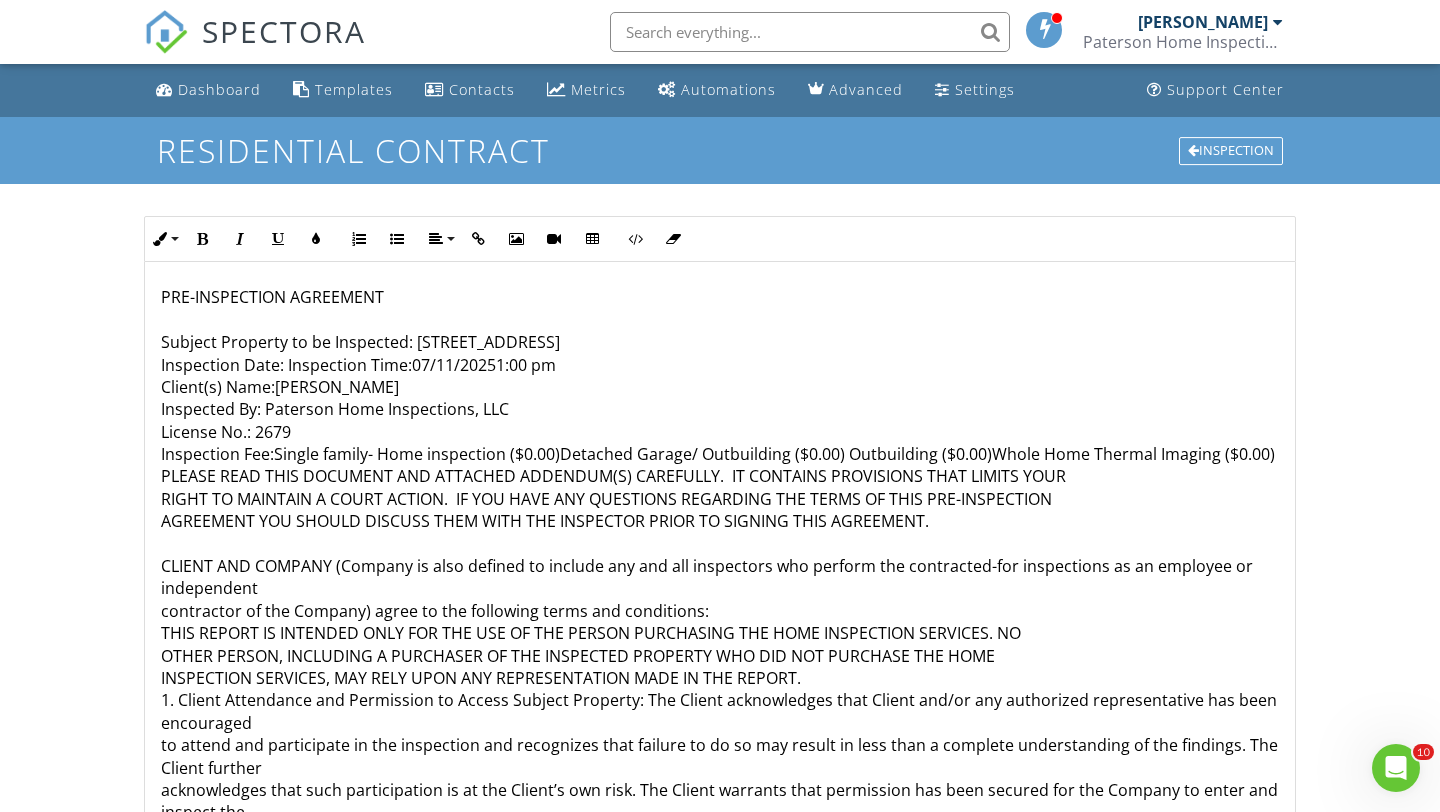 click on "PRE-INSPECTION AGREEMENT Subject Property to be Inspected: 1753 NW Valley View Dr, Roseburg, OR 97471 Inspection Date: Inspection Time:07/11/20251:00 pm Client(s) Name:Miranda Triplett Inspected By: Paterson Home Inspections, LLC License No.: 2679 Inspection Fee:Single family- Home inspection ($0.00)Detached Garage/ Outbuilding ($0.00) Outbuilding ($0.00)Whole Home Thermal Imaging ($0.00) PLEASE READ THIS DOCUMENT AND ATTACHED ADDENDUM(S) CAREFULLY.  IT CONTAINS PROVISIONS THAT LIMITS YOUR RIGHT TO MAINTAIN A COURT ACTION.  IF YOU HAVE ANY QUESTIONS REGARDING THE TERMS OF THIS PRE-INSPECTION AGREEMENT YOU SHOULD DISCUSS THEM WITH THE INSPECTOR PRIOR TO SIGNING THIS AGREEMENT. CLIENT AND COMPANY (Company is also defined to include any and all inspectors who perform the contracted-for inspections as an employee or independent contractor of the Company) agree to the following terms and conditions: THIS REPORT IS INTENDED ONLY FOR THE USE OF THE PERSON PURCHASING THE HOME INSPECTION SERVICES. NO Page 2 of 3" at bounding box center (720, 2424) 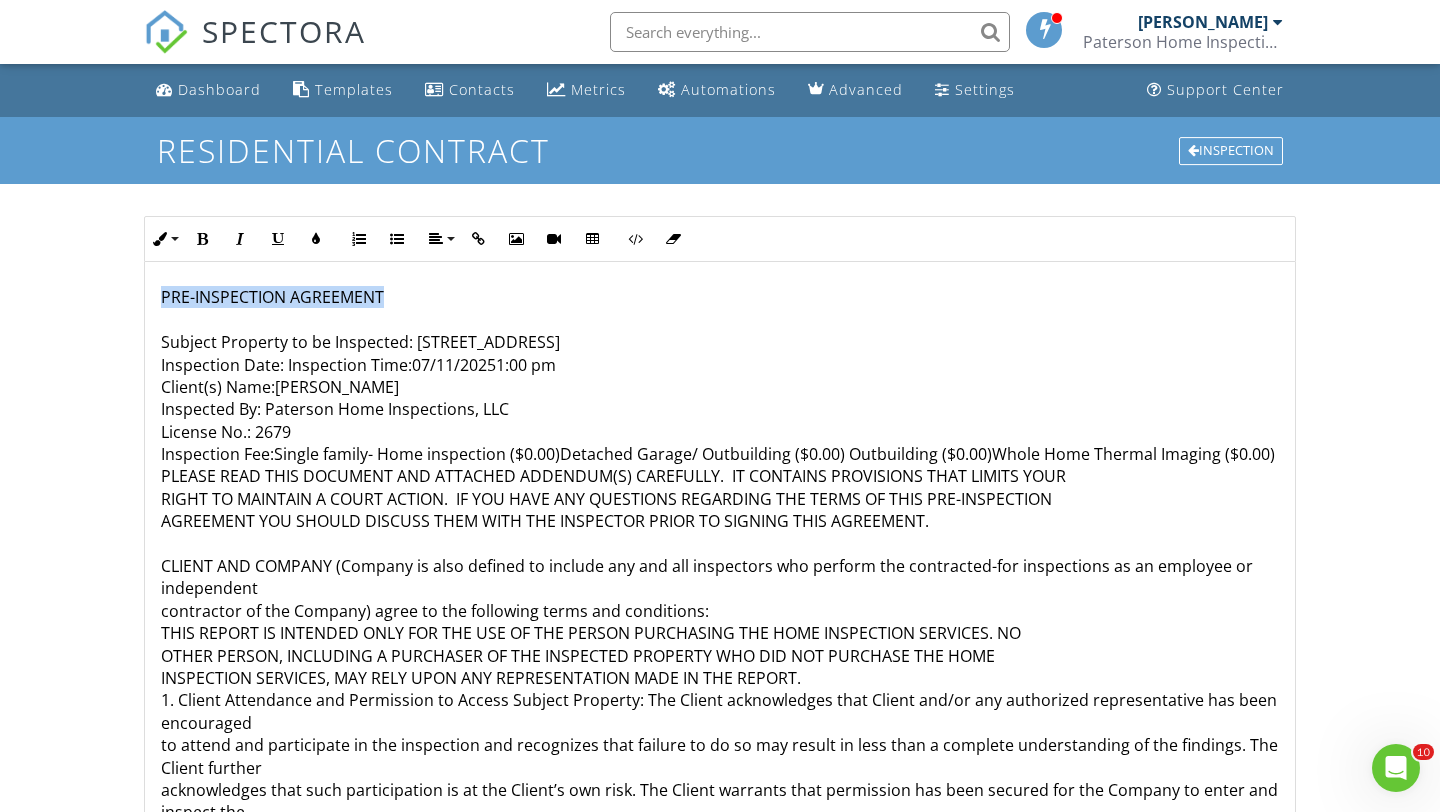 drag, startPoint x: 404, startPoint y: 293, endPoint x: 145, endPoint y: 308, distance: 259.434 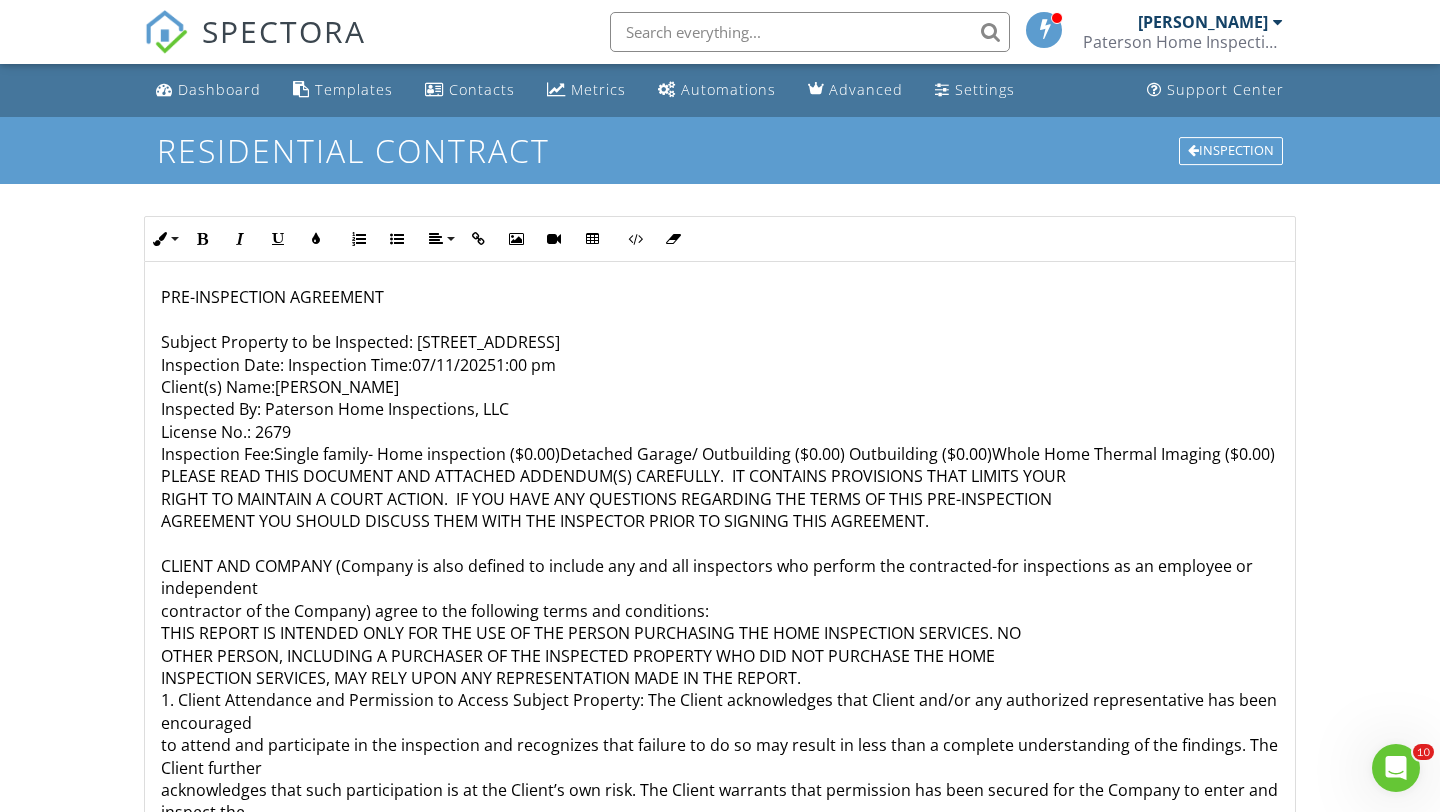 click on "PRE-INSPECTION AGREEMENT Subject Property to be Inspected: 1753 NW Valley View Dr, Roseburg, OR 97471 Inspection Date: Inspection Time:07/11/20251:00 pm Client(s) Name:Miranda Triplett Inspected By: Paterson Home Inspections, LLC License No.: 2679 Inspection Fee:Single family- Home inspection ($0.00)Detached Garage/ Outbuilding ($0.00) Outbuilding ($0.00)Whole Home Thermal Imaging ($0.00) PLEASE READ THIS DOCUMENT AND ATTACHED ADDENDUM(S) CAREFULLY.  IT CONTAINS PROVISIONS THAT LIMITS YOUR RIGHT TO MAINTAIN A COURT ACTION.  IF YOU HAVE ANY QUESTIONS REGARDING THE TERMS OF THIS PRE-INSPECTION AGREEMENT YOU SHOULD DISCUSS THEM WITH THE INSPECTOR PRIOR TO SIGNING THIS AGREEMENT. CLIENT AND COMPANY (Company is also defined to include any and all inspectors who perform the contracted-for inspections as an employee or independent contractor of the Company) agree to the following terms and conditions: THIS REPORT IS INTENDED ONLY FOR THE USE OF THE PERSON PURCHASING THE HOME INSPECTION SERVICES. NO Page 2 of 3" at bounding box center [720, 2424] 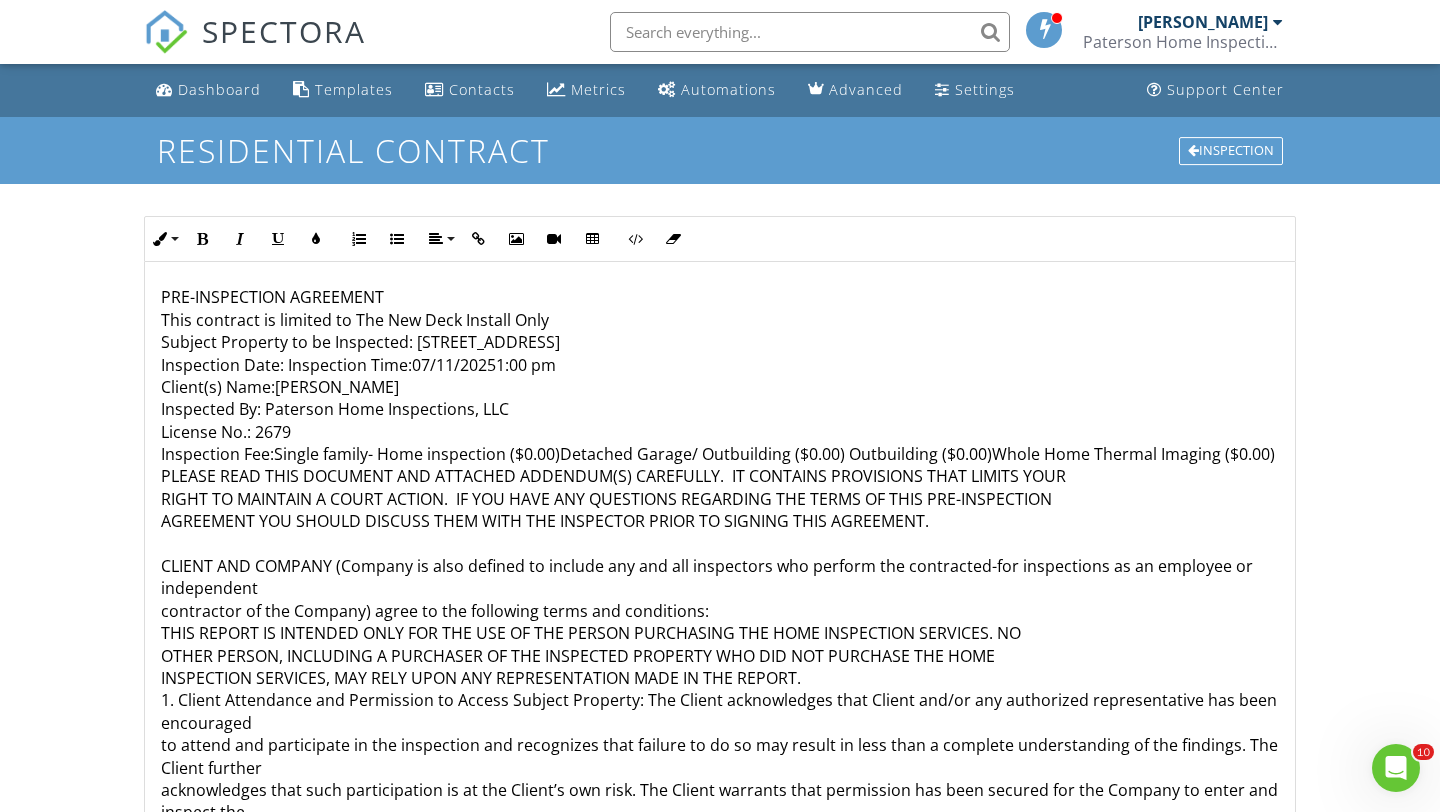 click on "PRE-INSPECTION AGREEMENT This contract is limited to The New Deck Install Only Subject Property to be Inspected: 1753 NW Valley View Dr, Roseburg, OR 97471 Inspection Date: Inspection Time:07/11/20251:00 pm Client(s) Name:Miranda Triplett Inspected By: Paterson Home Inspections, LLC License No.: 2679 Inspection Fee:Single family- Home inspection ($0.00)Detached Garage/ Outbuilding ($0.00) Outbuilding ($0.00)Whole Home Thermal Imaging ($0.00) PLEASE READ THIS DOCUMENT AND ATTACHED ADDENDUM(S) CAREFULLY.  IT CONTAINS PROVISIONS THAT LIMITS YOUR RIGHT TO MAINTAIN A COURT ACTION.  IF YOU HAVE ANY QUESTIONS REGARDING THE TERMS OF THIS PRE-INSPECTION AGREEMENT YOU SHOULD DISCUSS THEM WITH THE INSPECTOR PRIOR TO SIGNING THIS AGREEMENT. CLIENT AND COMPANY (Company is also defined to include any and all inspectors who perform the contracted-for inspections as an employee or independent contractor of the Company) agree to the following terms and conditions: Subject Property. in OAR 812-008-0200 through 812-008-0214." at bounding box center [720, 2424] 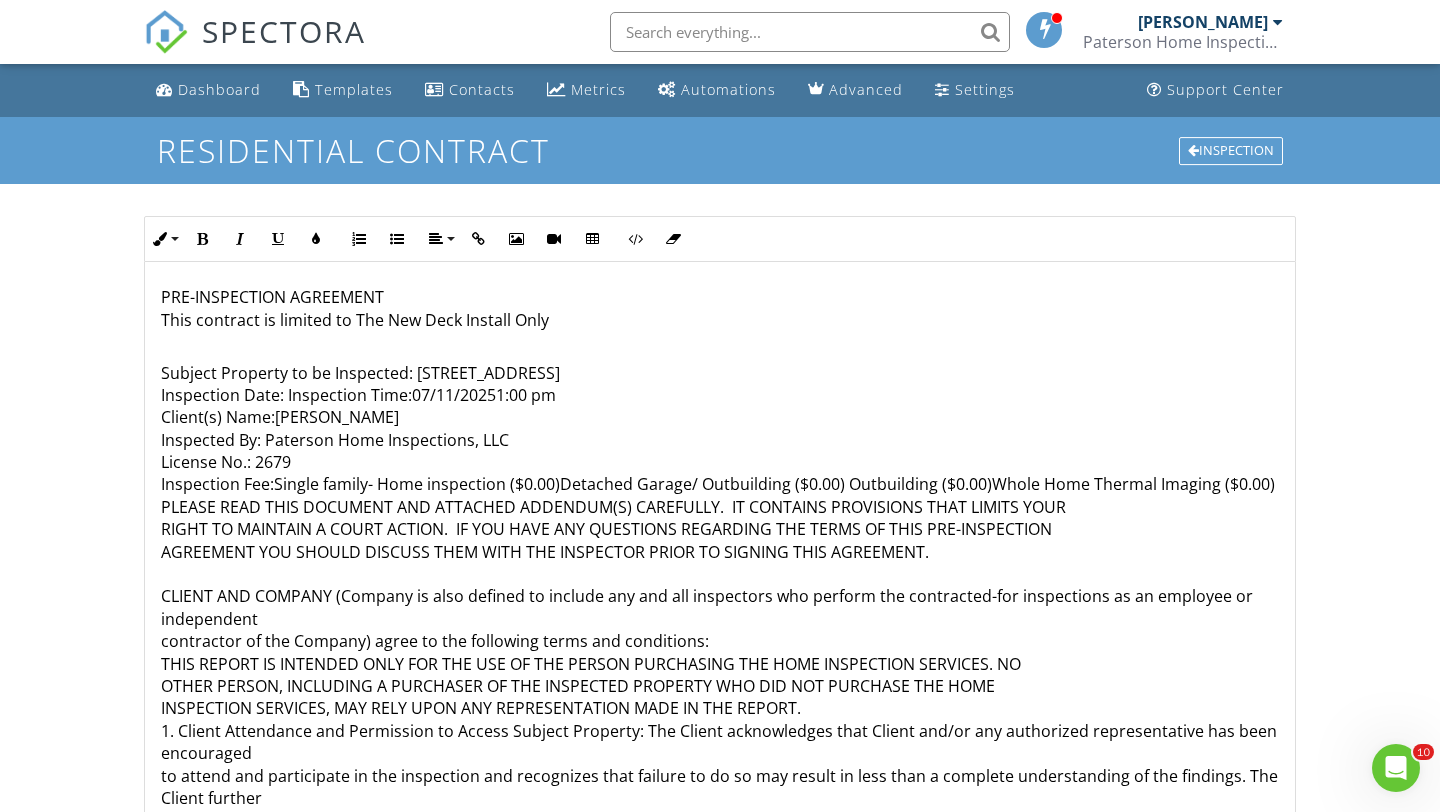 click on "PRE-INSPECTION AGREEMENT This contract is limited to The New Deck Install Only" at bounding box center [720, 308] 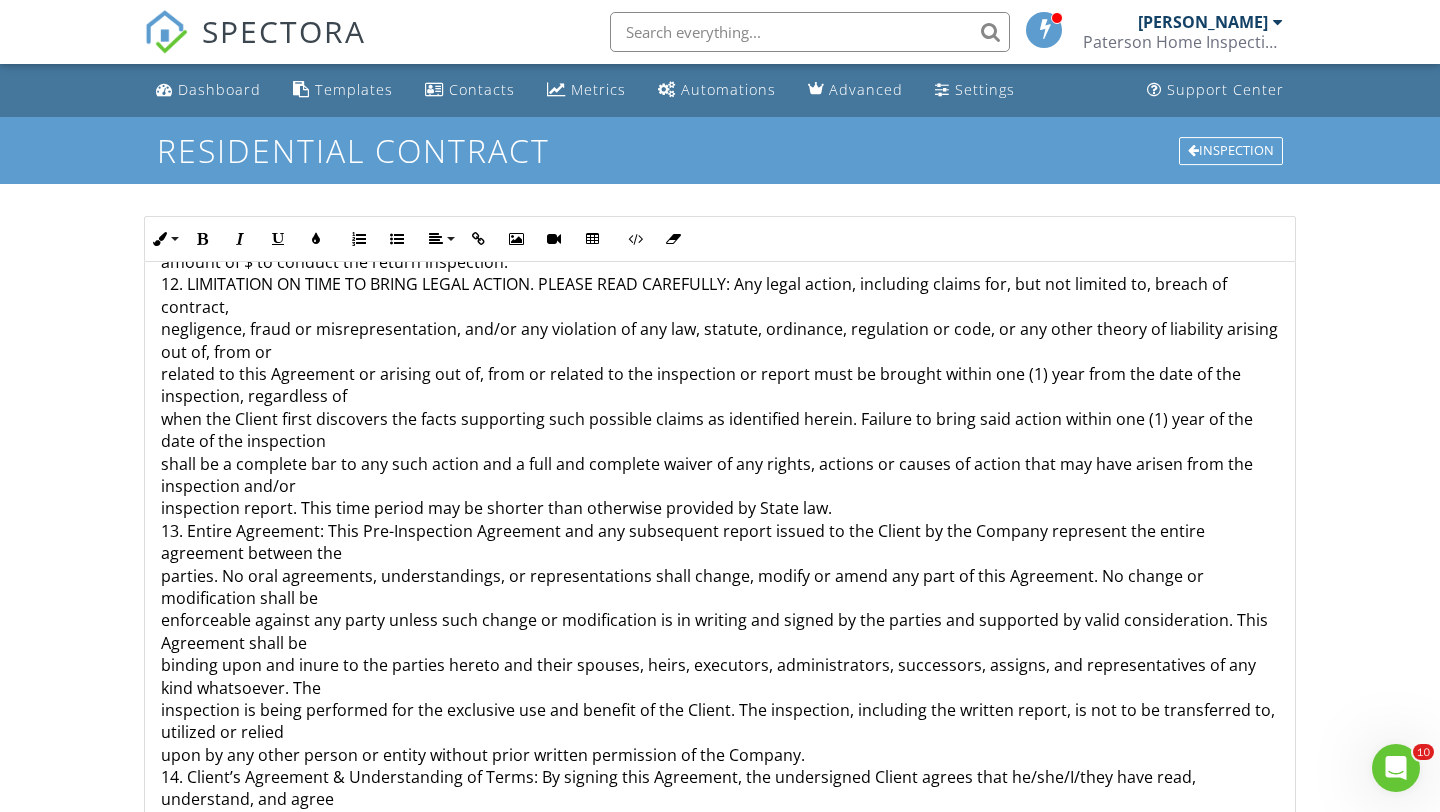 scroll, scrollTop: 3899, scrollLeft: 0, axis: vertical 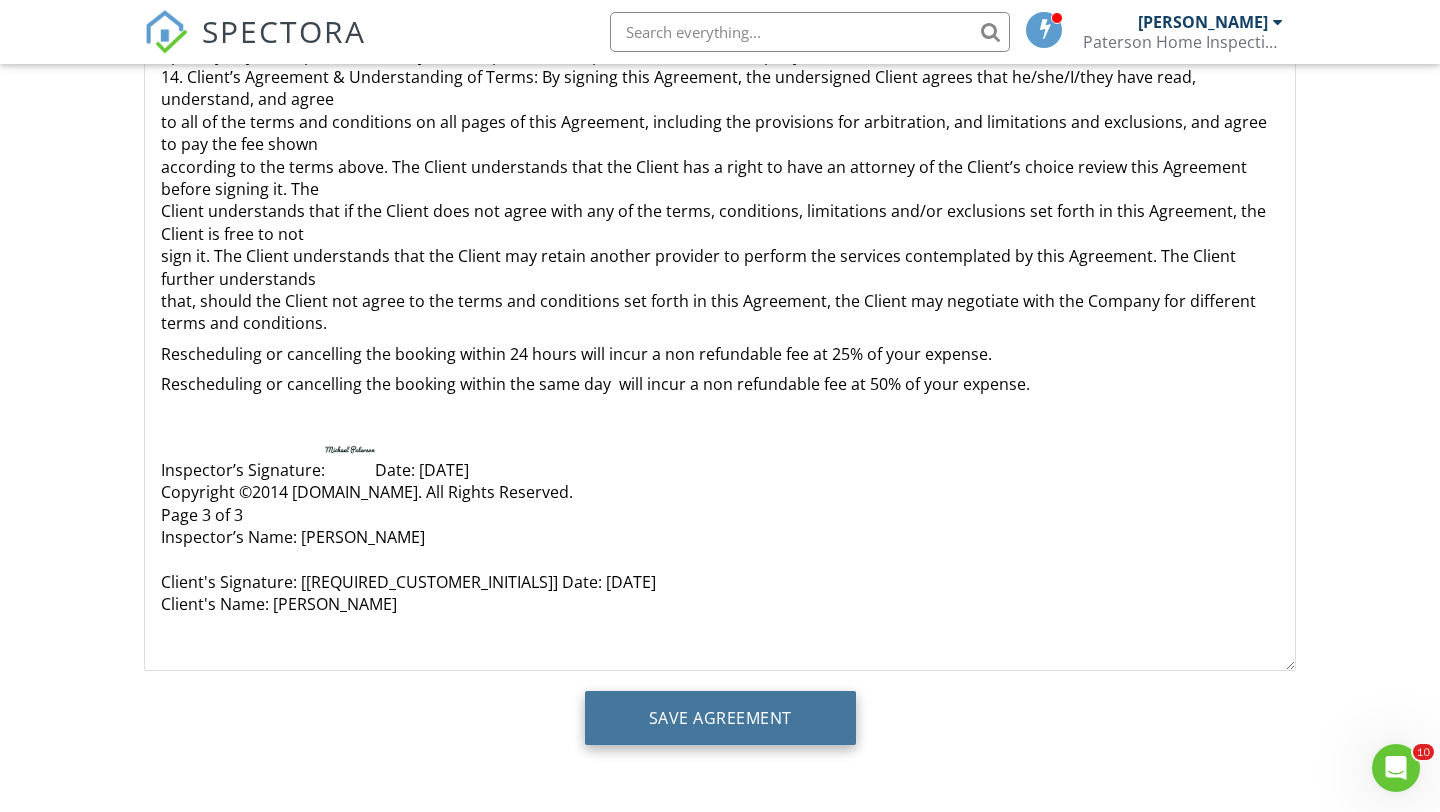 click on "Save Agreement" at bounding box center (720, 718) 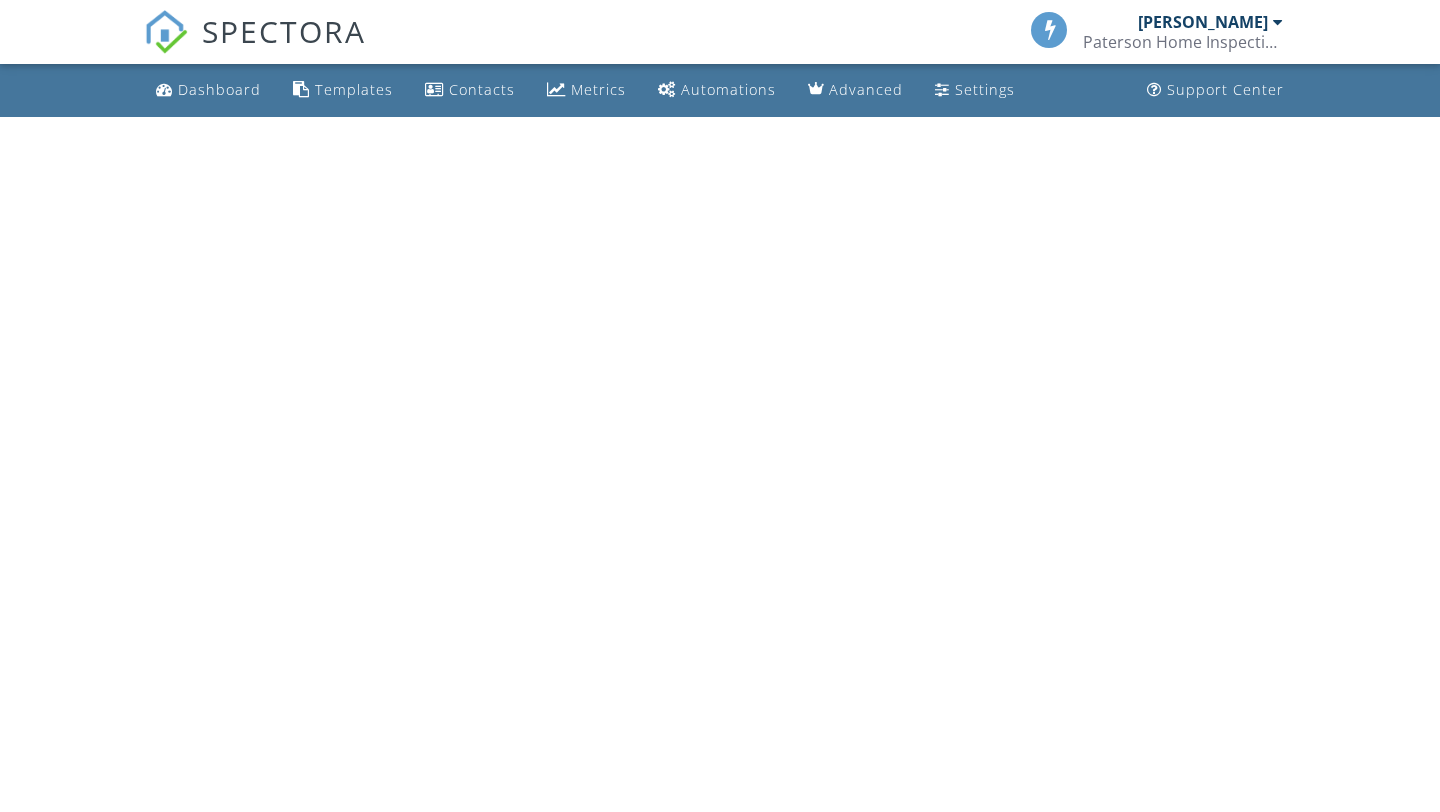 scroll, scrollTop: 0, scrollLeft: 0, axis: both 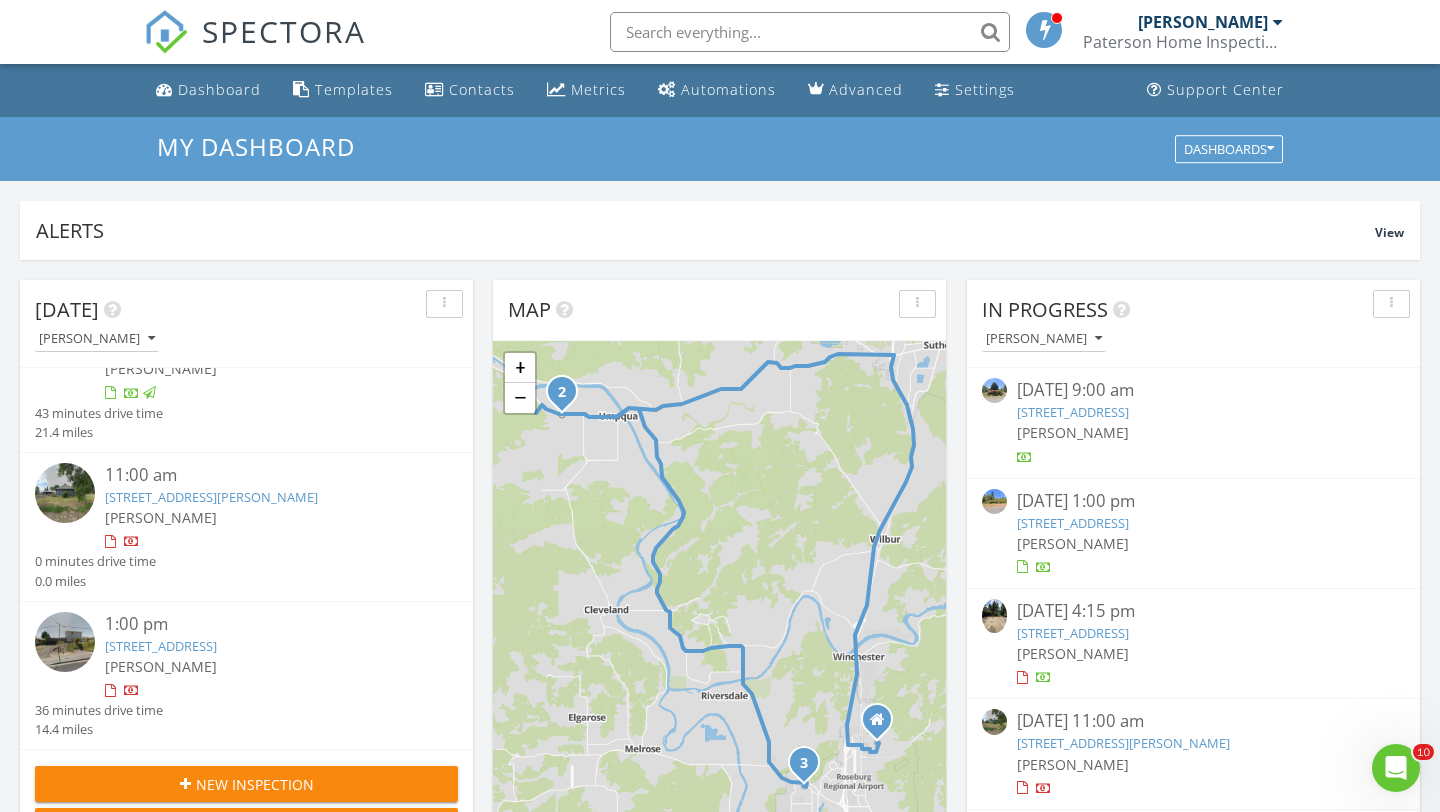 click on "[STREET_ADDRESS]" at bounding box center [161, 646] 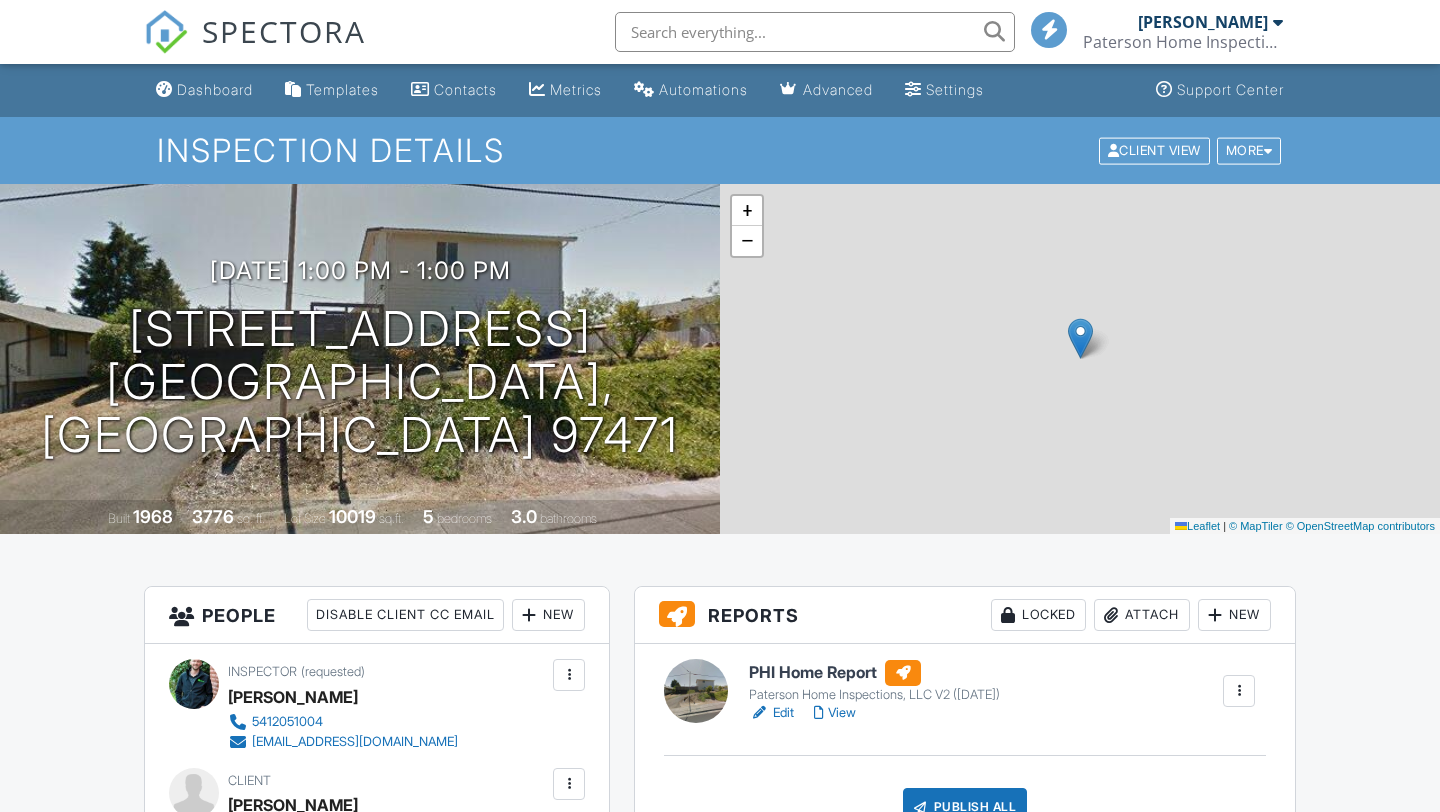 scroll, scrollTop: 0, scrollLeft: 0, axis: both 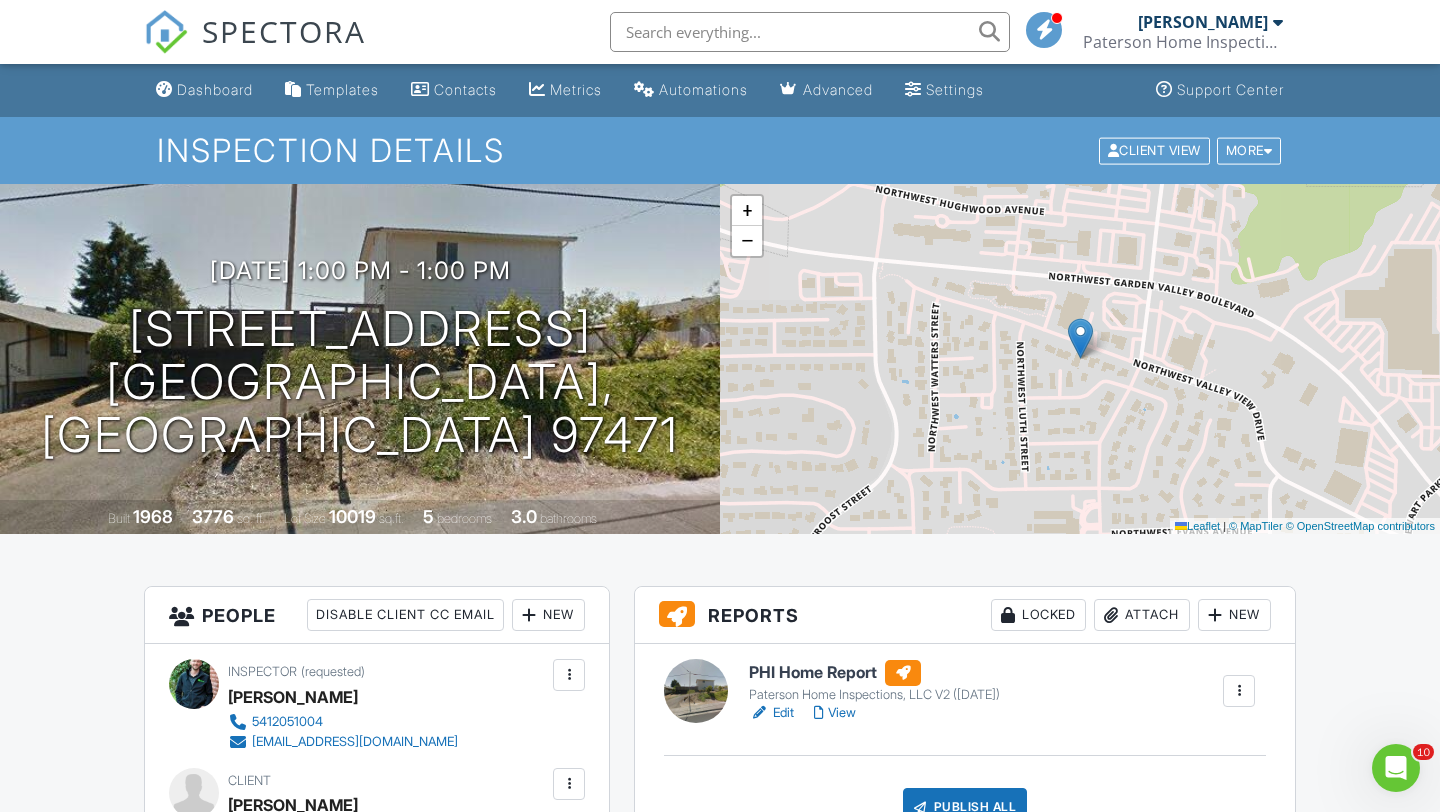 click on "Edit" at bounding box center (771, 713) 